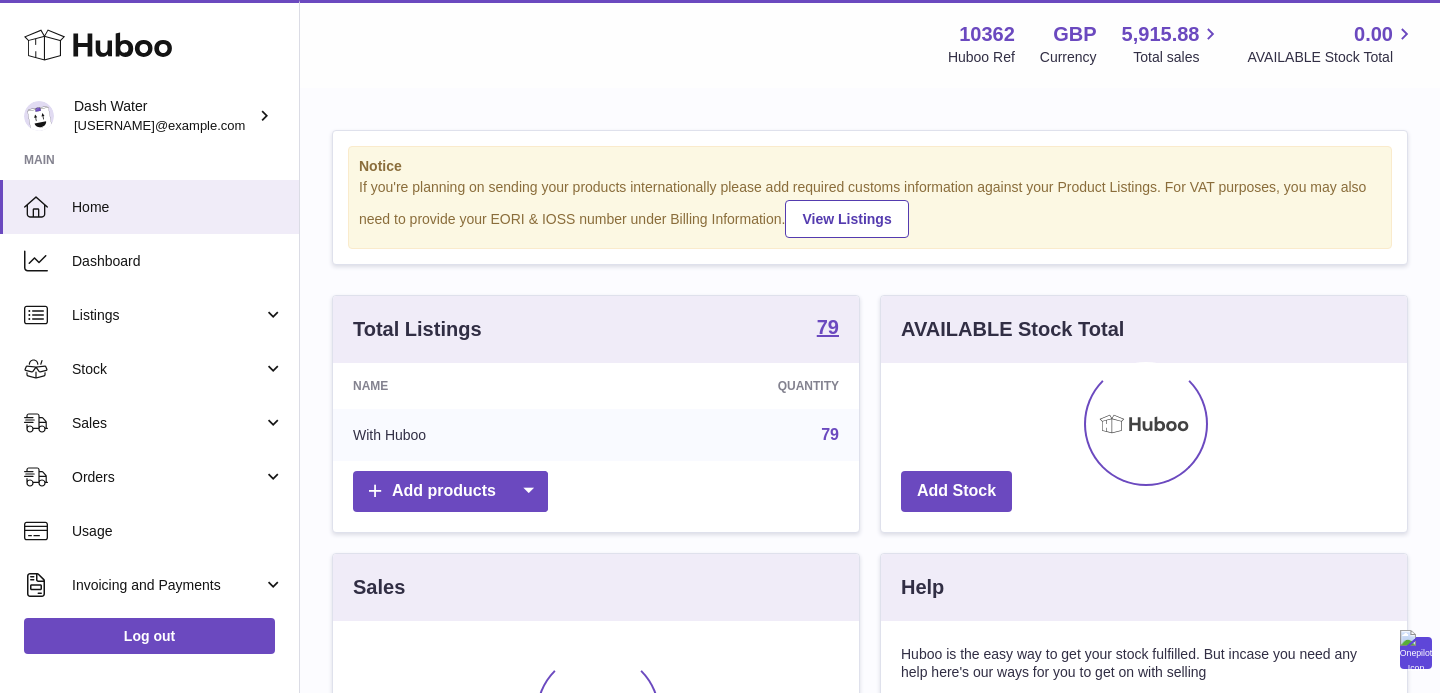 scroll, scrollTop: 0, scrollLeft: 0, axis: both 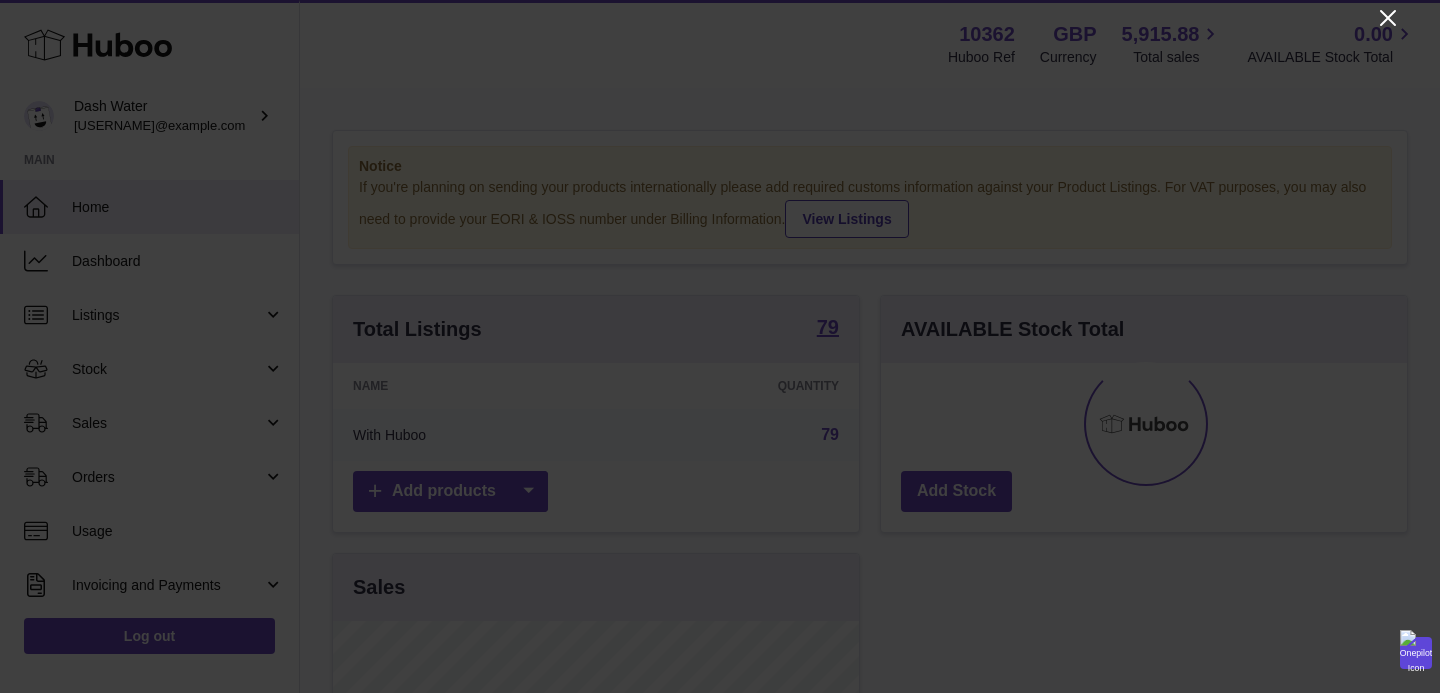 click 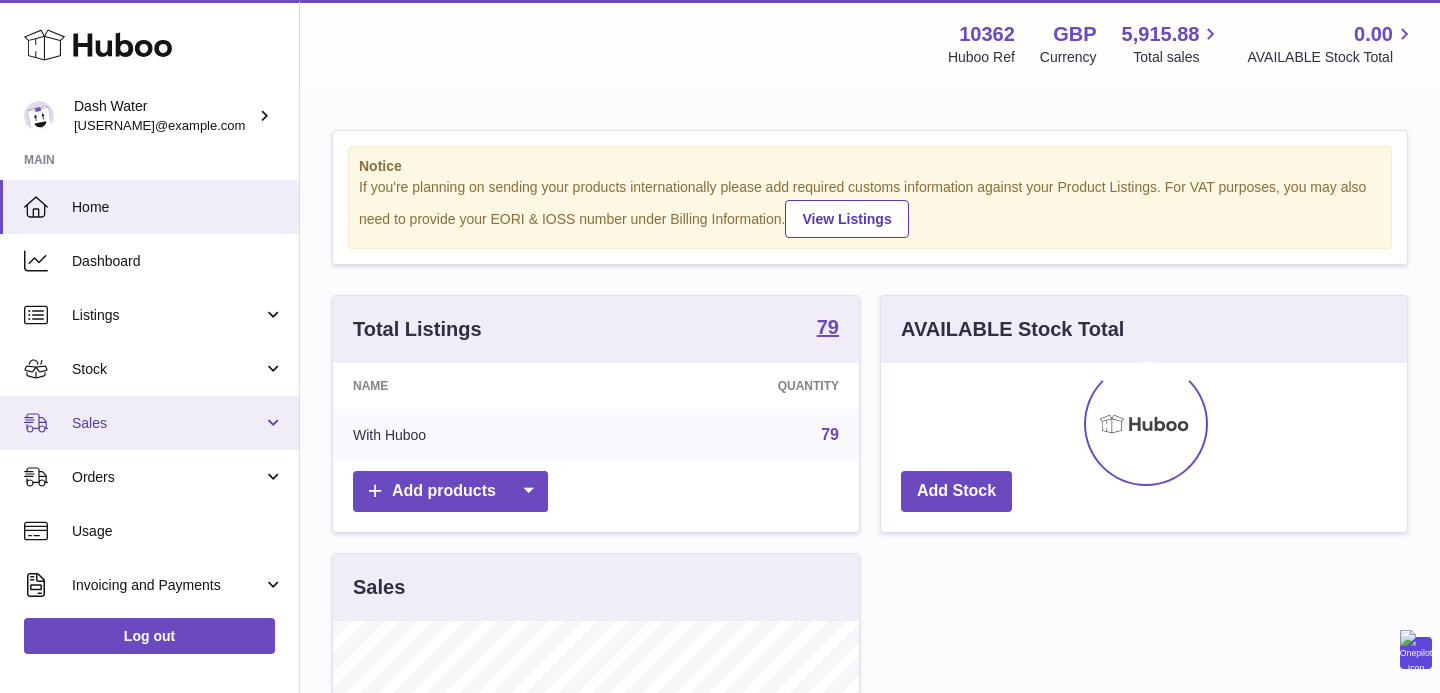 click on "Sales" at bounding box center (167, 423) 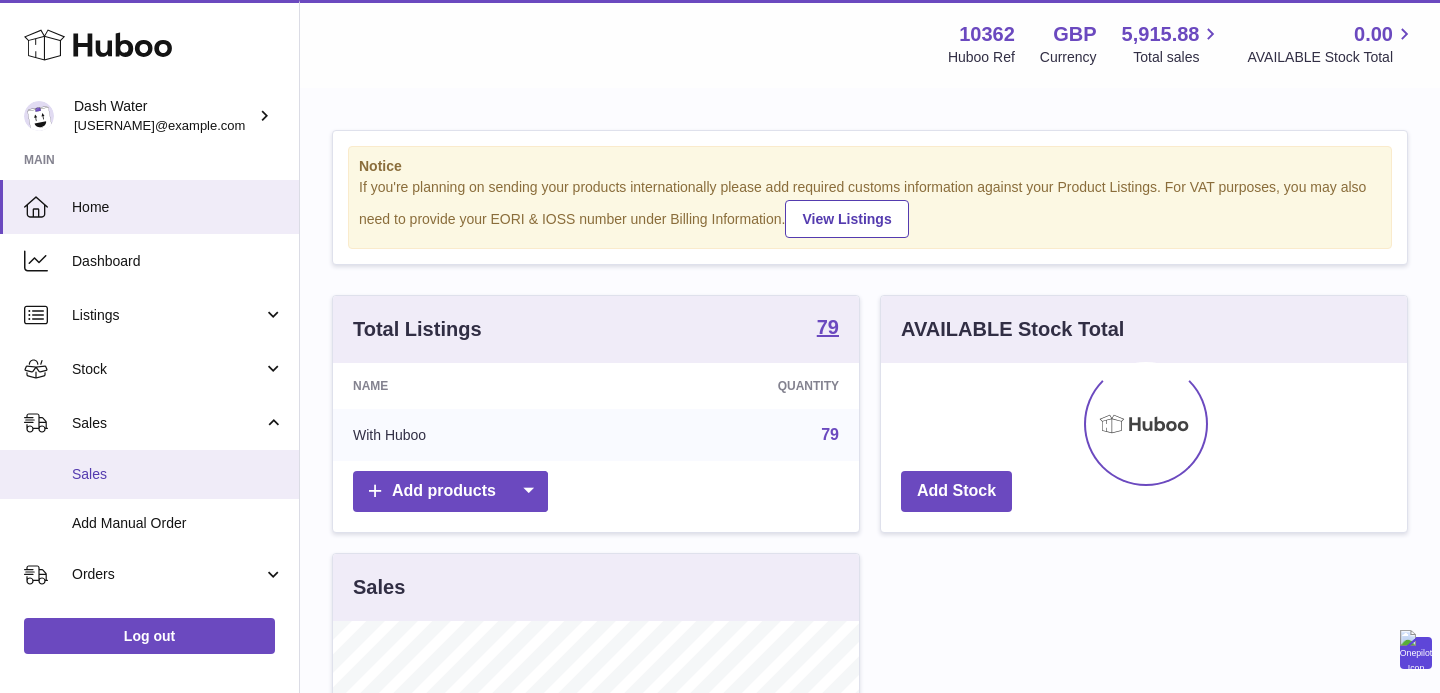 click on "Sales" at bounding box center (178, 474) 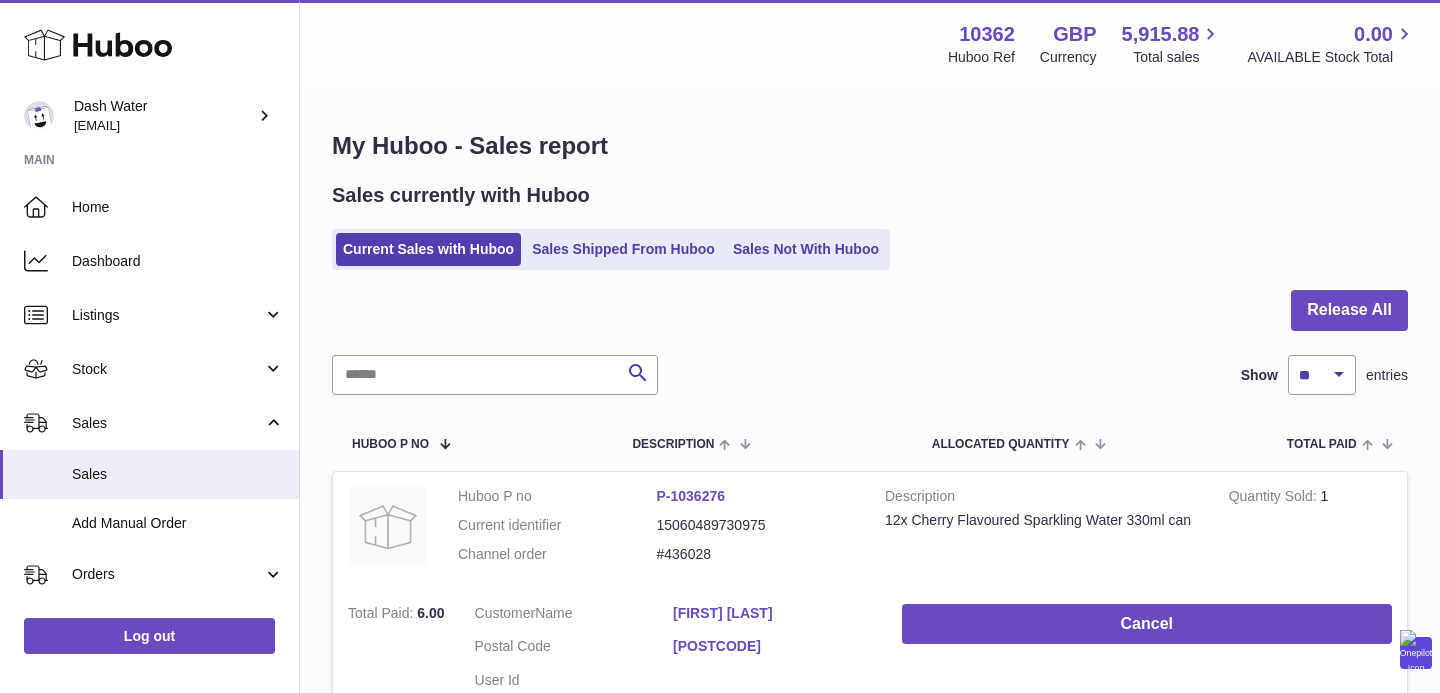 scroll, scrollTop: 0, scrollLeft: 0, axis: both 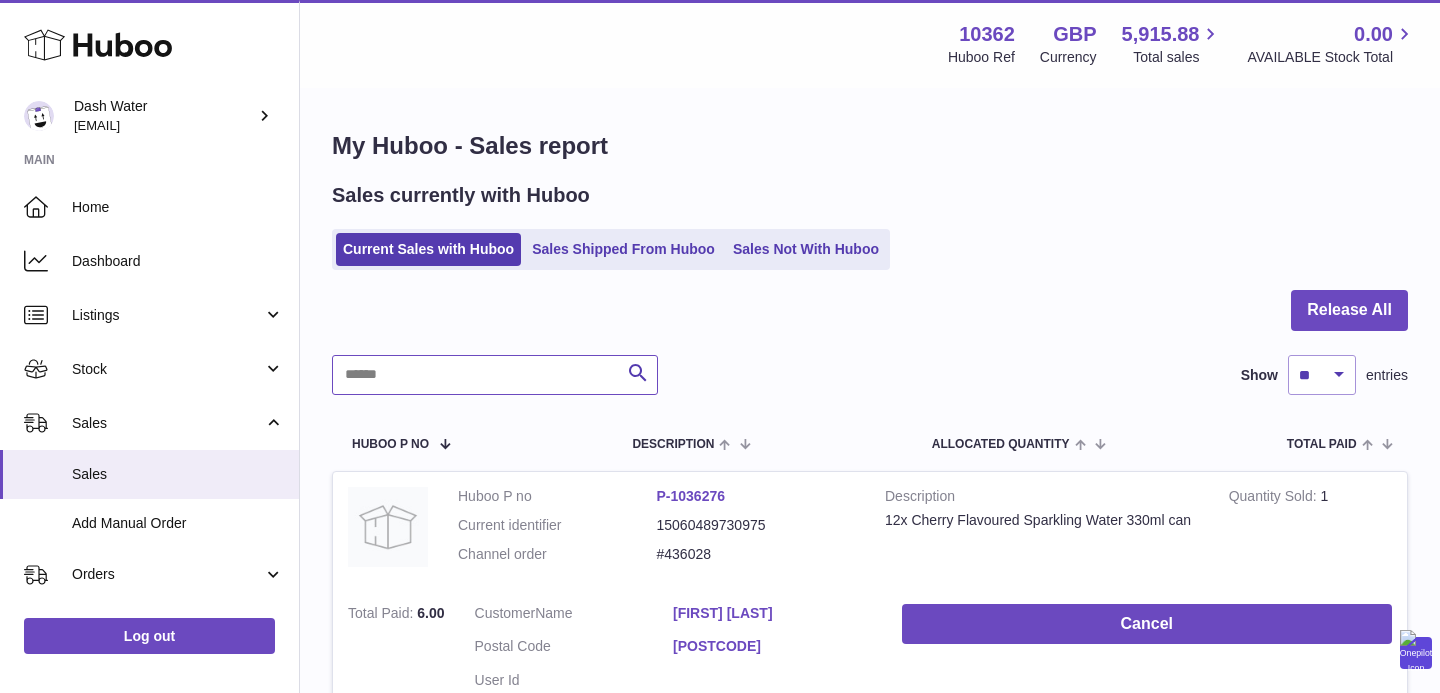 click at bounding box center (495, 375) 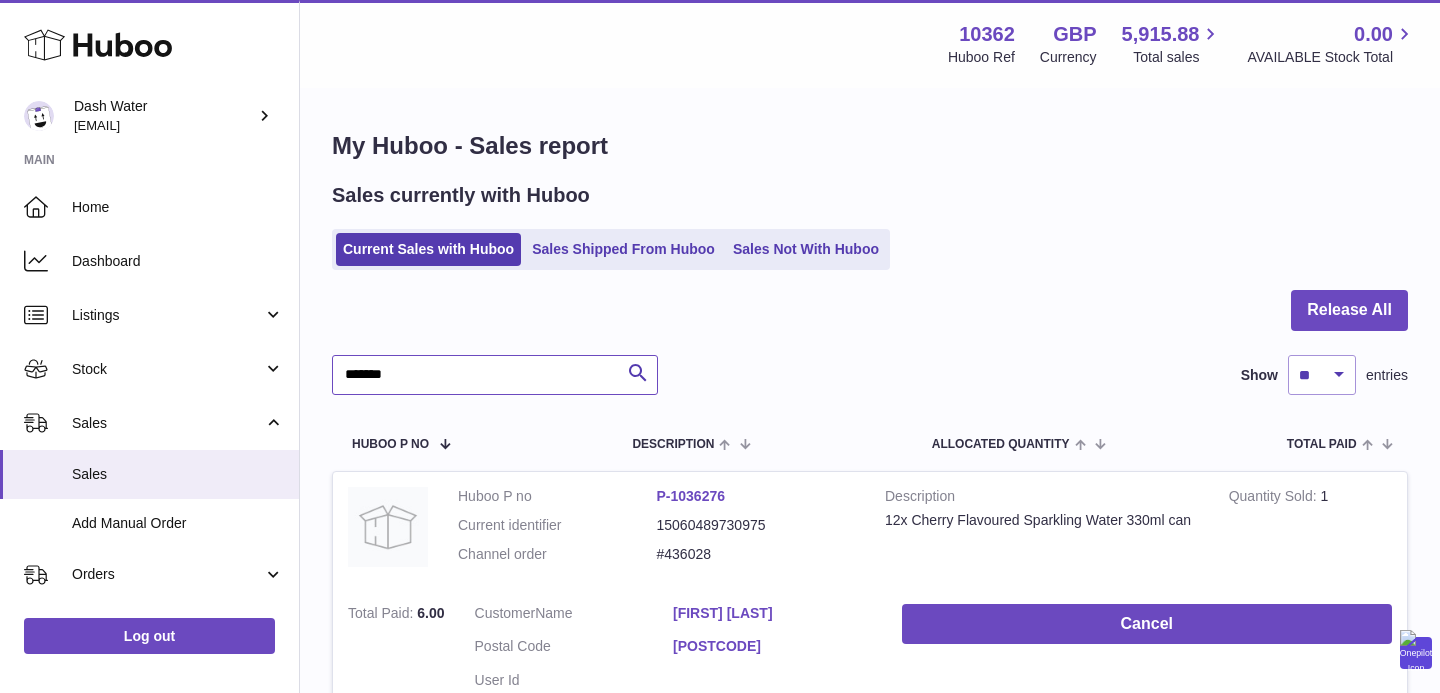 type on "*******" 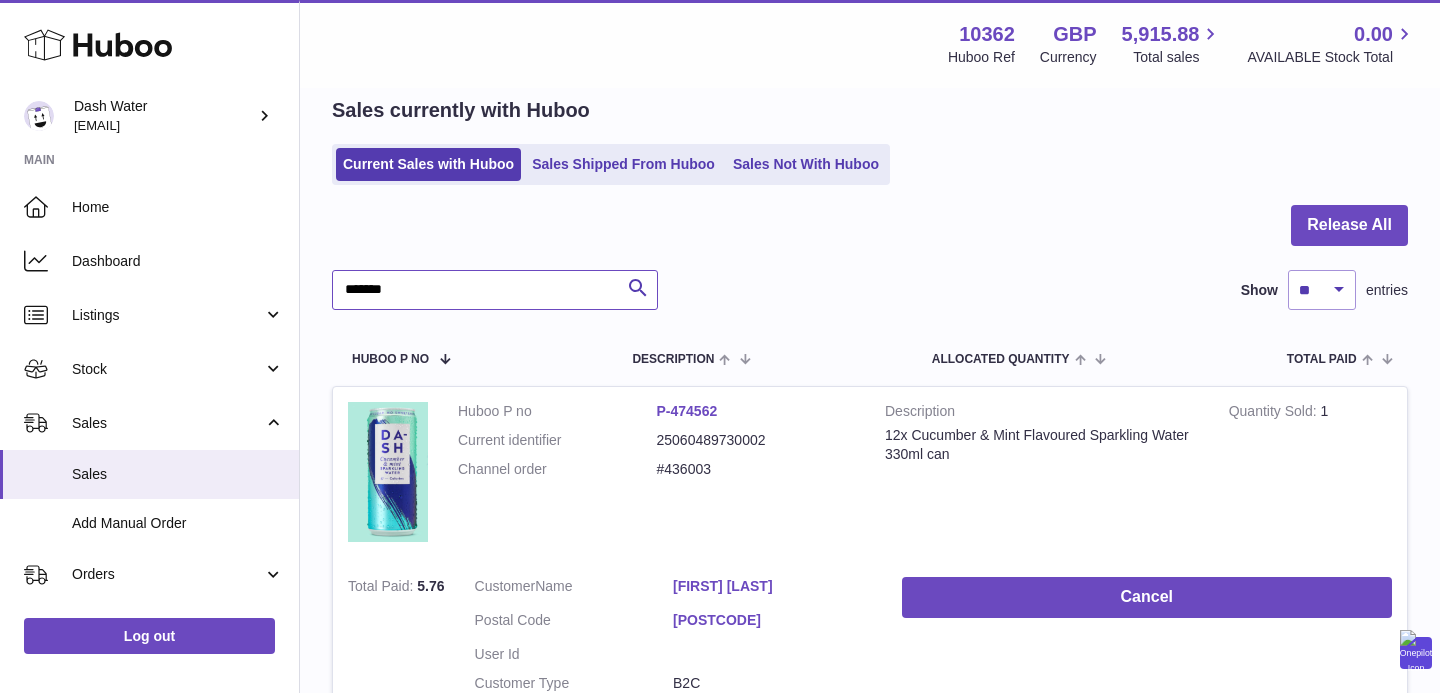 scroll, scrollTop: 156, scrollLeft: 0, axis: vertical 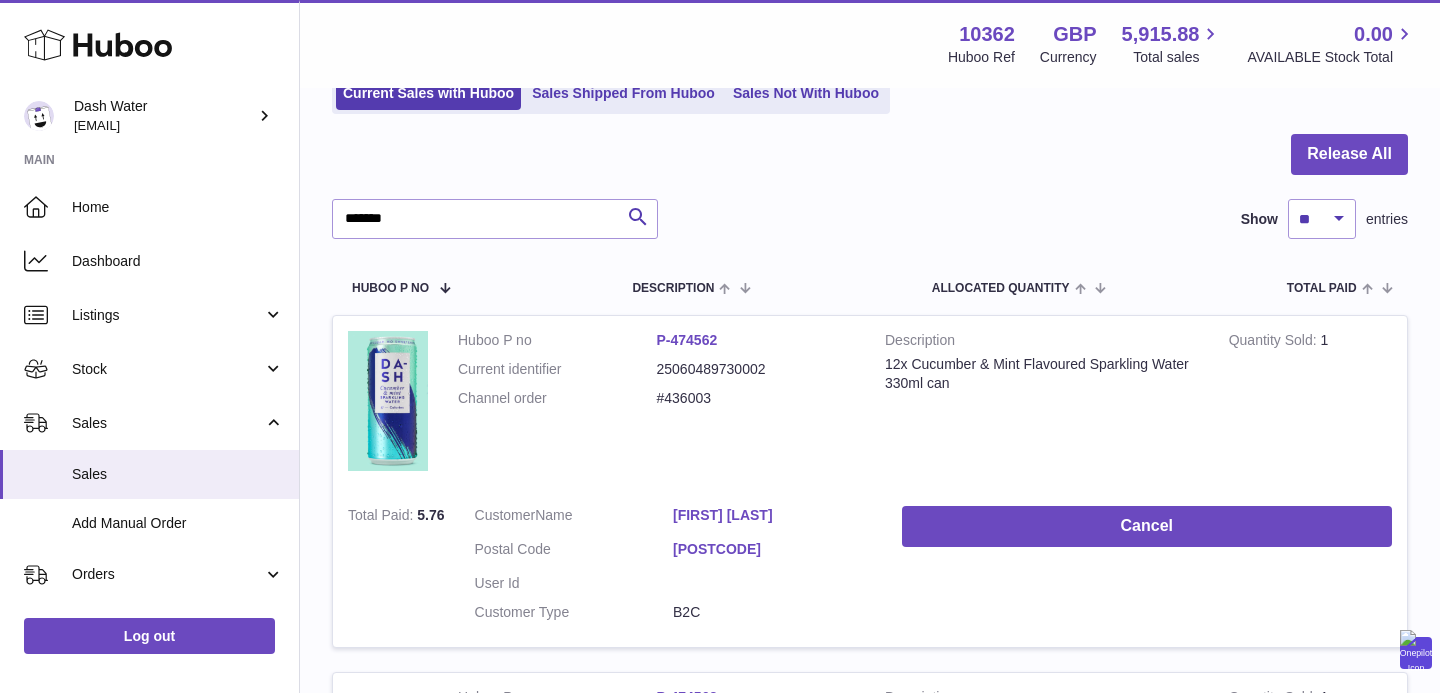 click on "[POSTCODE]" at bounding box center [772, 549] 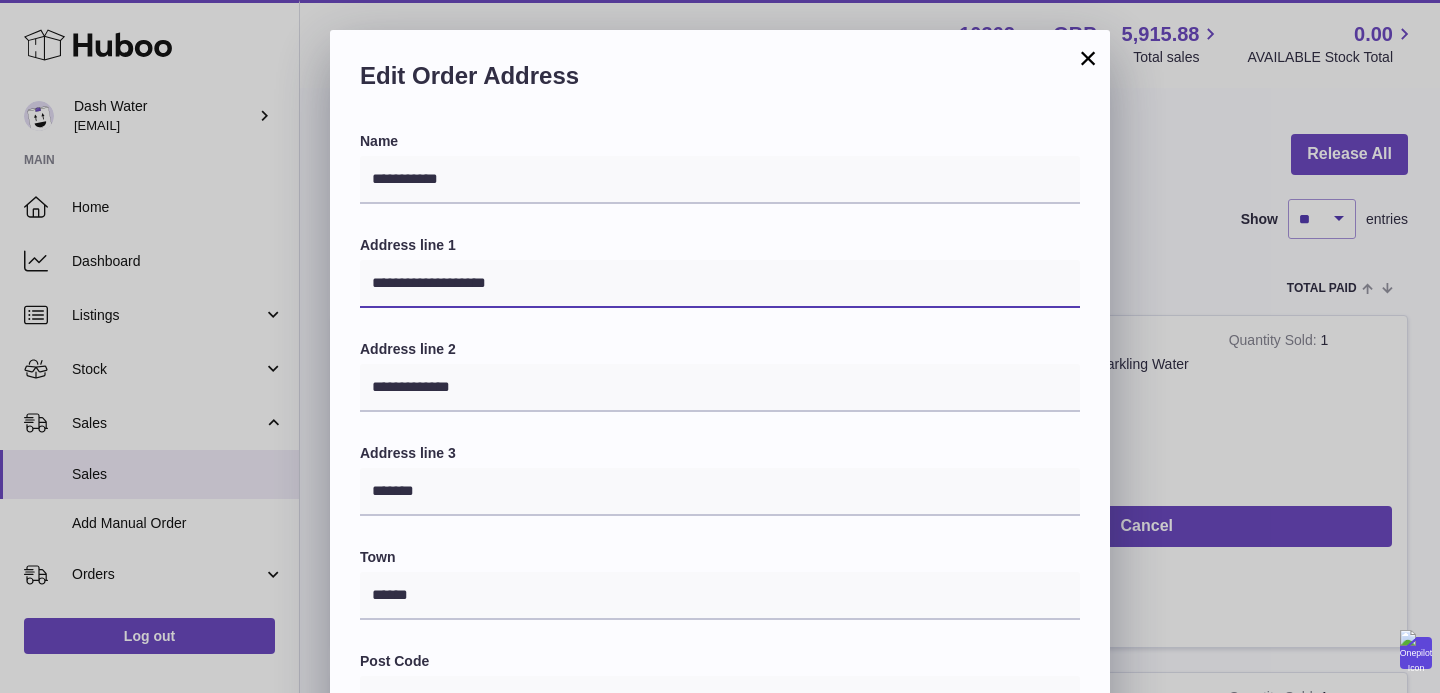 drag, startPoint x: 520, startPoint y: 279, endPoint x: 318, endPoint y: 284, distance: 202.06187 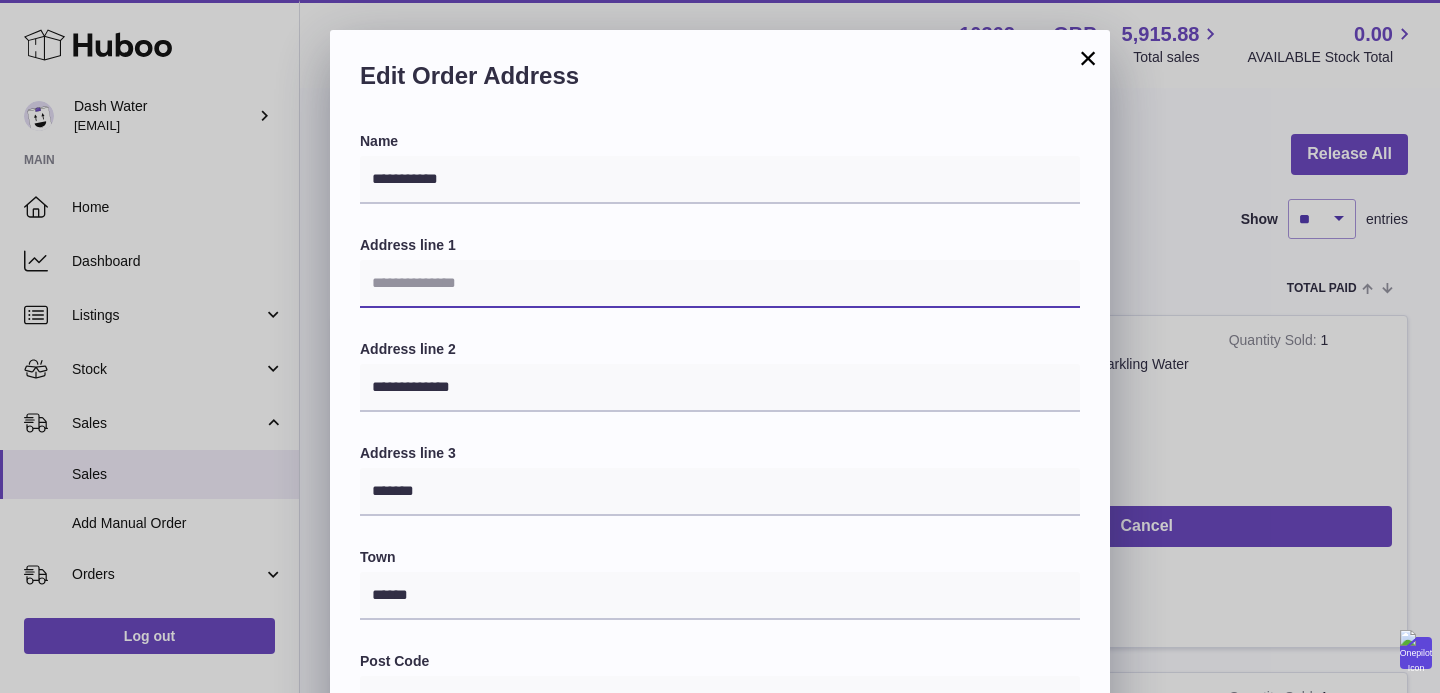 type 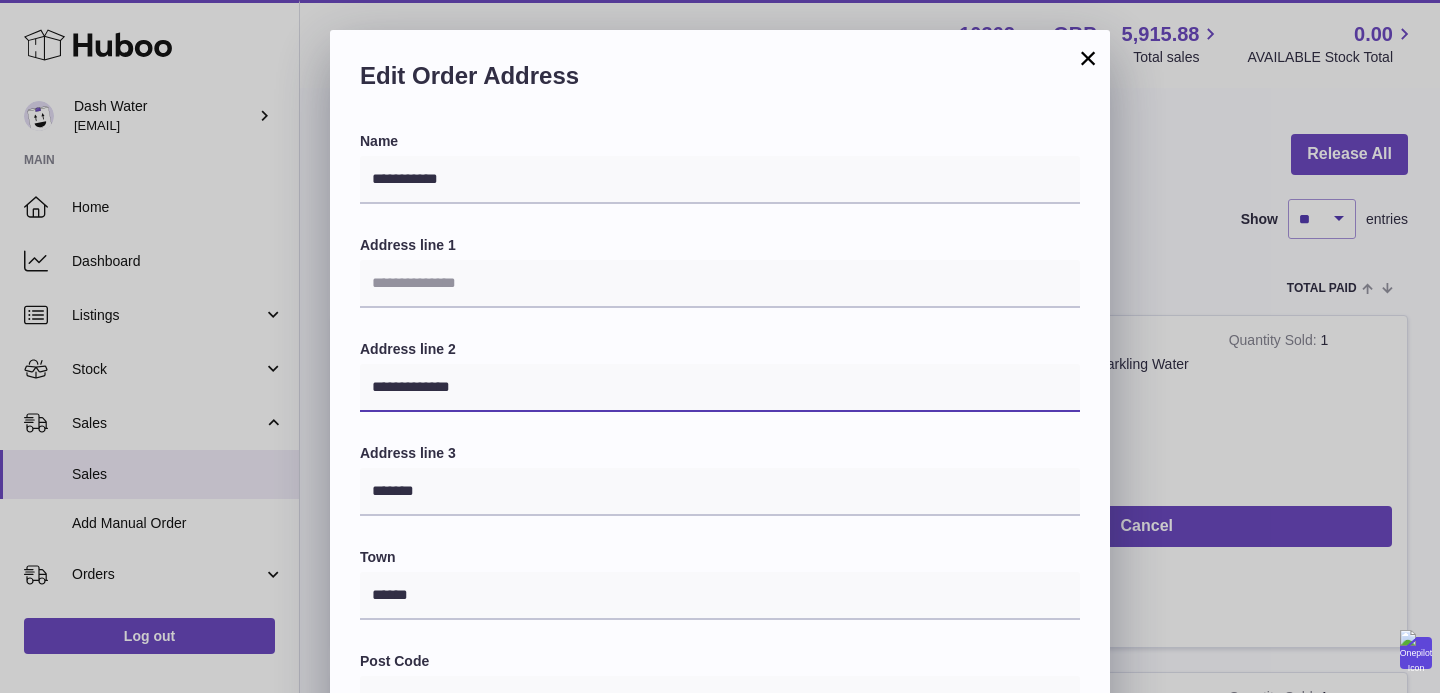 drag, startPoint x: 453, startPoint y: 393, endPoint x: 342, endPoint y: 393, distance: 111 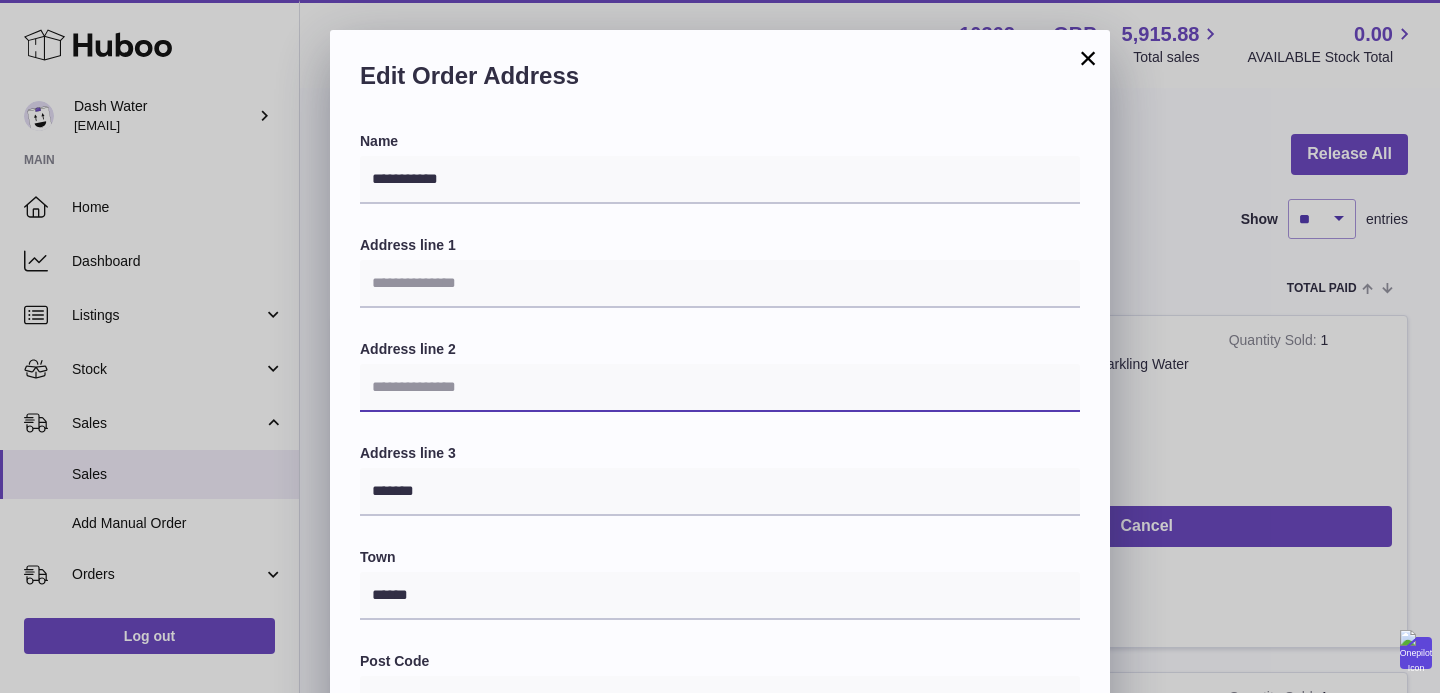 type 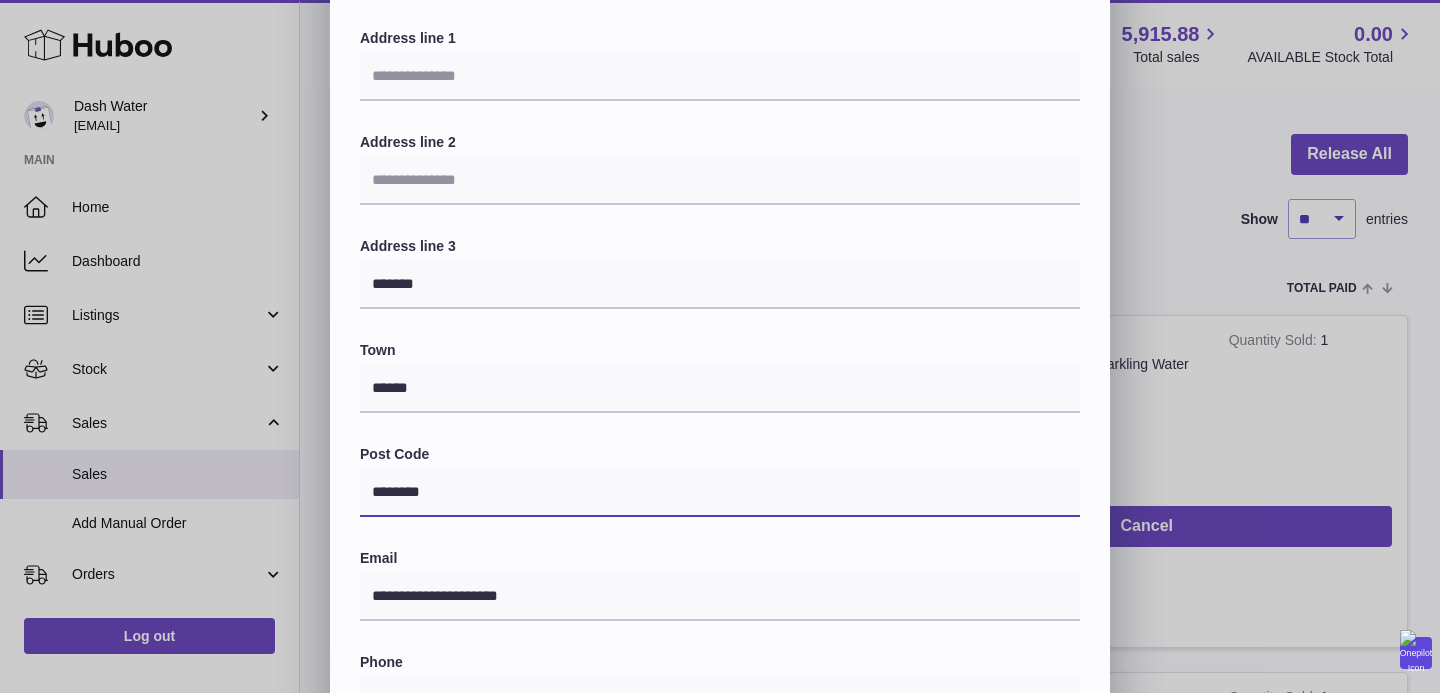 drag, startPoint x: 472, startPoint y: 494, endPoint x: 305, endPoint y: 491, distance: 167.02695 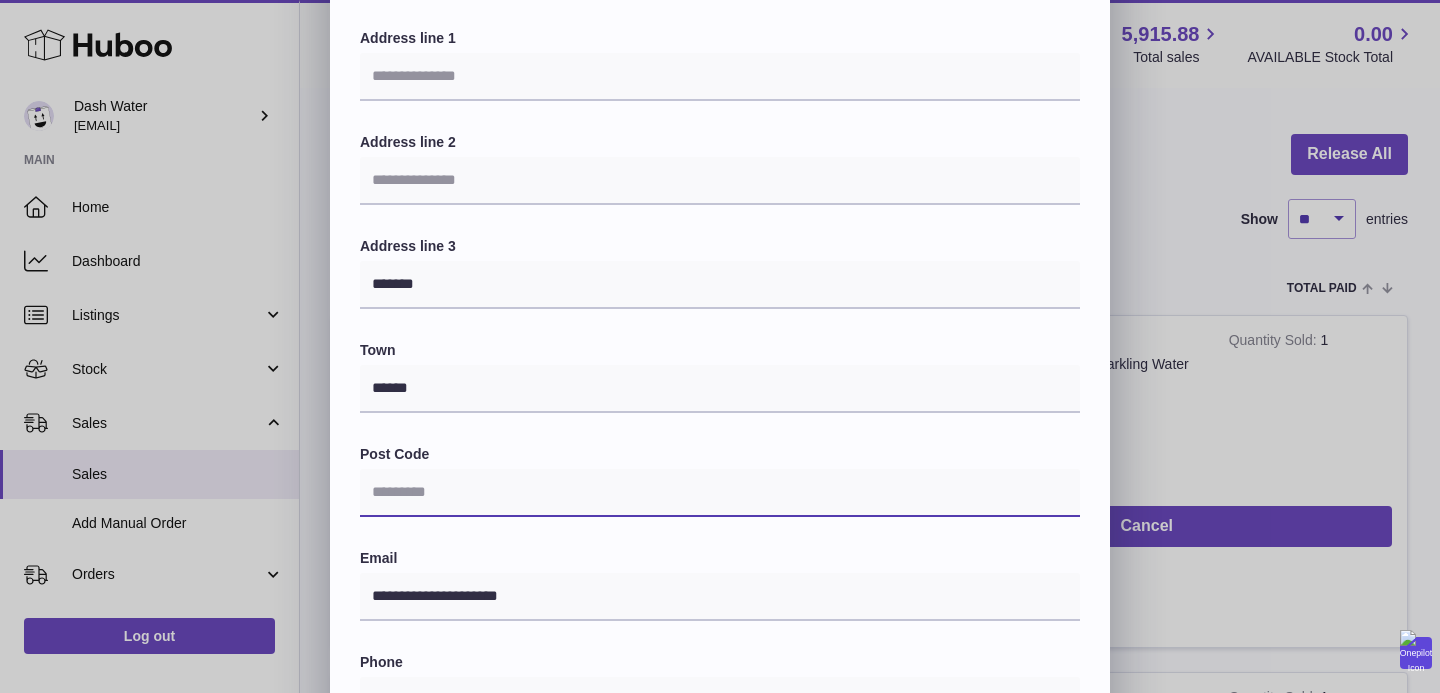 type 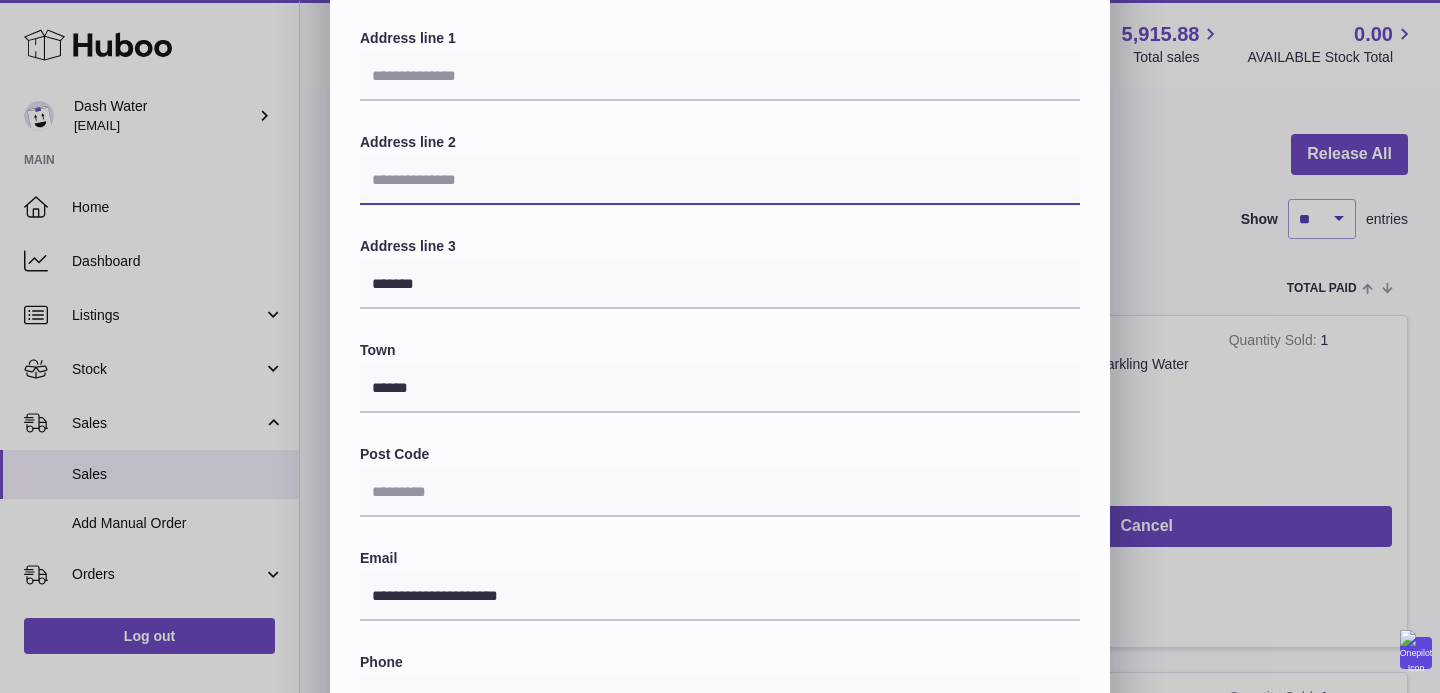 click at bounding box center (720, 181) 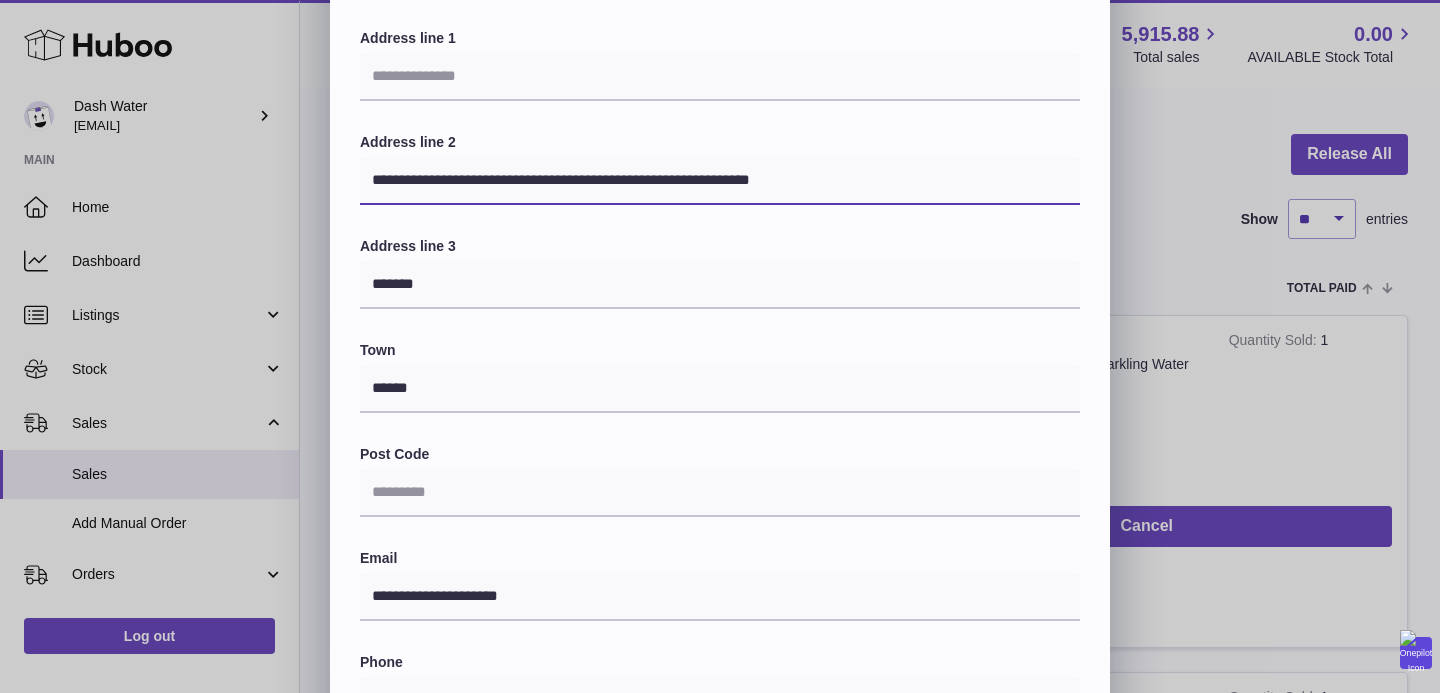 drag, startPoint x: 824, startPoint y: 176, endPoint x: 764, endPoint y: 176, distance: 60 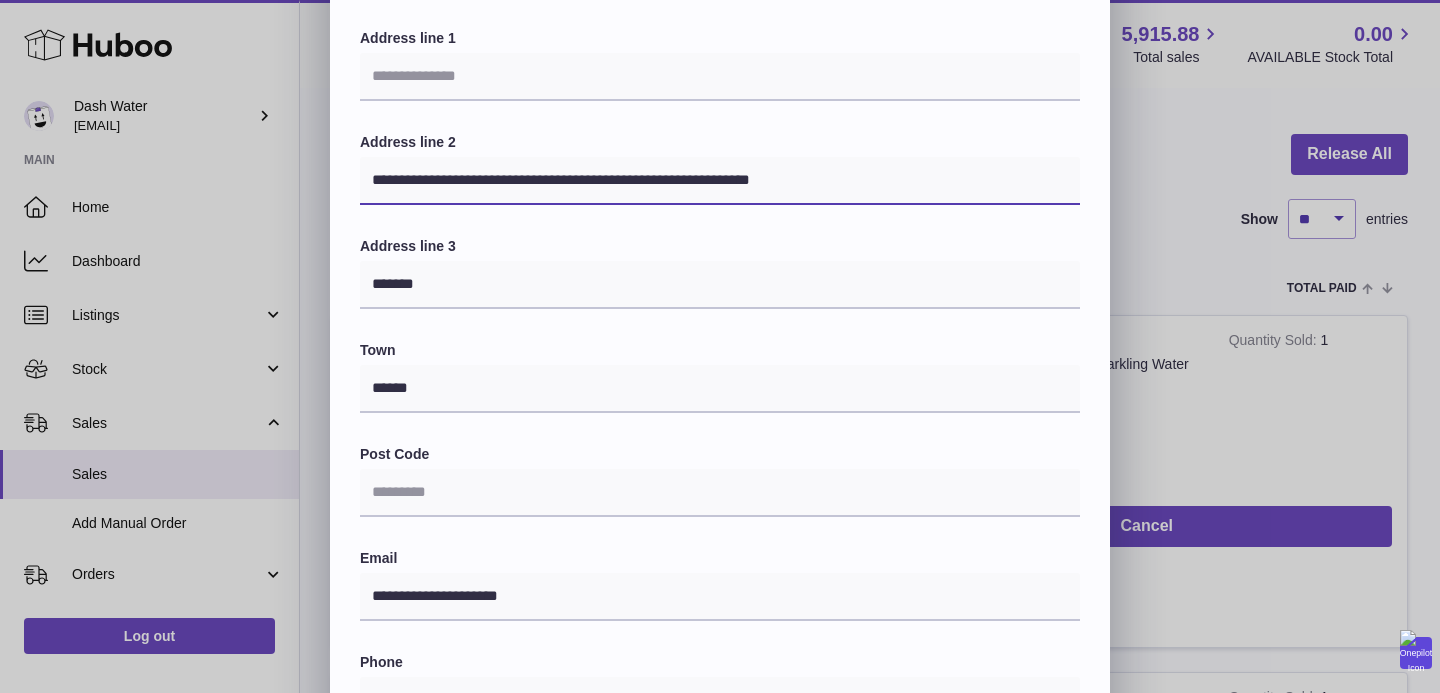 click on "**********" at bounding box center [720, 181] 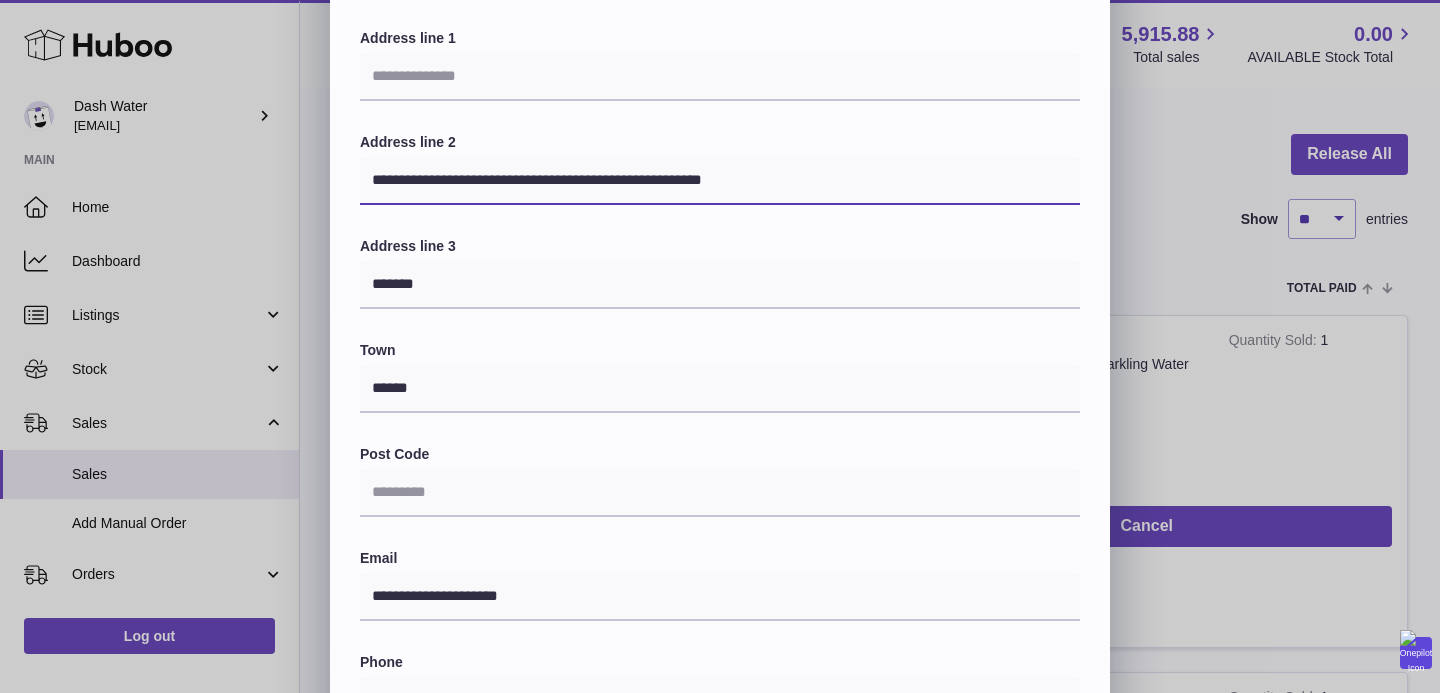 type on "**********" 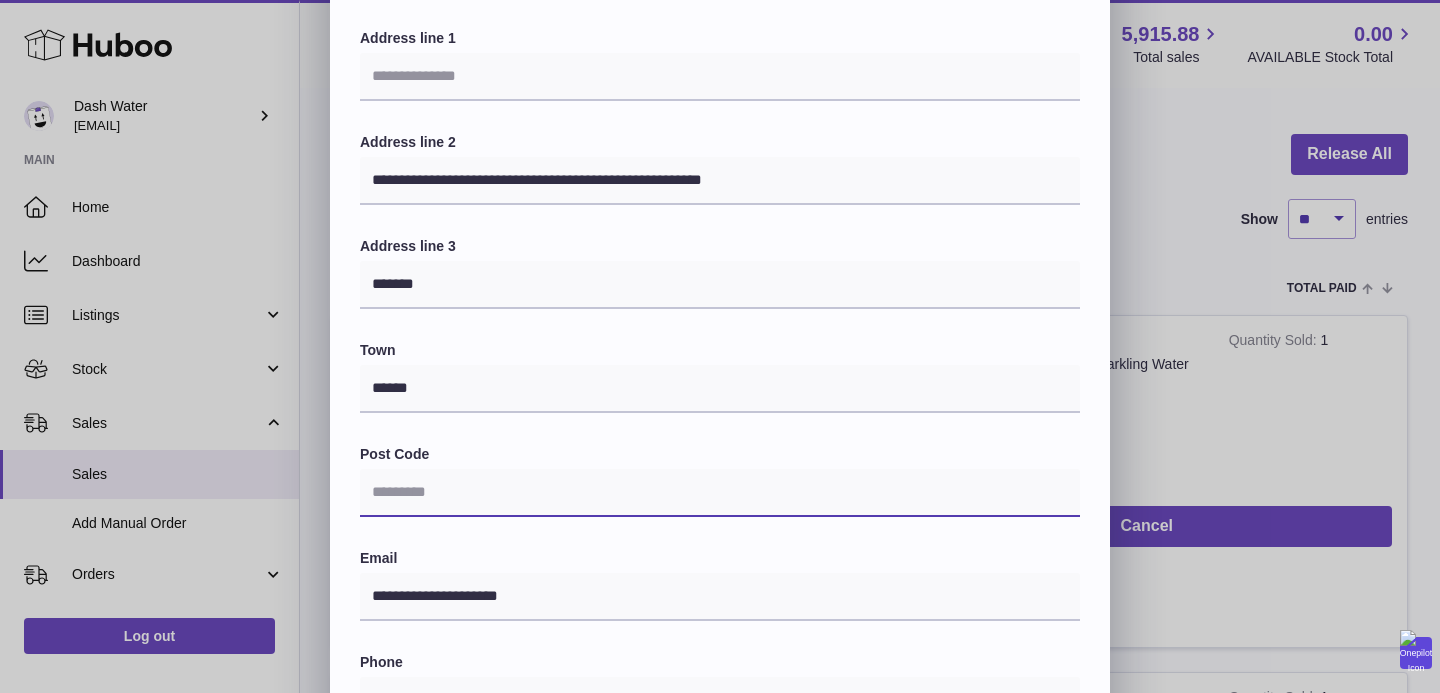click at bounding box center [720, 493] 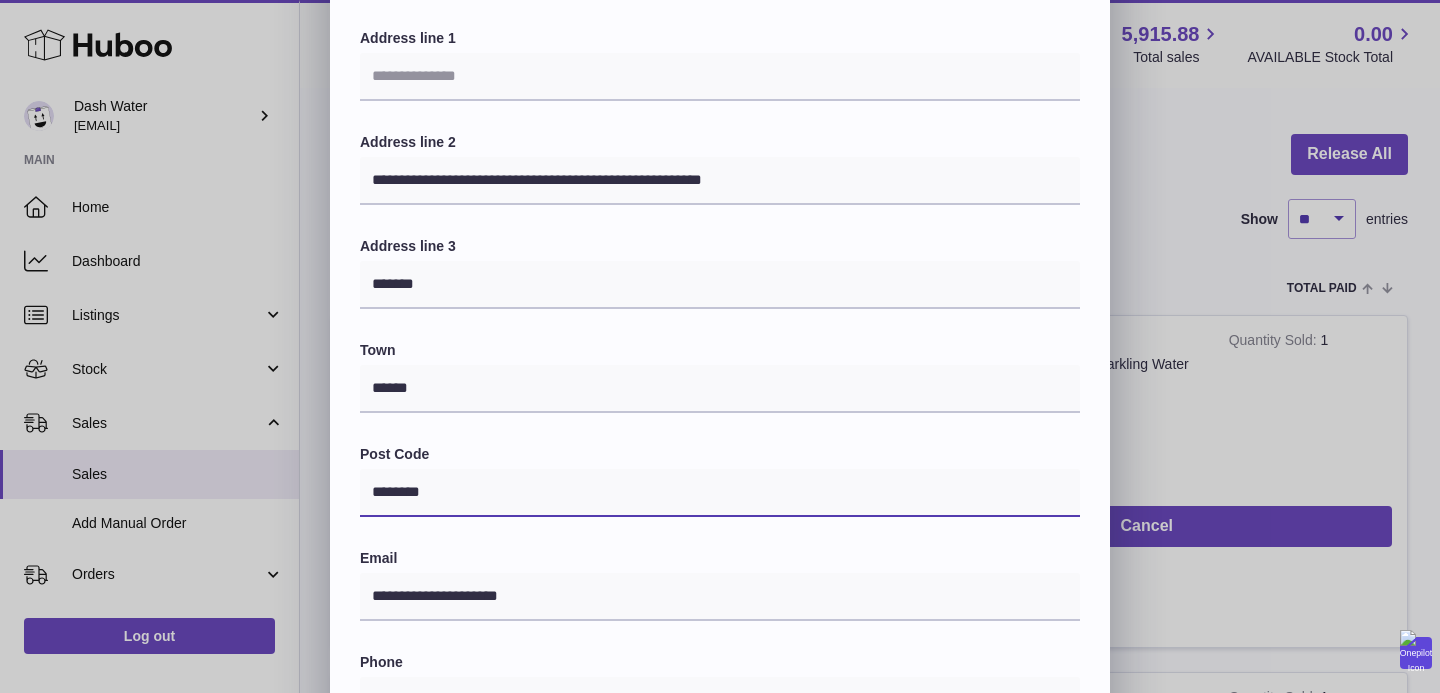 type on "********" 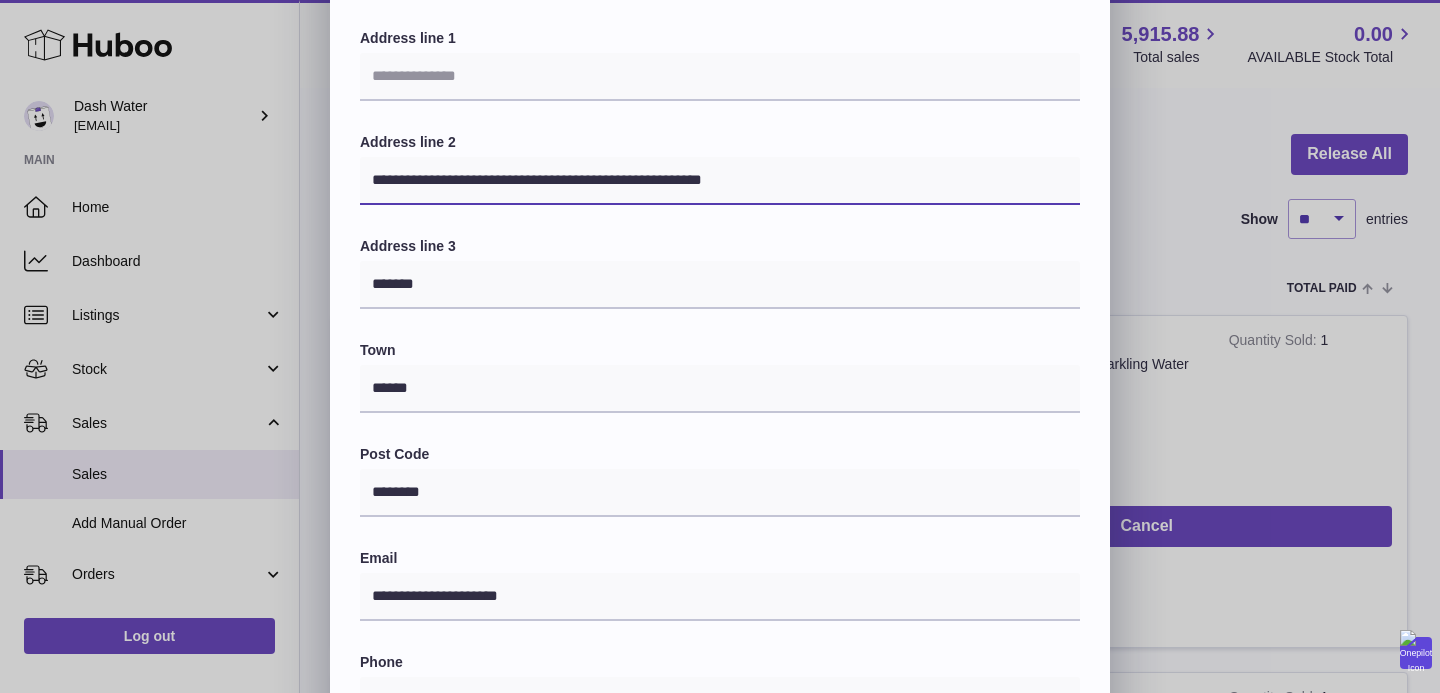drag, startPoint x: 783, startPoint y: 180, endPoint x: 705, endPoint y: 174, distance: 78.23043 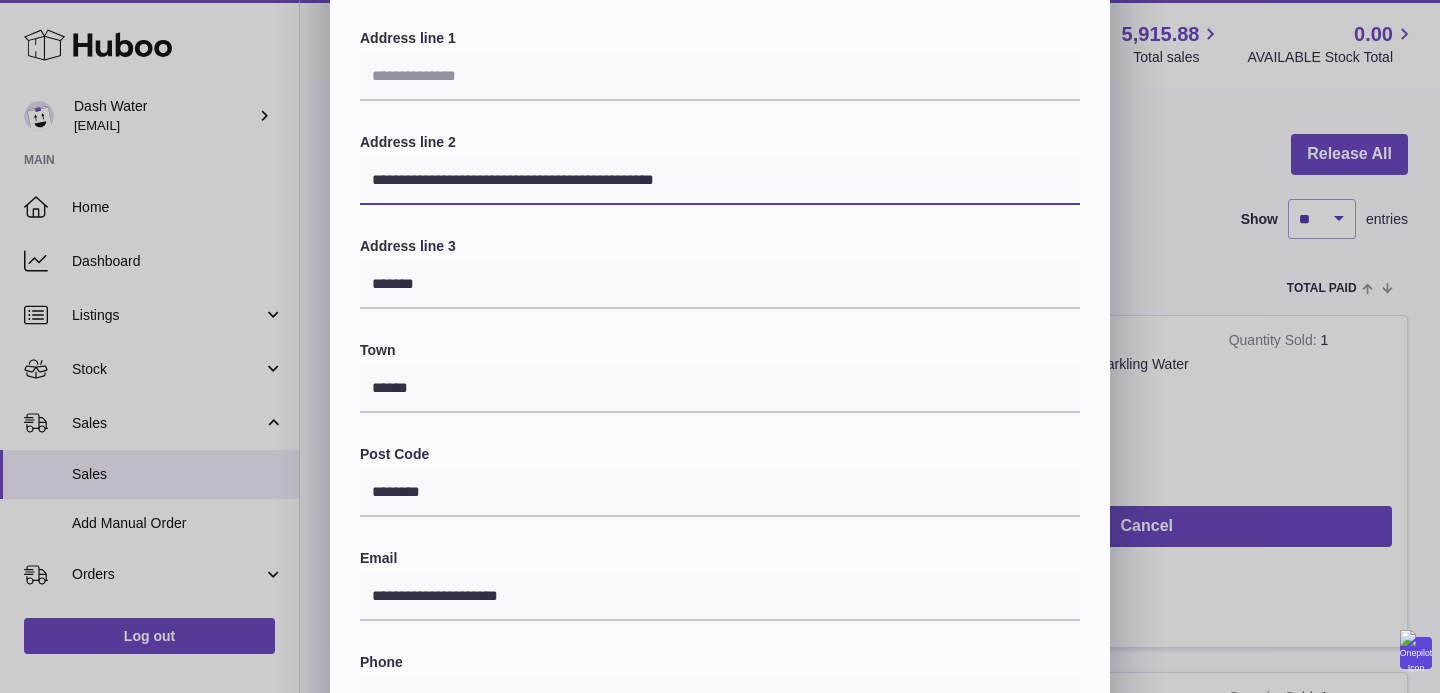 drag, startPoint x: 722, startPoint y: 178, endPoint x: 615, endPoint y: 178, distance: 107 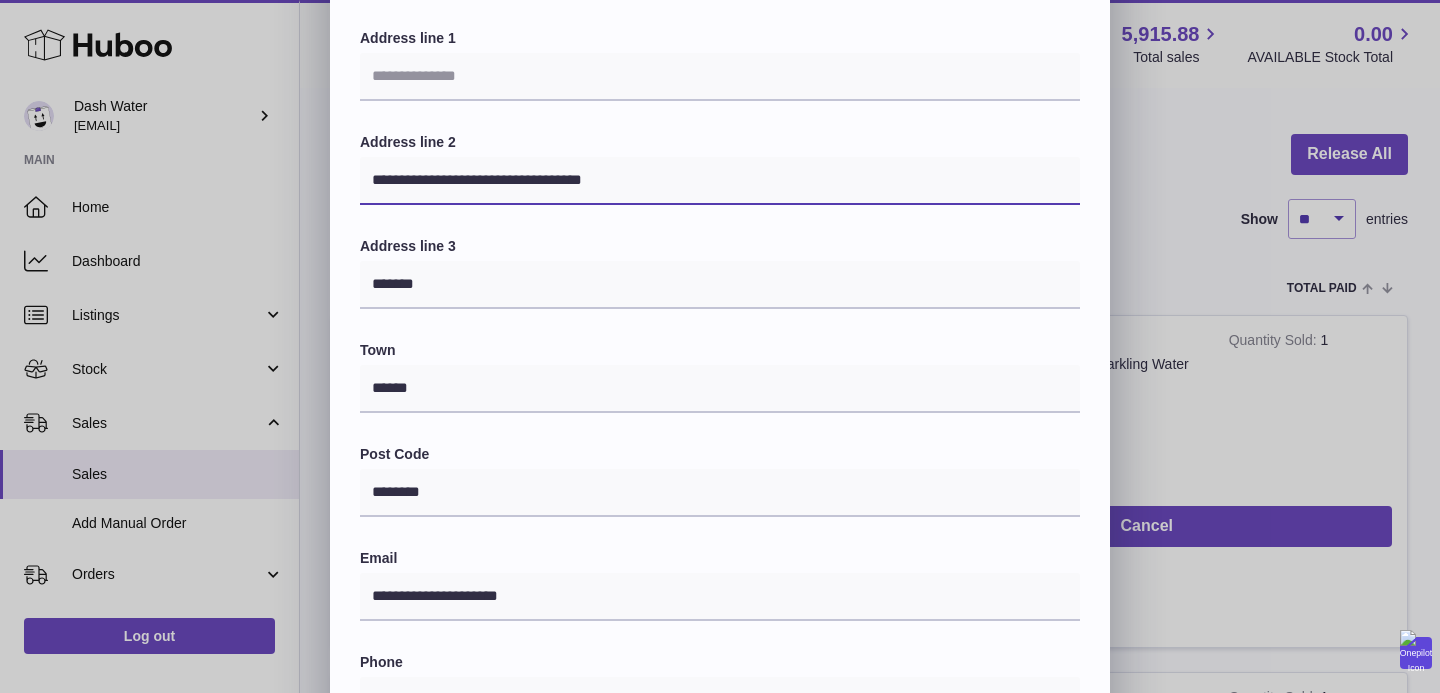 type on "**********" 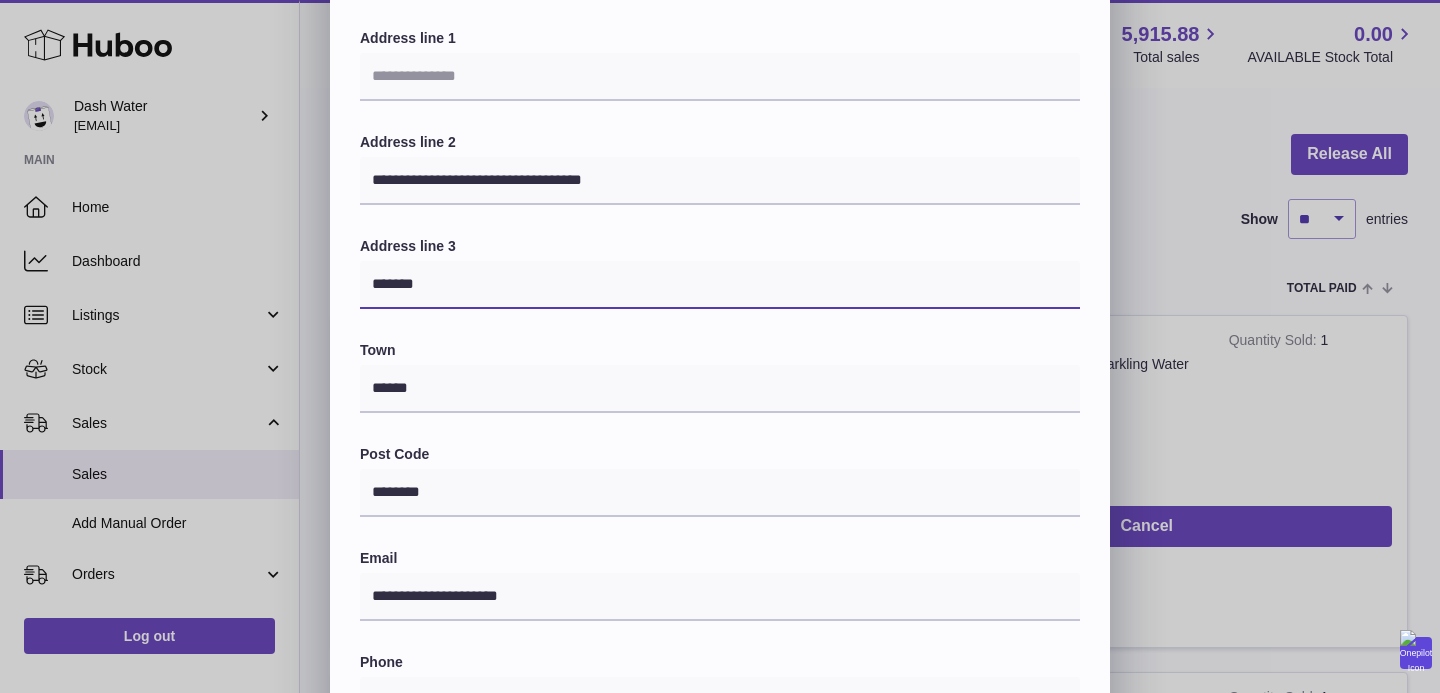drag, startPoint x: 452, startPoint y: 286, endPoint x: 337, endPoint y: 286, distance: 115 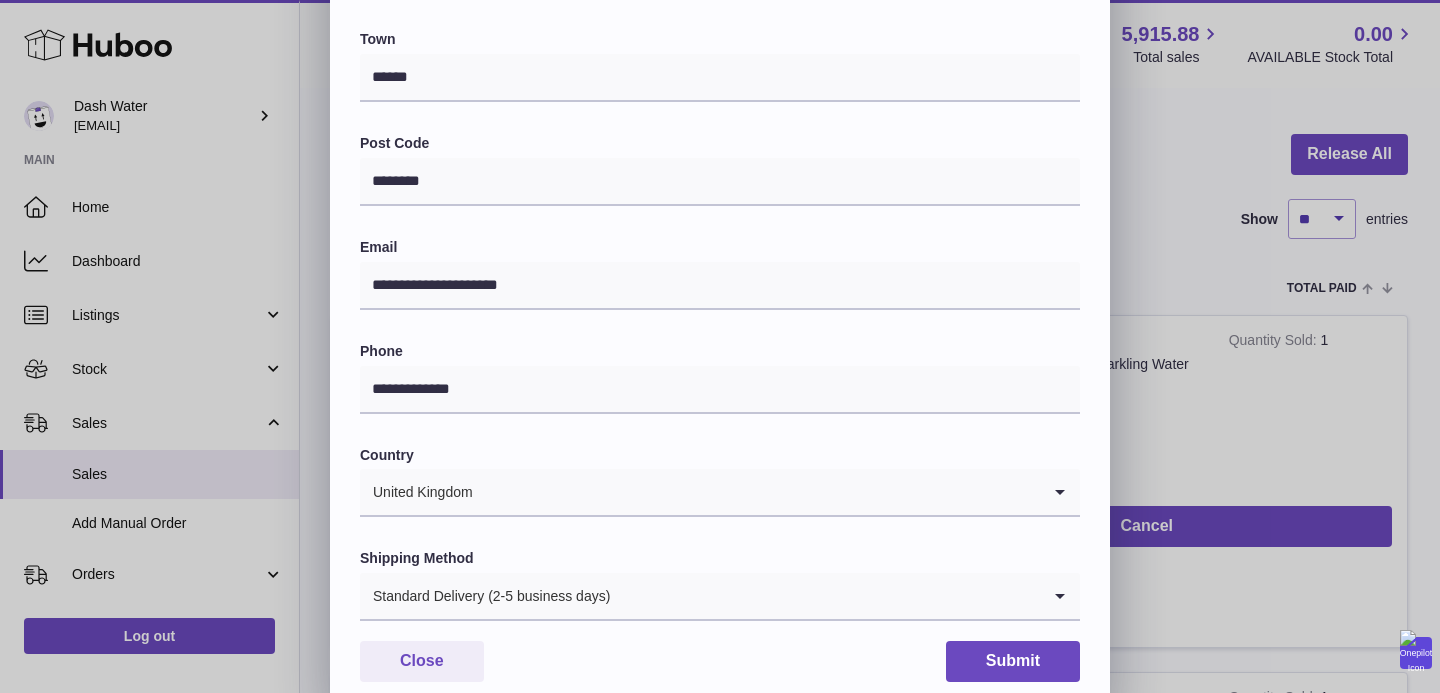 scroll, scrollTop: 521, scrollLeft: 0, axis: vertical 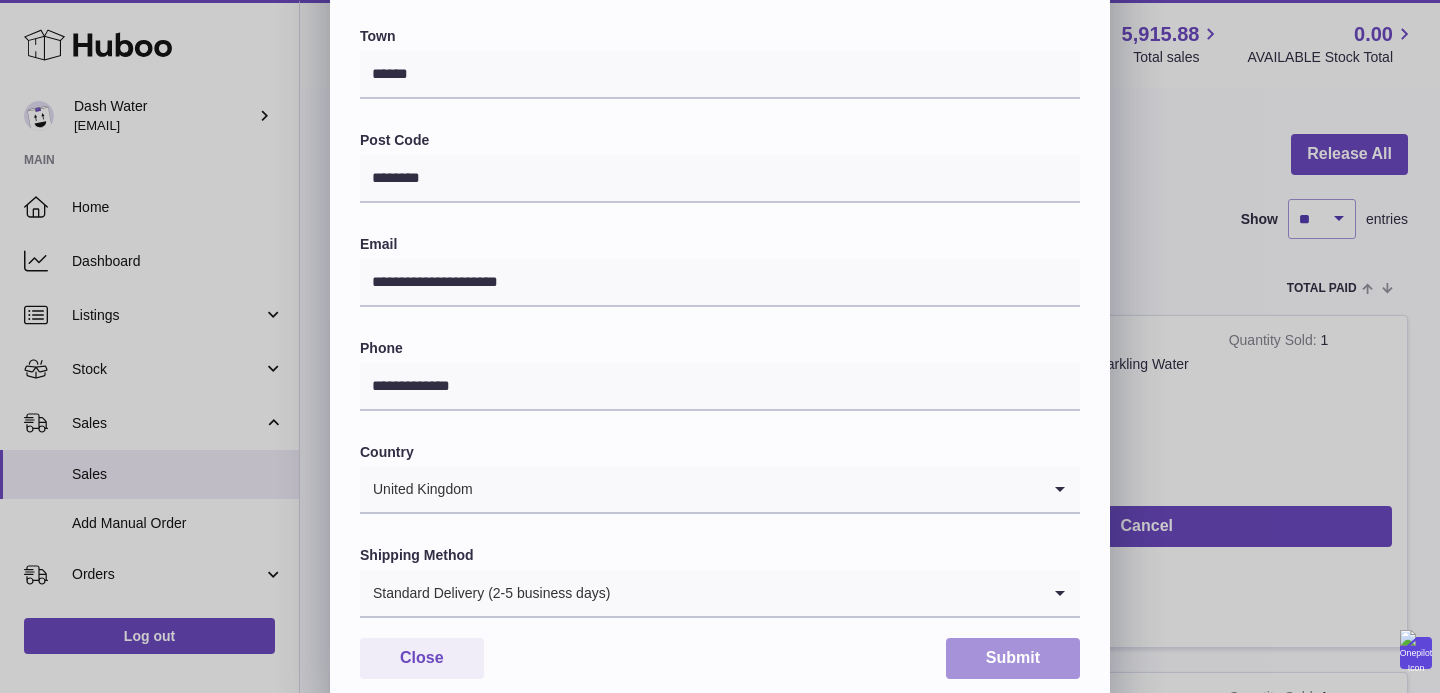 type on "**********" 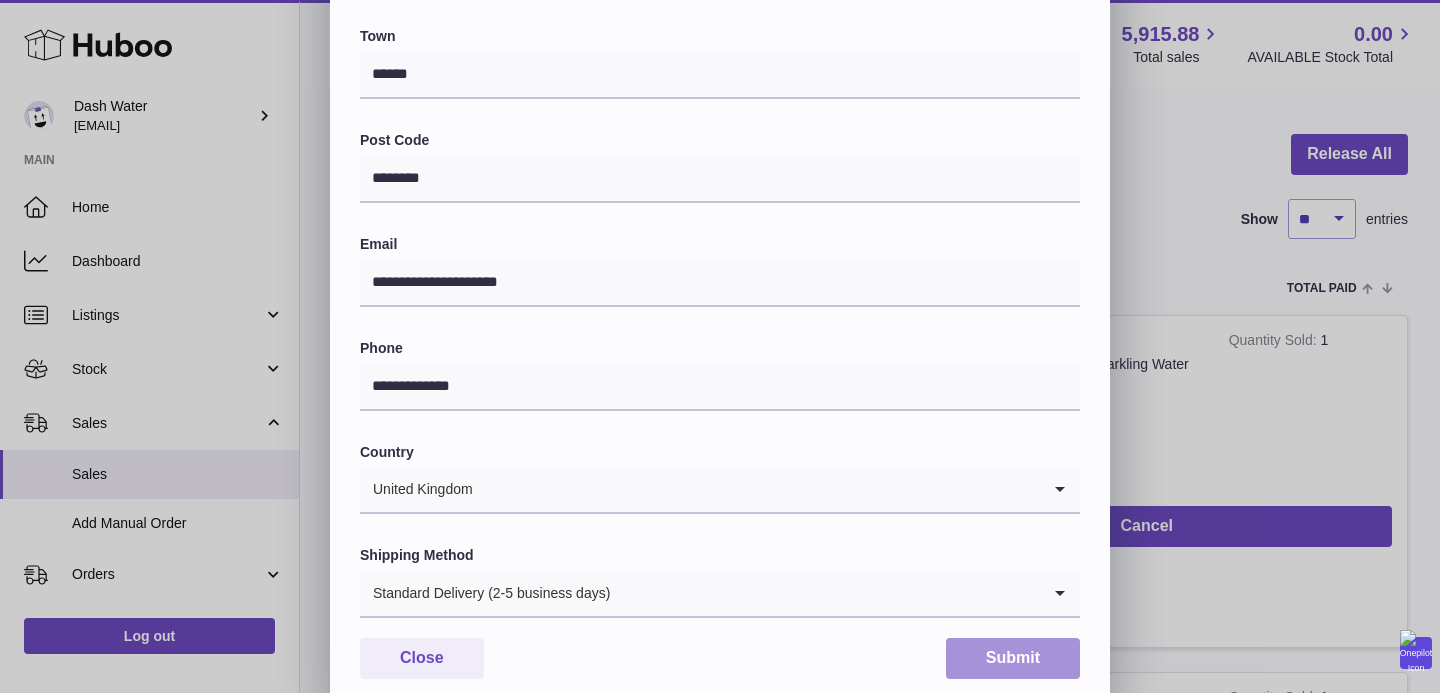 click on "Submit" at bounding box center (1013, 658) 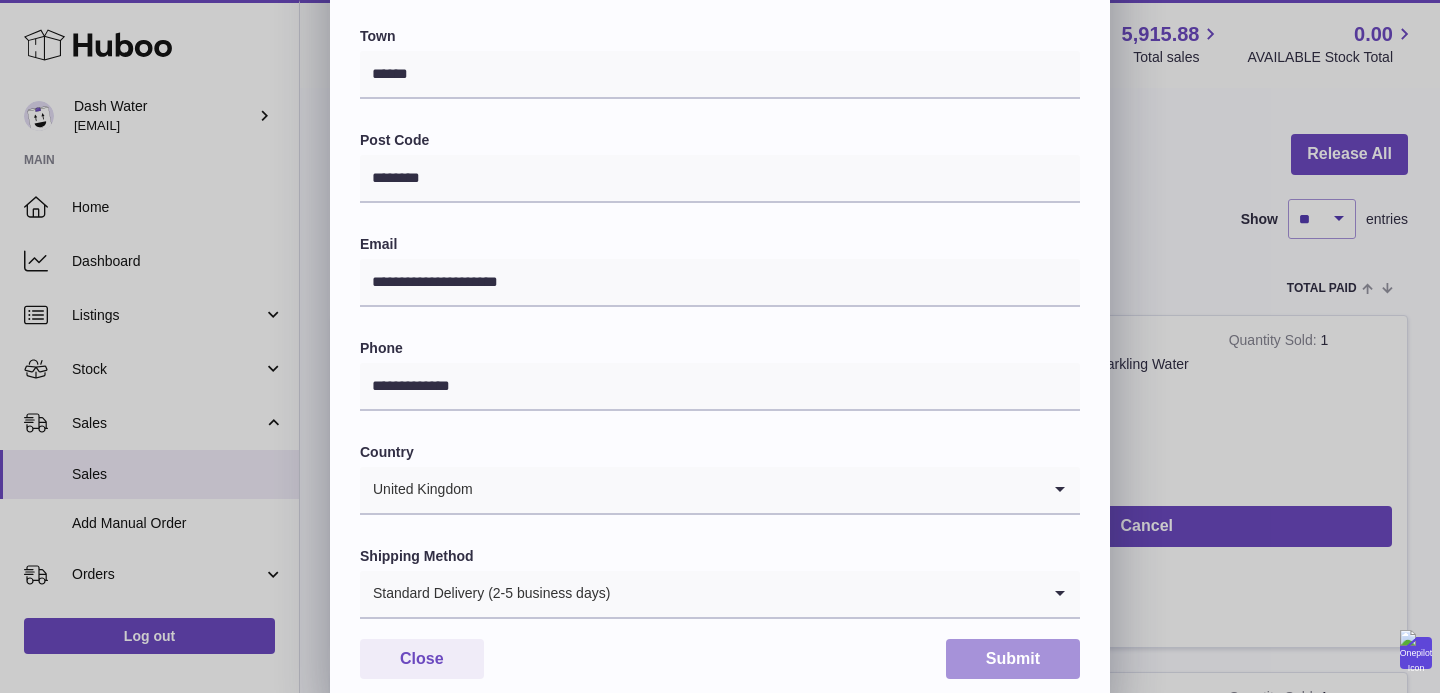 scroll, scrollTop: 607, scrollLeft: 0, axis: vertical 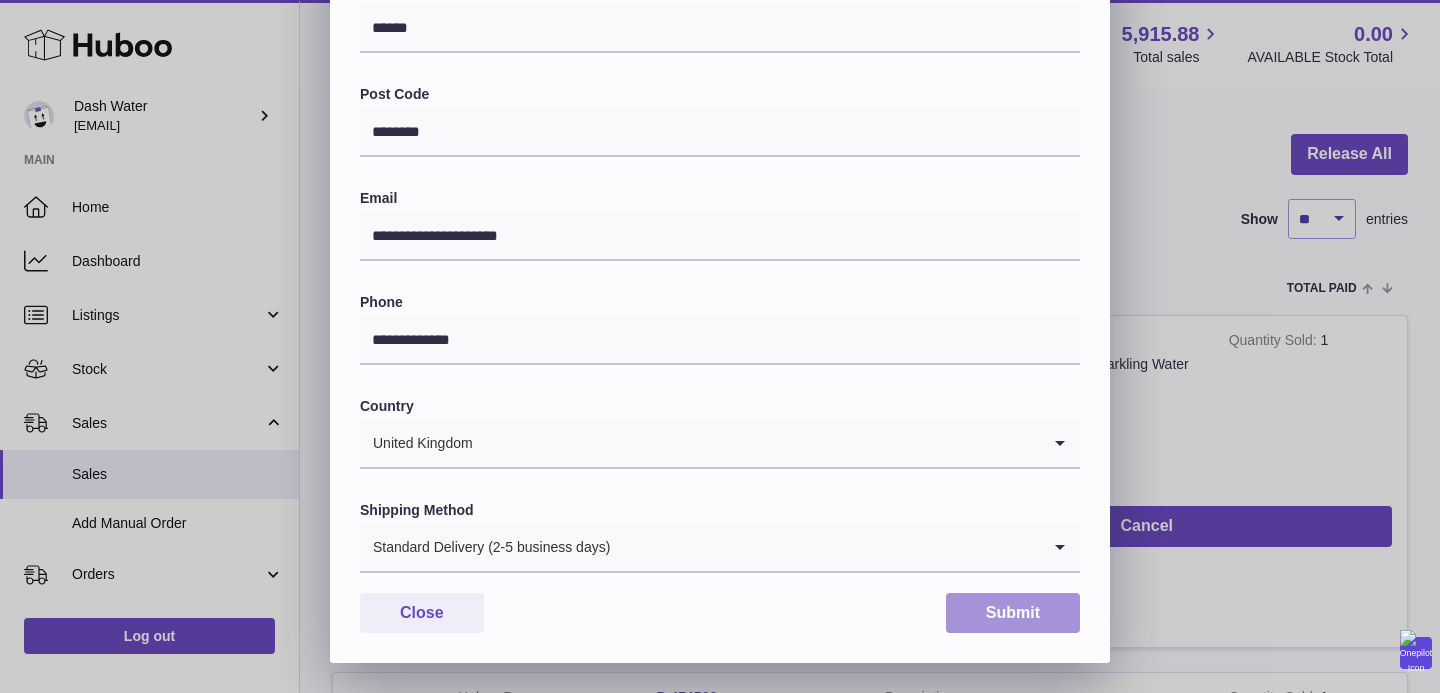 click on "Submit" at bounding box center (1013, 613) 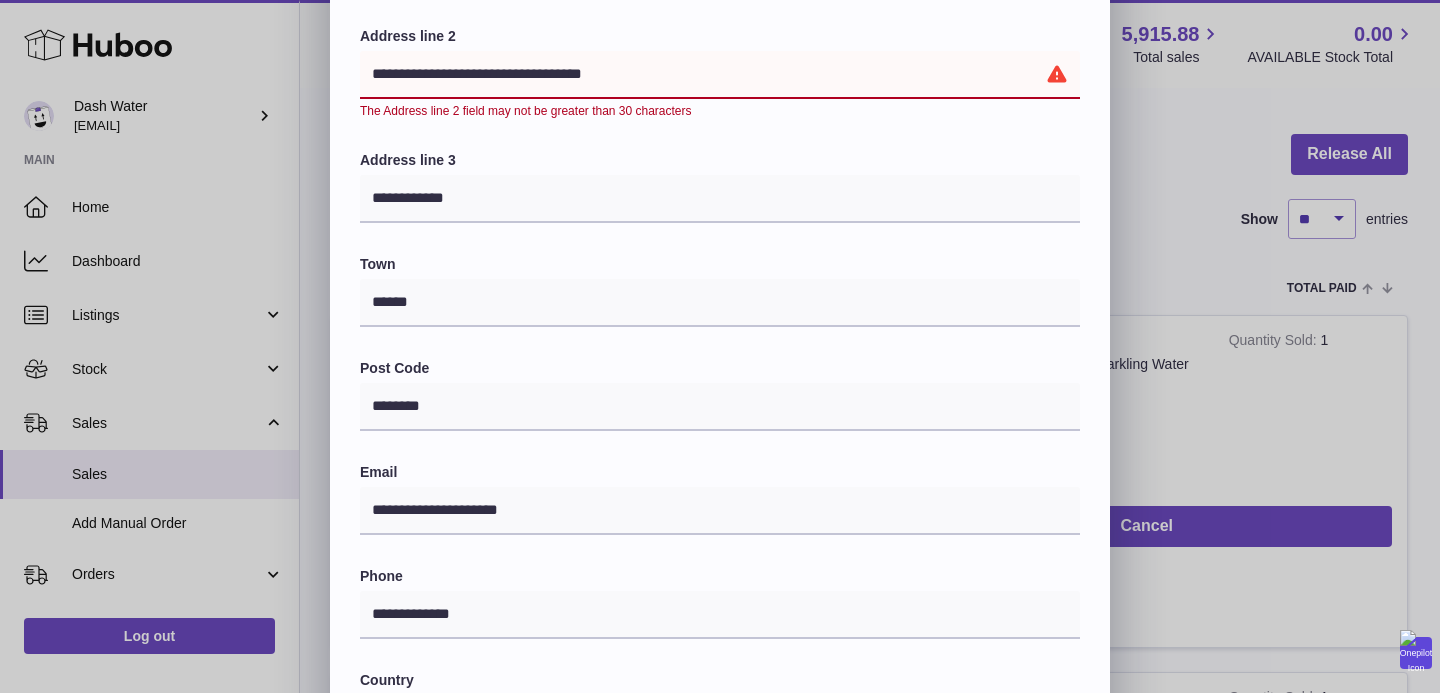 scroll, scrollTop: 0, scrollLeft: 0, axis: both 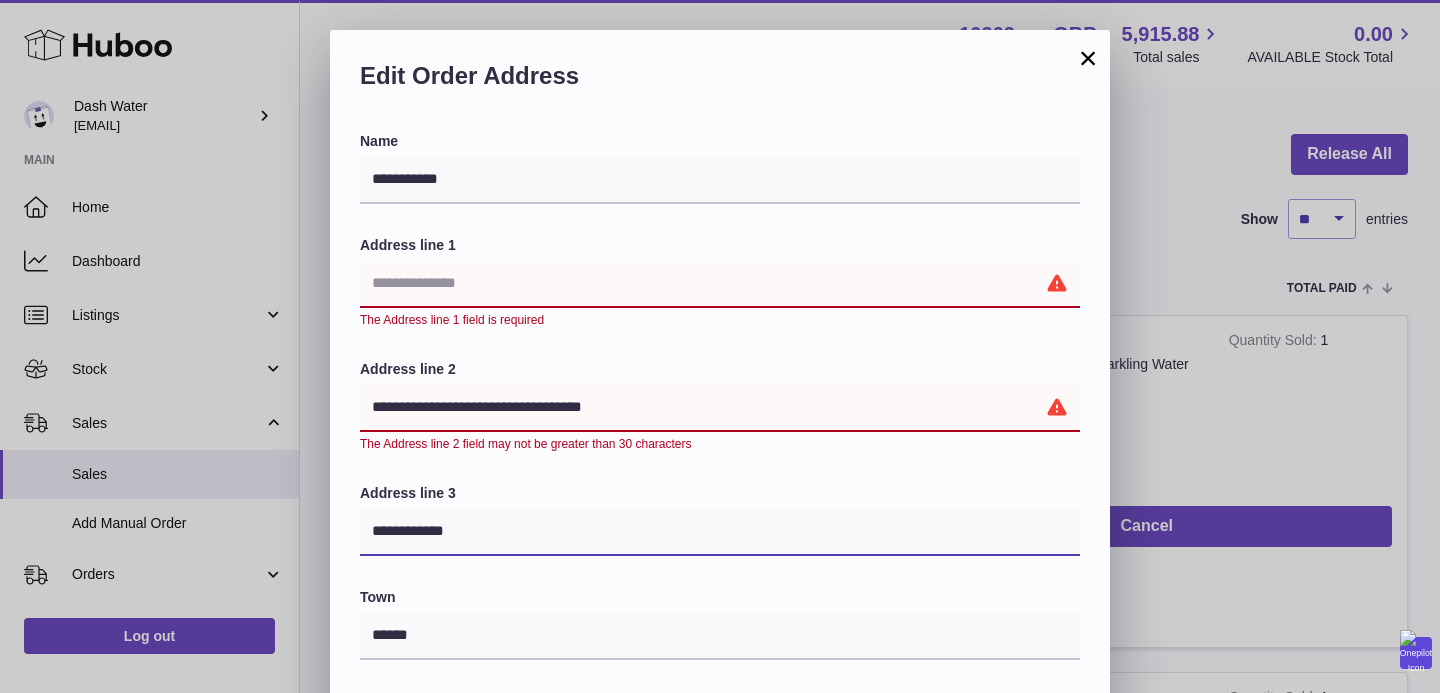 drag, startPoint x: 486, startPoint y: 527, endPoint x: 292, endPoint y: 527, distance: 194 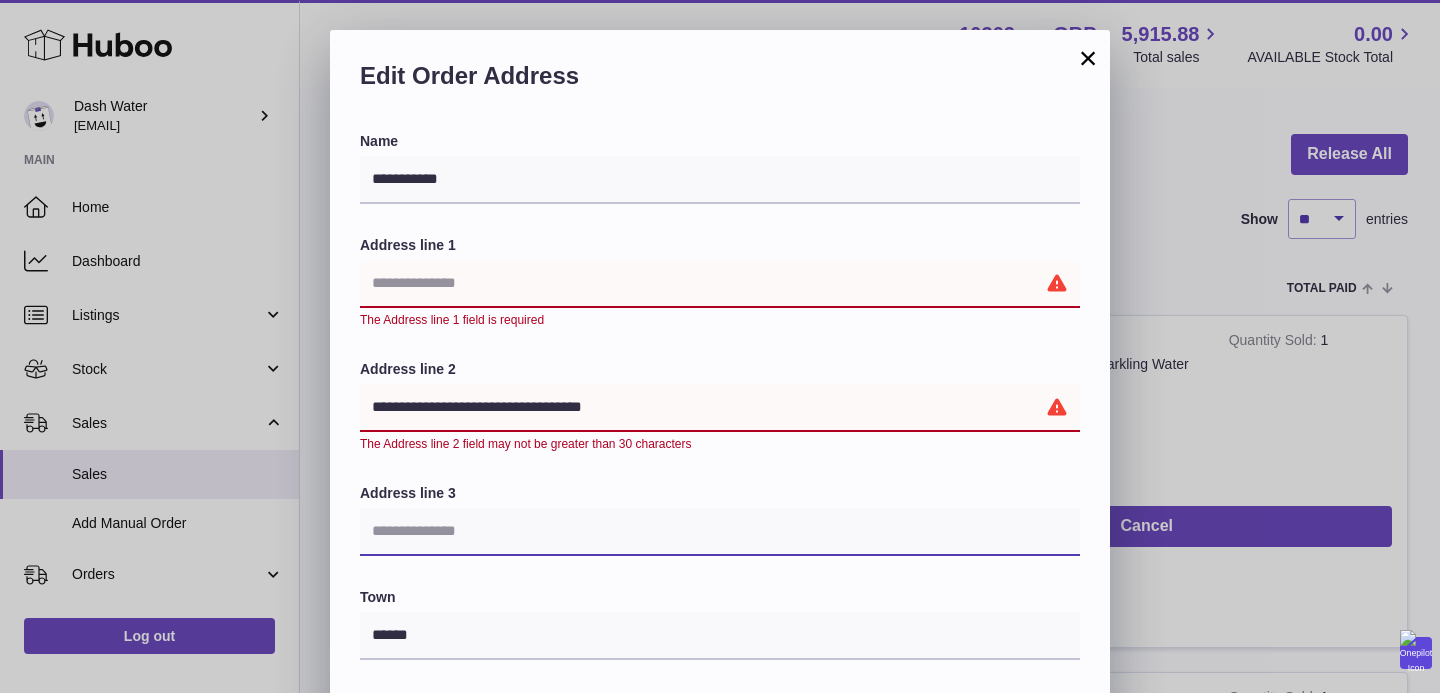 type 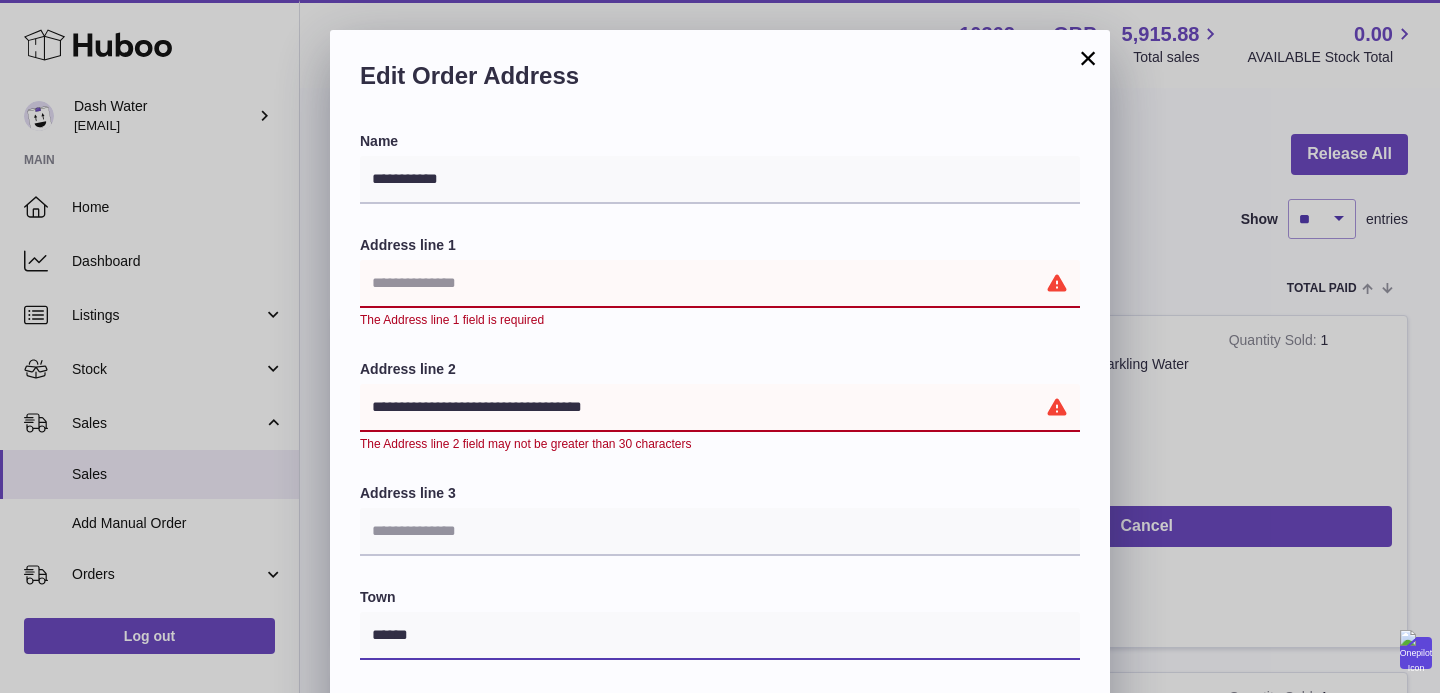click on "******" at bounding box center [720, 636] 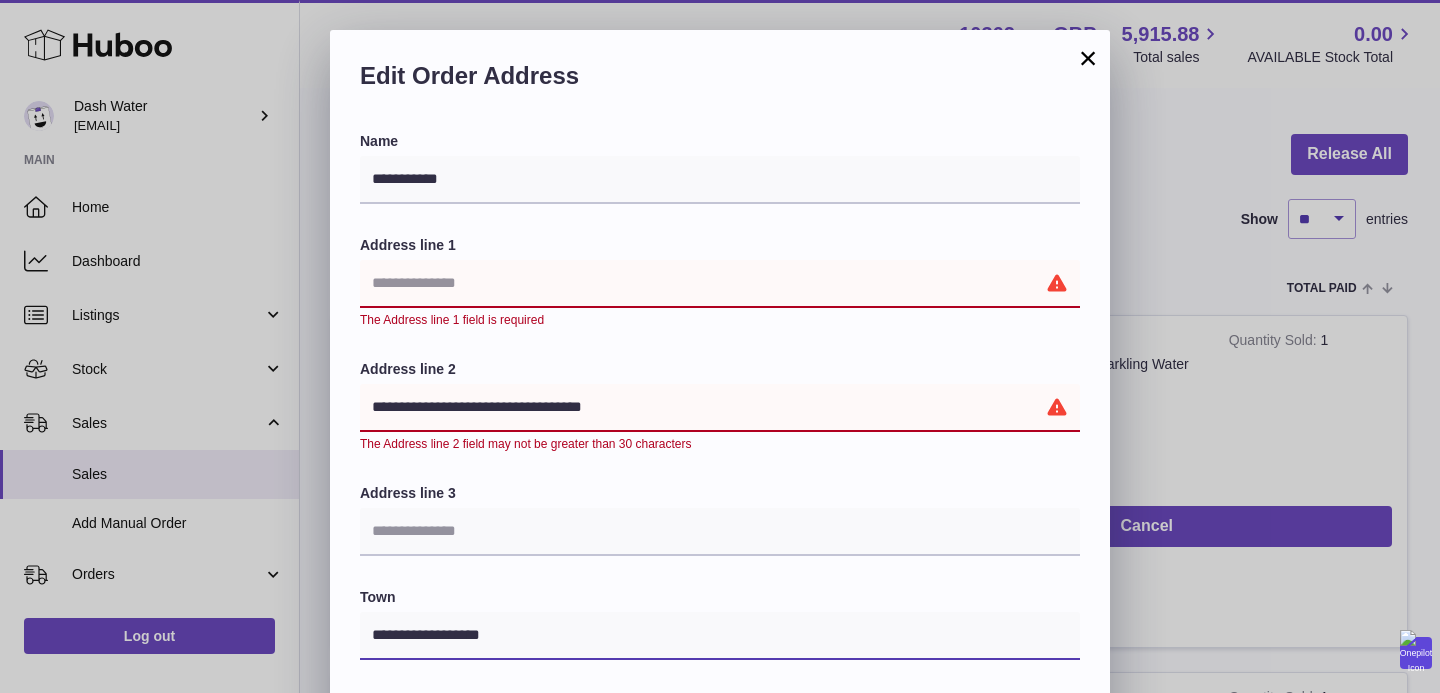 type on "**********" 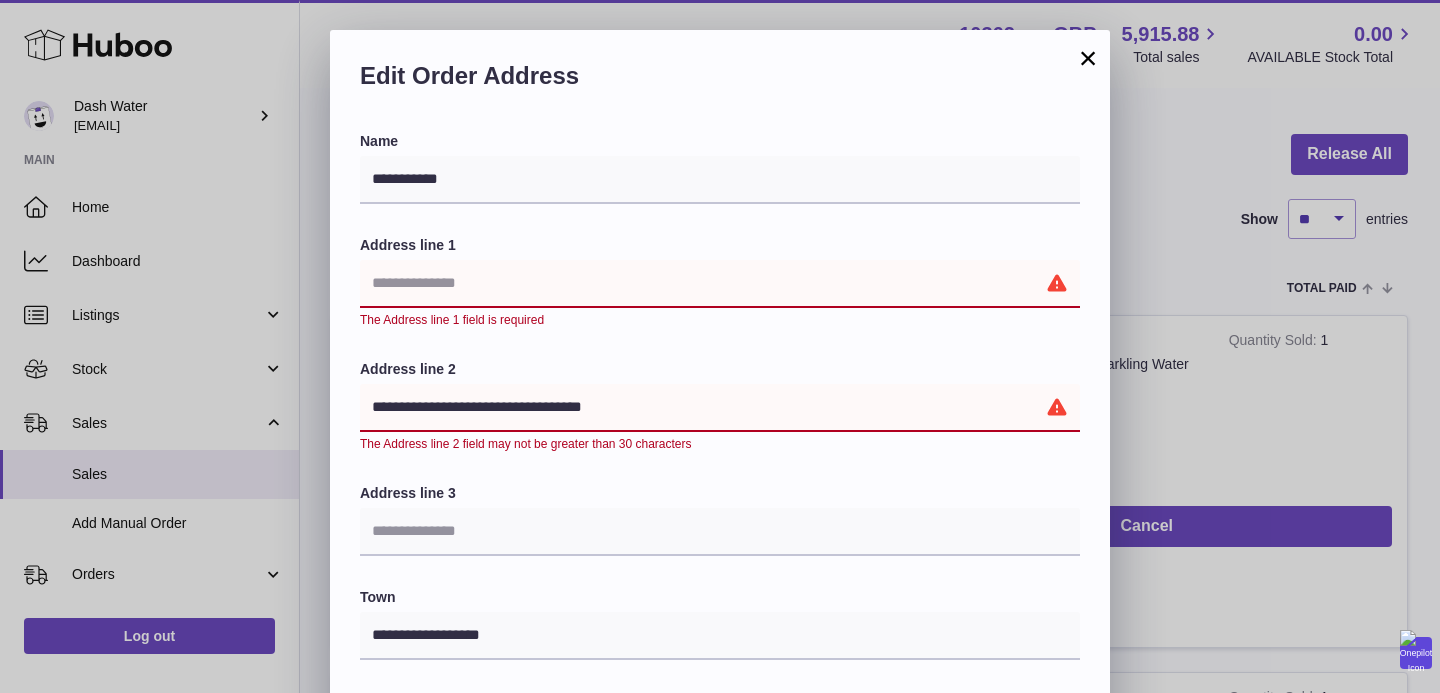 drag, startPoint x: 616, startPoint y: 404, endPoint x: 509, endPoint y: 403, distance: 107.00467 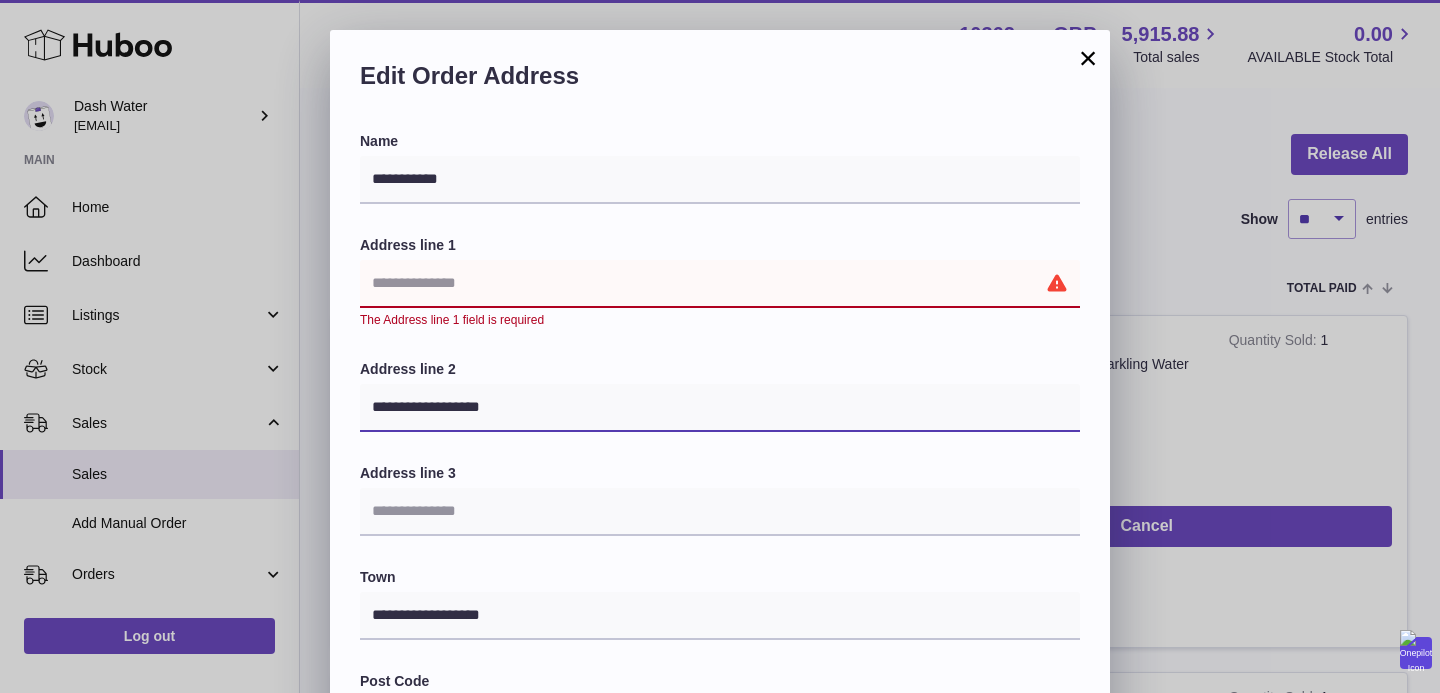 type on "**********" 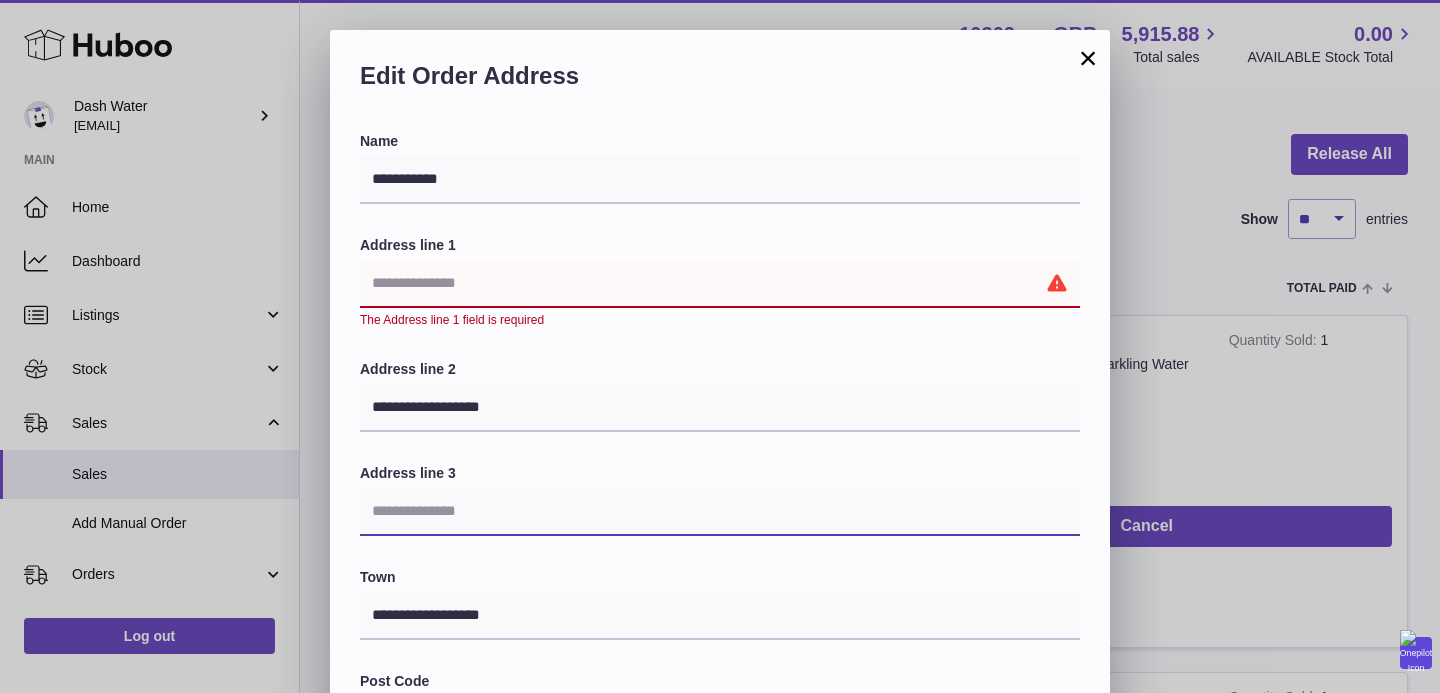 click at bounding box center (720, 512) 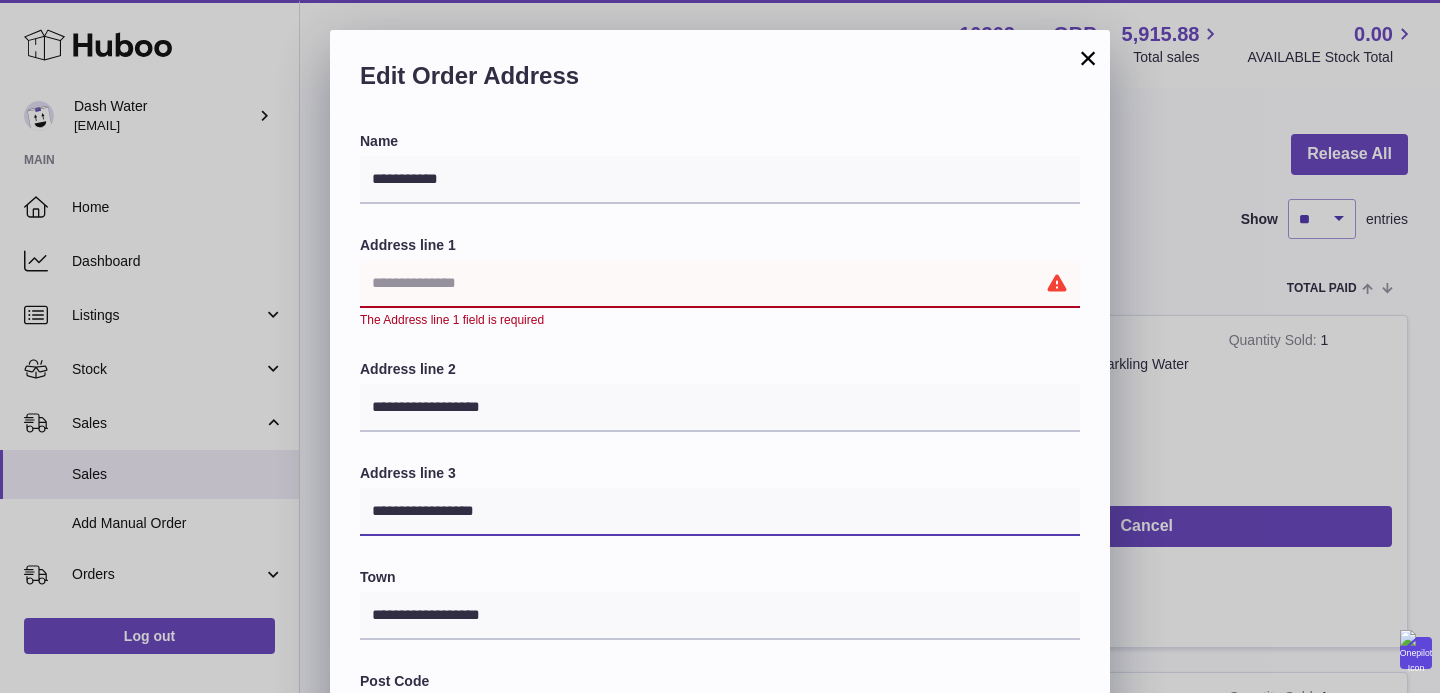 type on "**********" 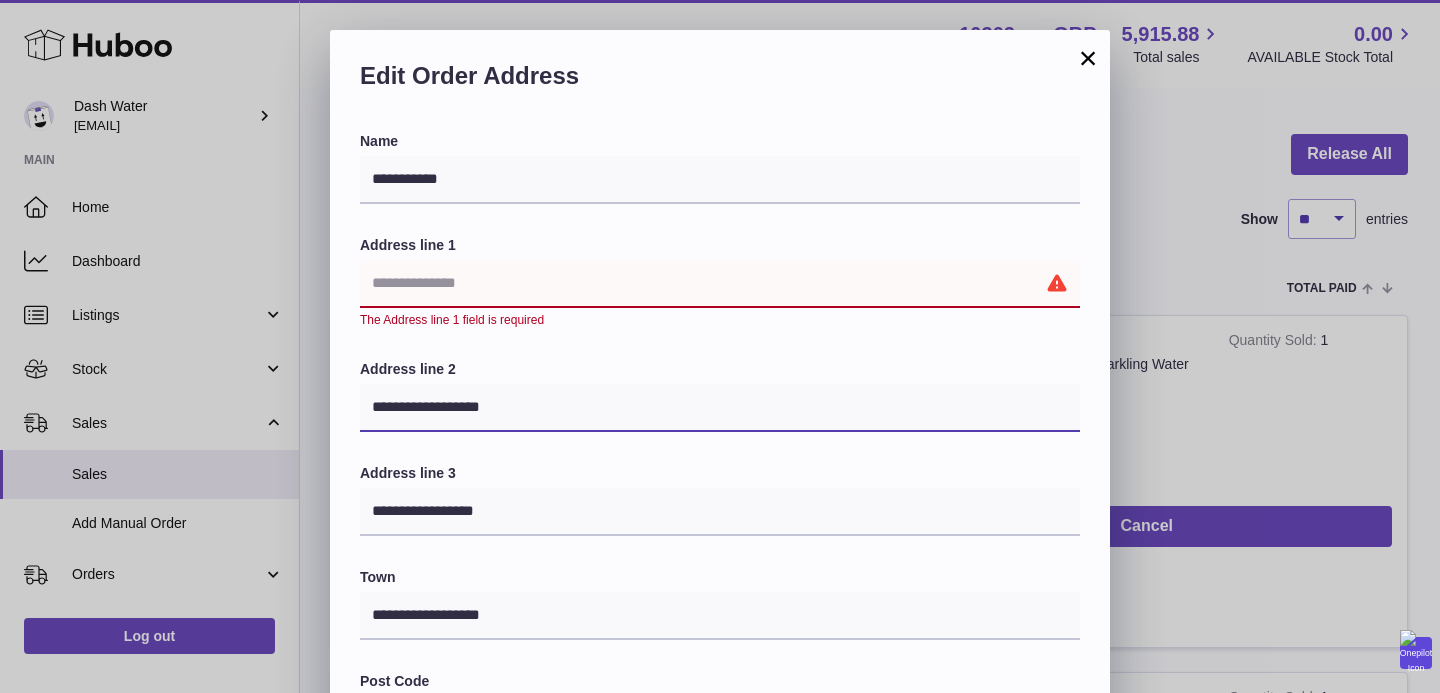 drag, startPoint x: 527, startPoint y: 414, endPoint x: 358, endPoint y: 407, distance: 169.14491 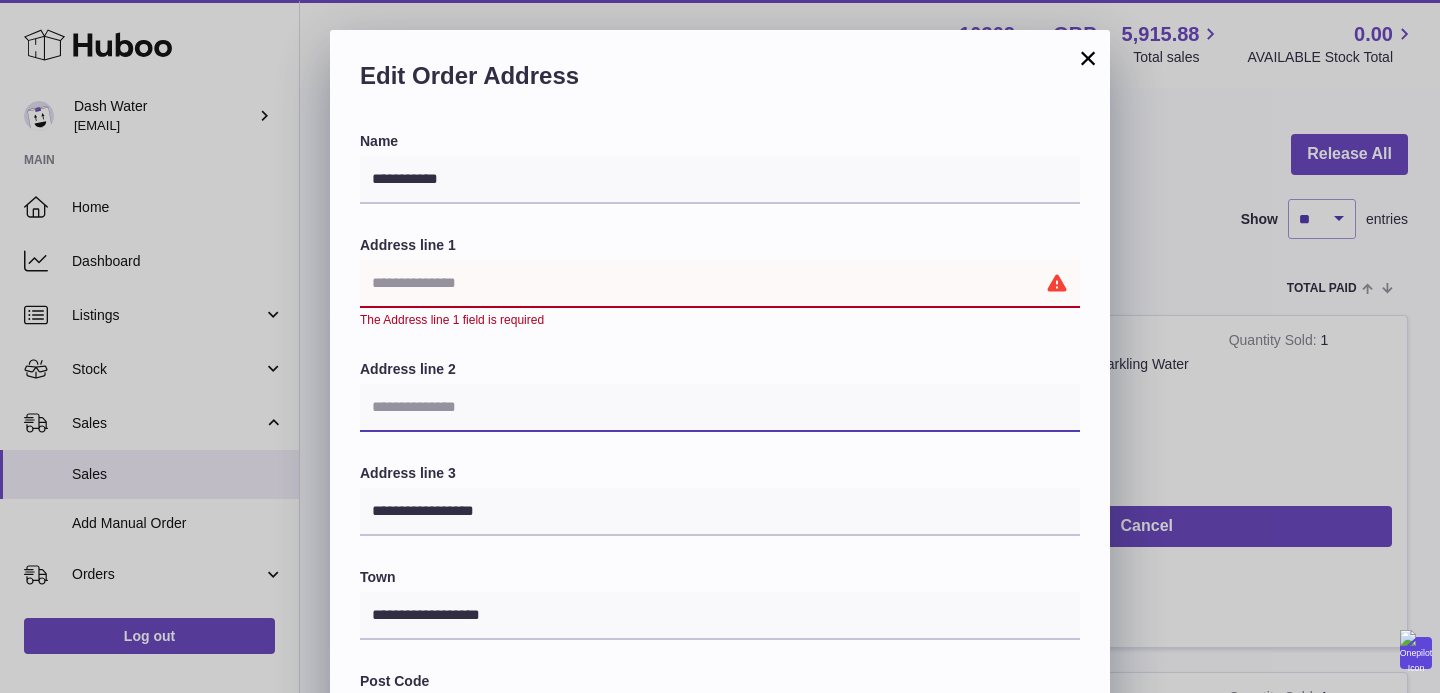 type 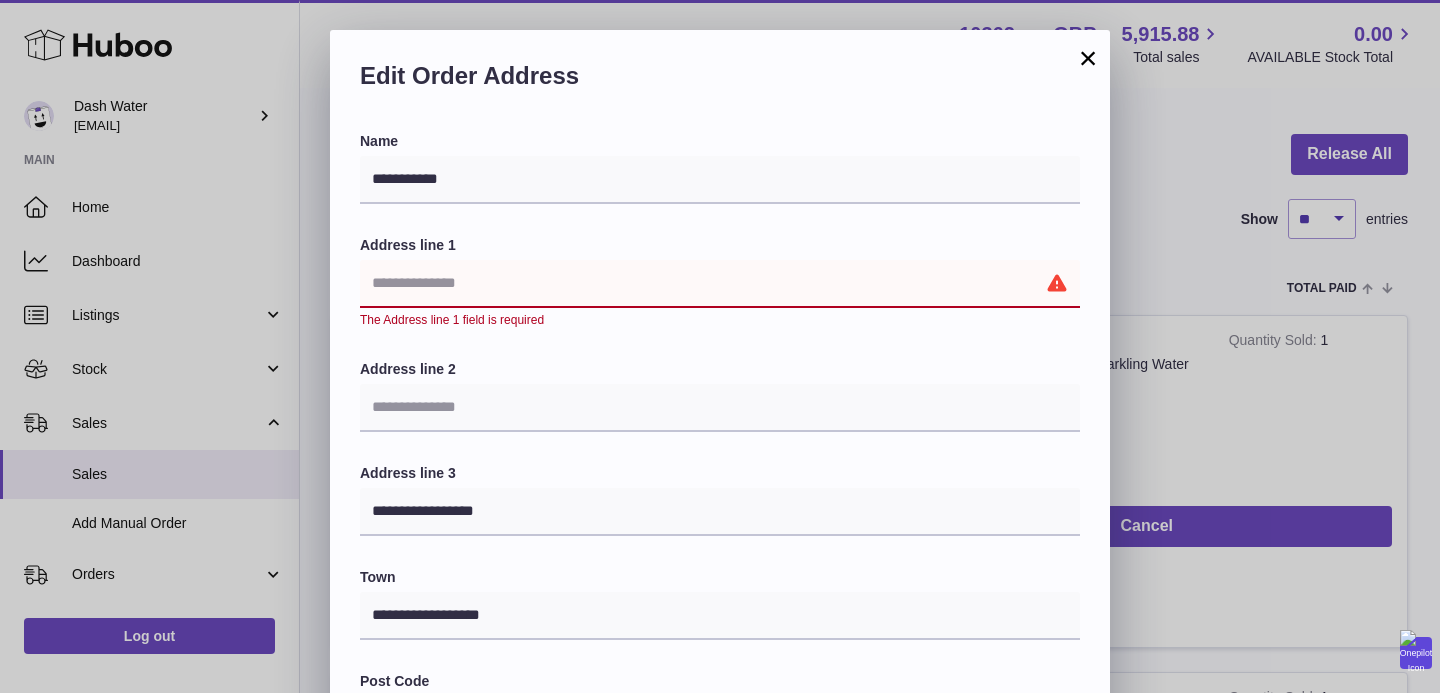 click at bounding box center (720, 284) 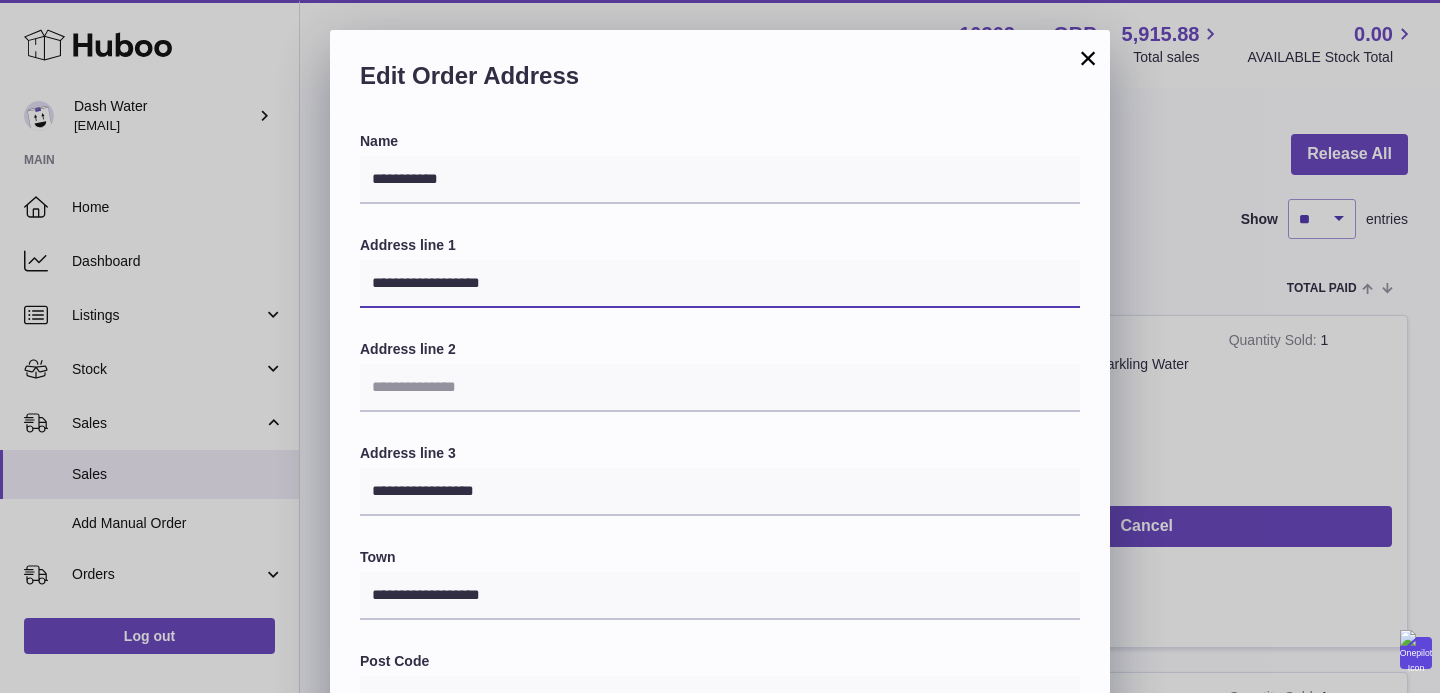 type on "**********" 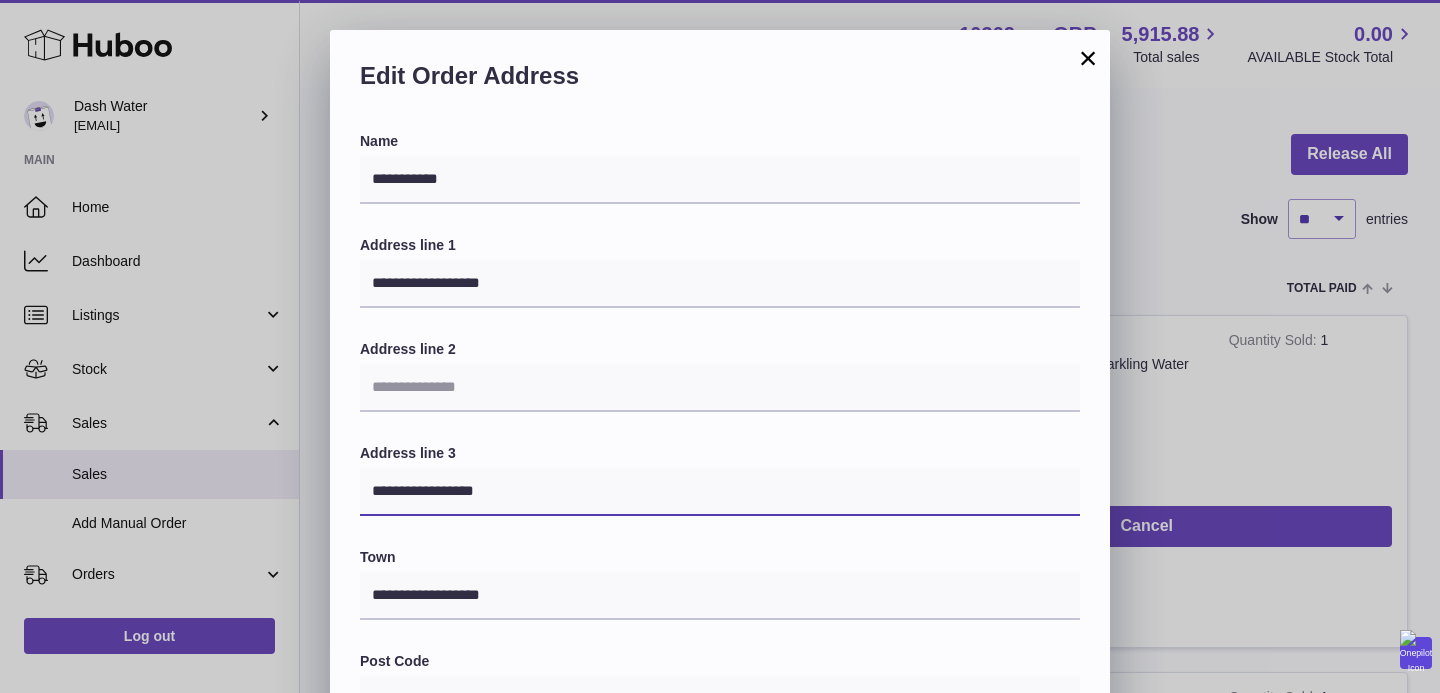 drag, startPoint x: 490, startPoint y: 482, endPoint x: 355, endPoint y: 481, distance: 135.00371 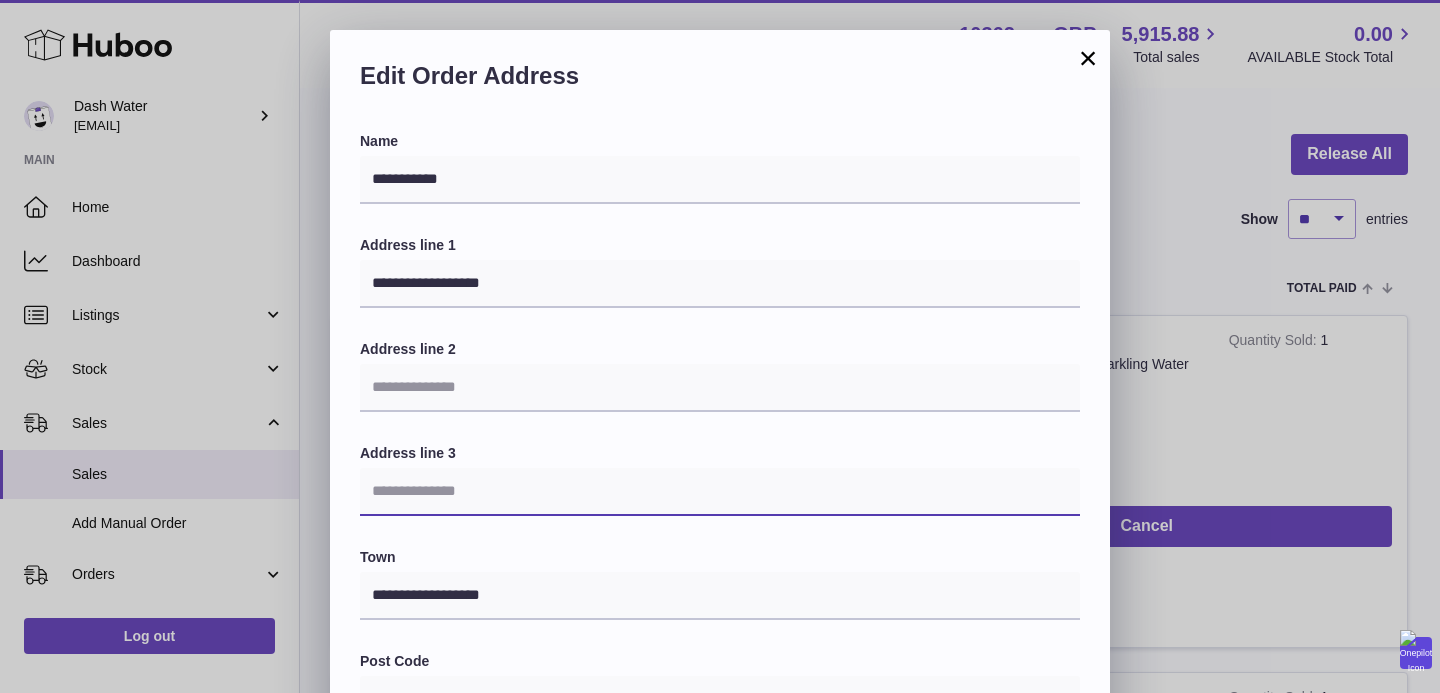 type 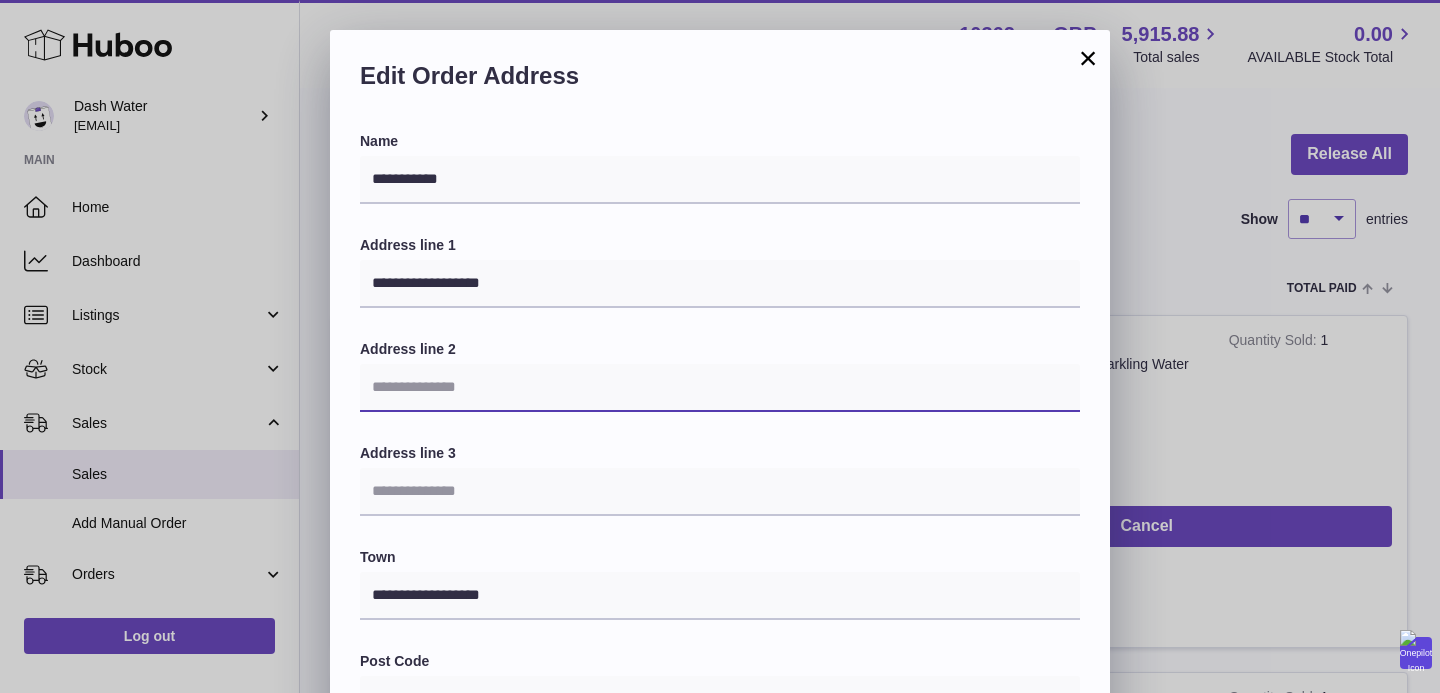 click at bounding box center (720, 388) 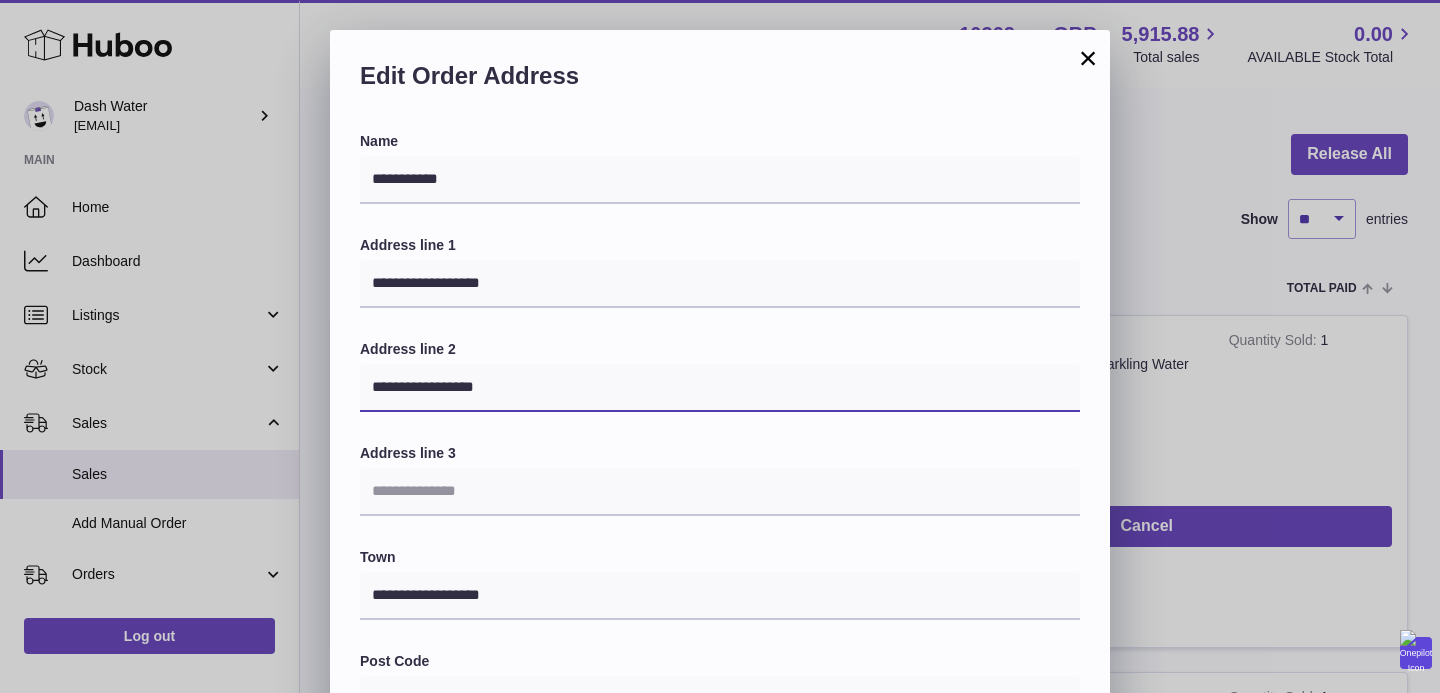 type on "**********" 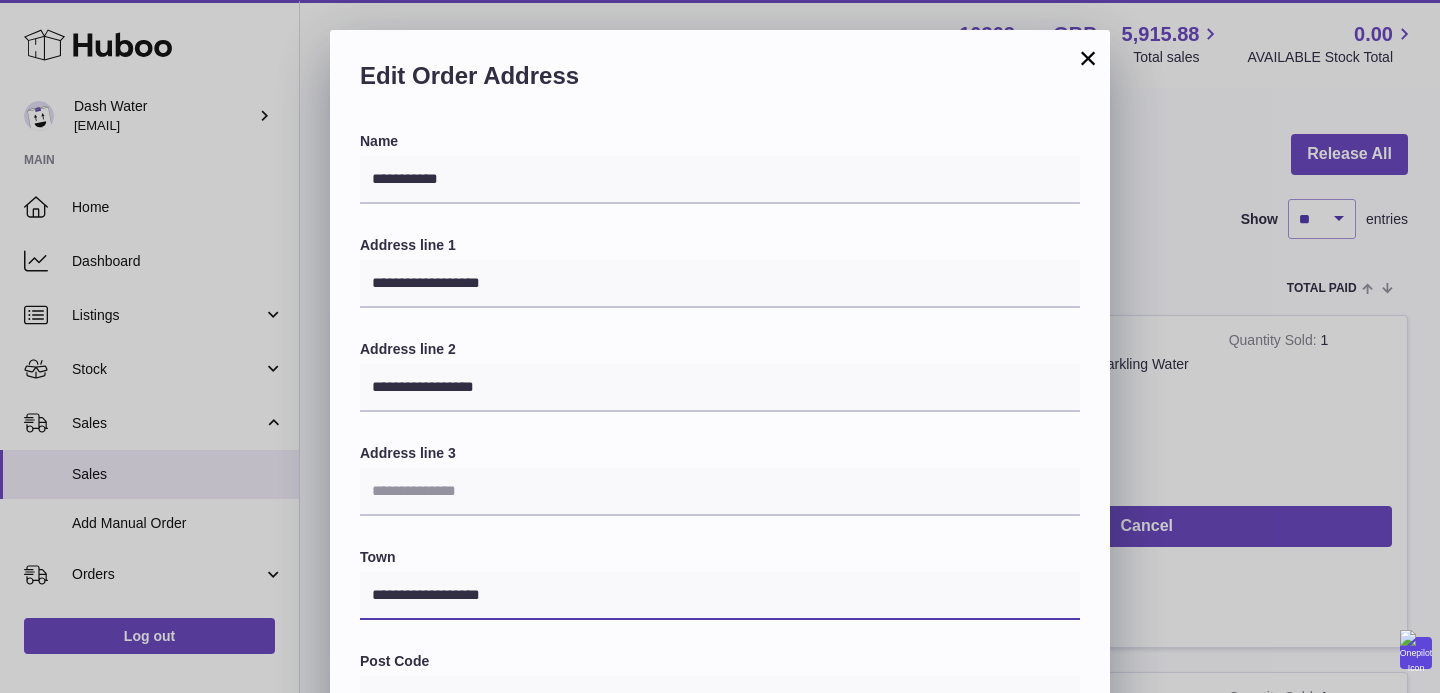 drag, startPoint x: 461, startPoint y: 595, endPoint x: 358, endPoint y: 595, distance: 103 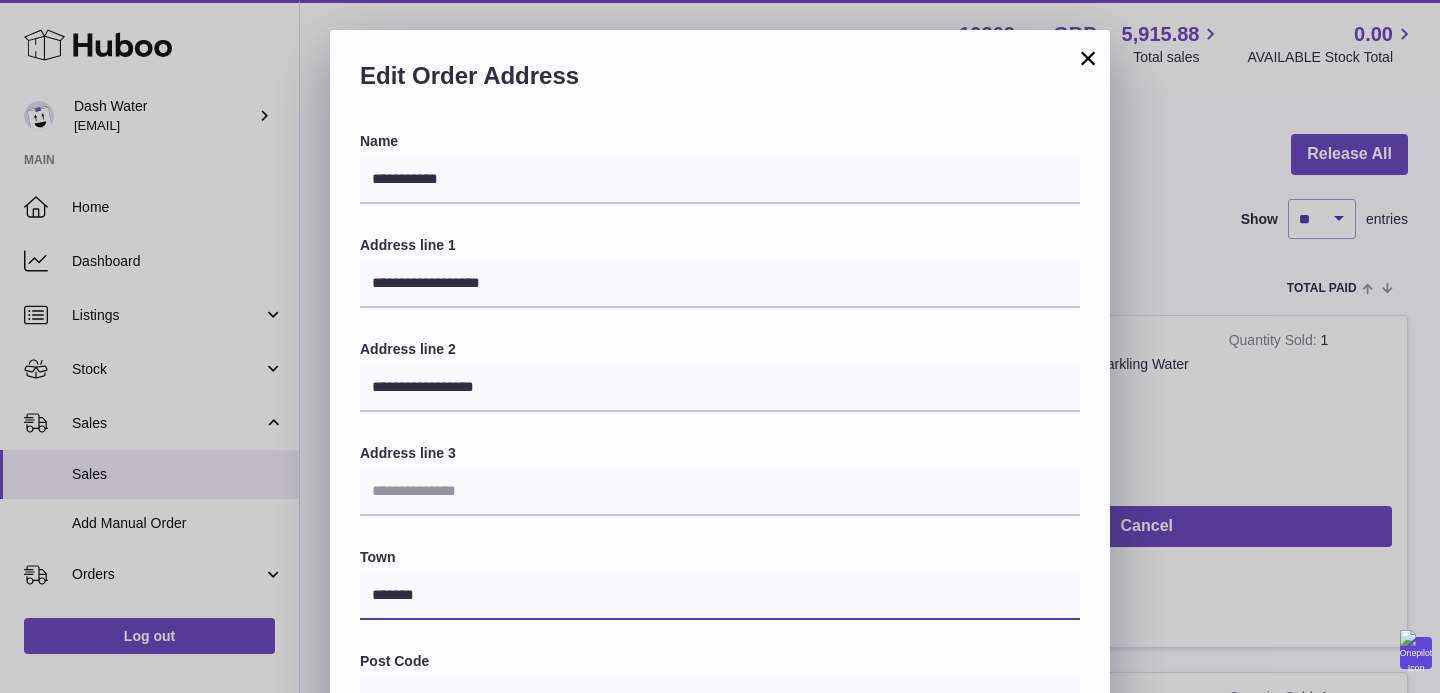type on "******" 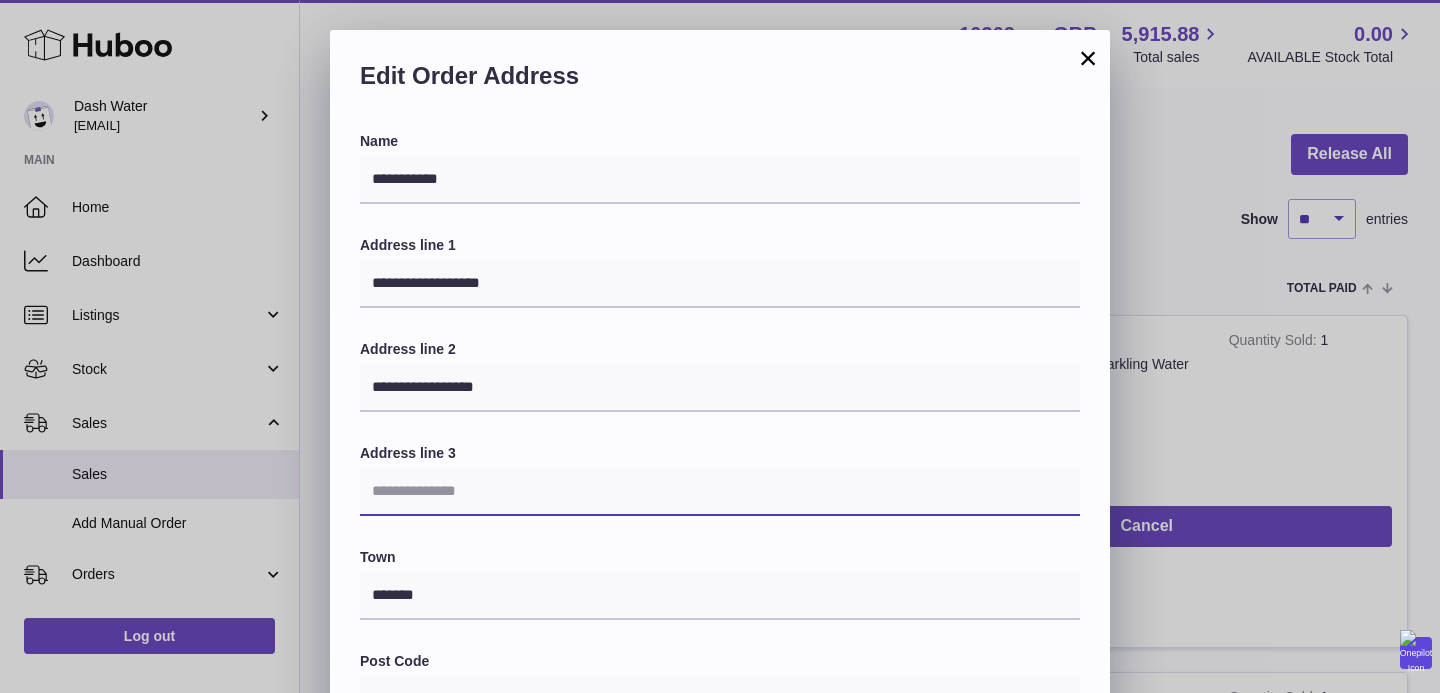 click at bounding box center [720, 492] 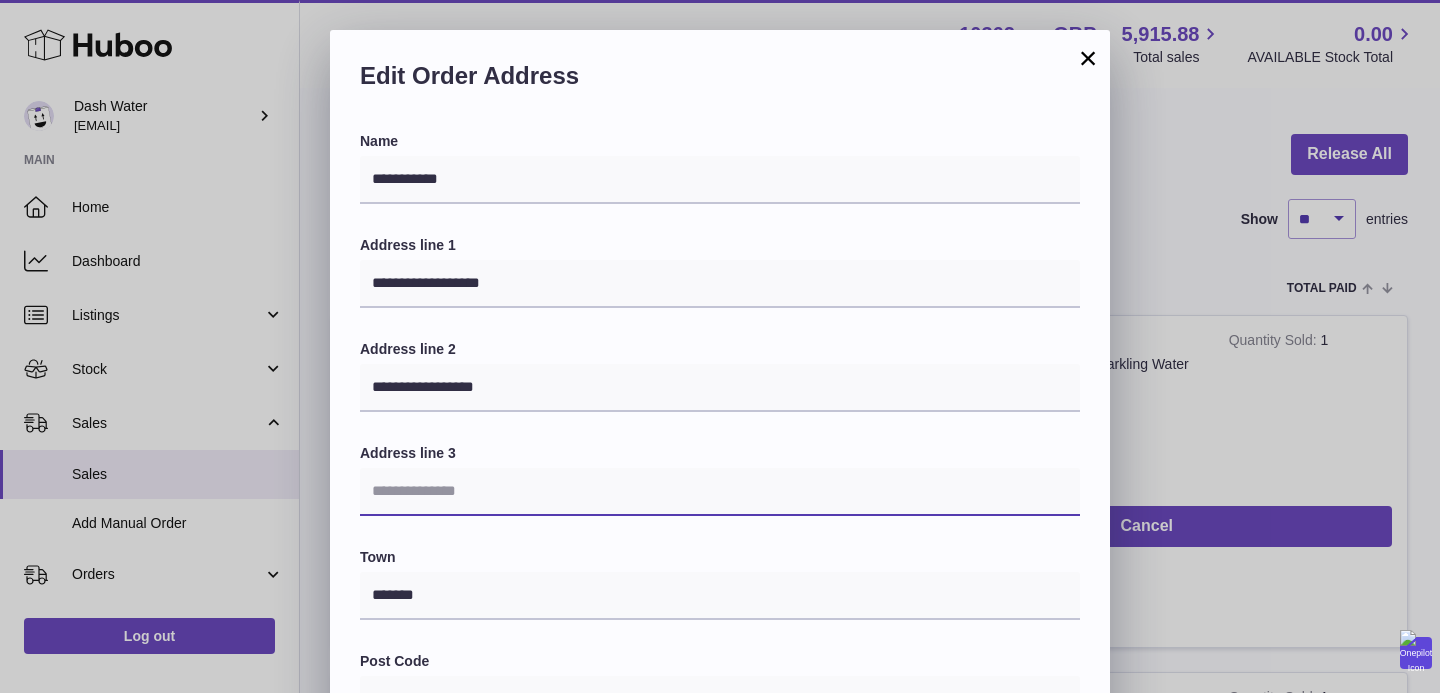 paste on "**********" 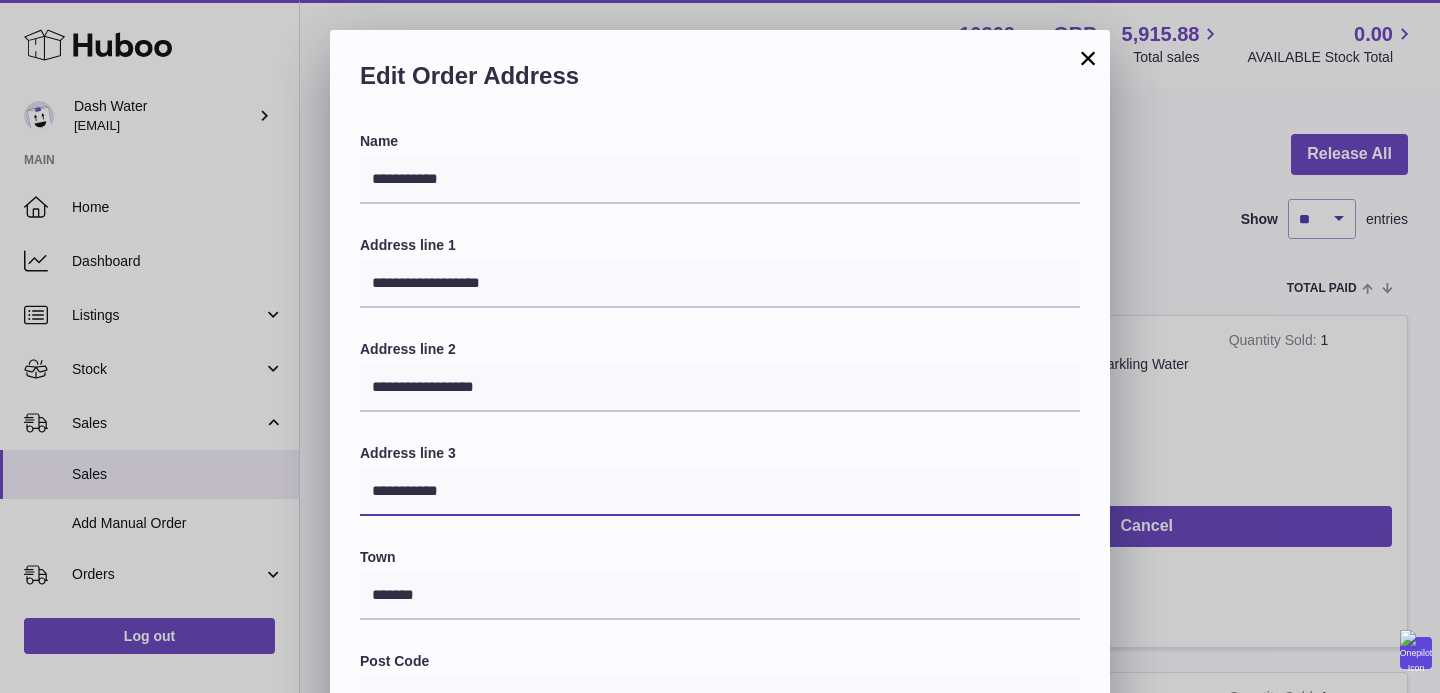 scroll, scrollTop: 567, scrollLeft: 0, axis: vertical 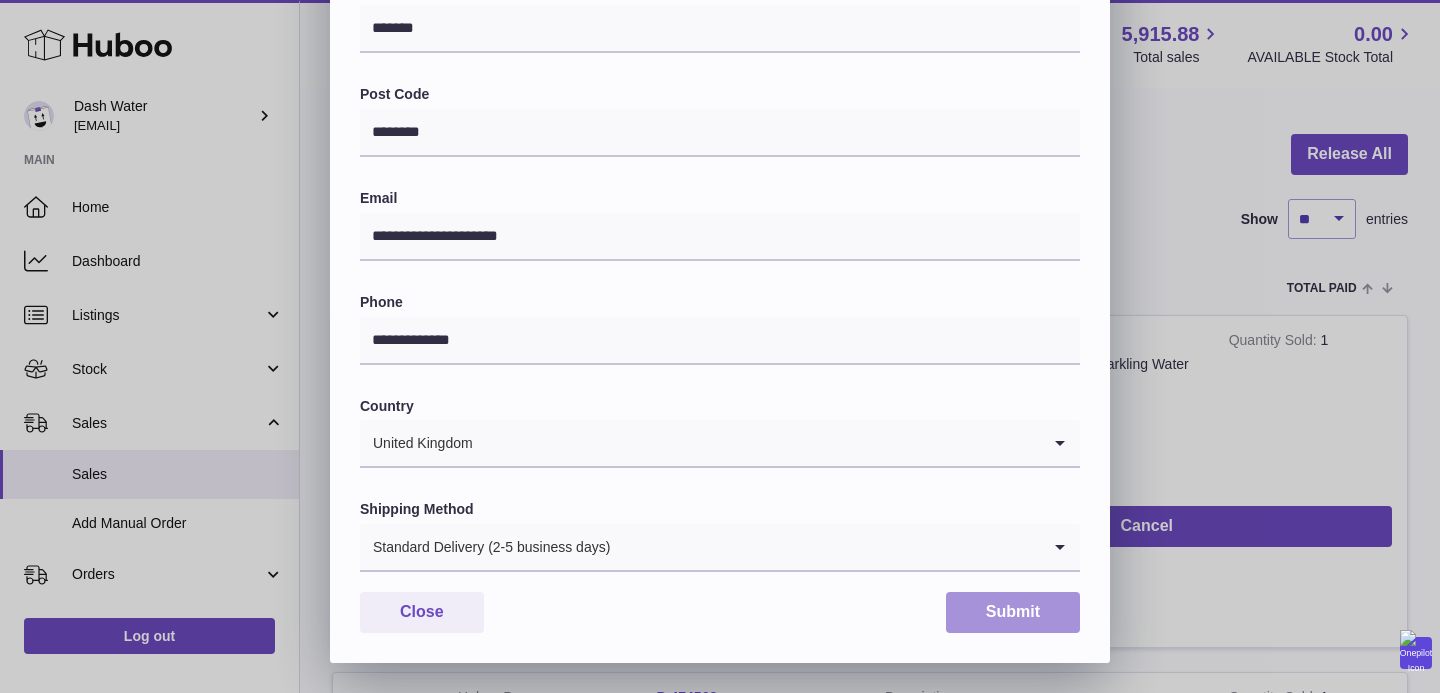 type on "**********" 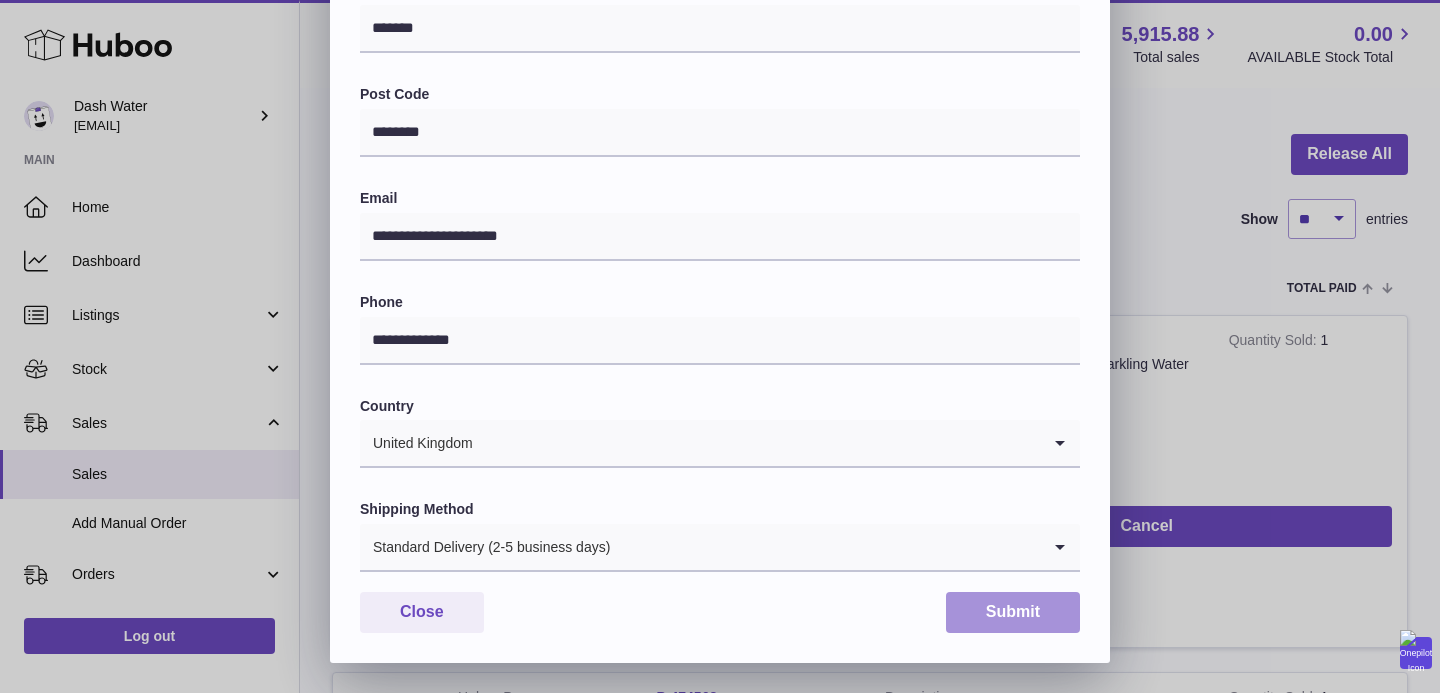 click on "Submit" at bounding box center [1013, 612] 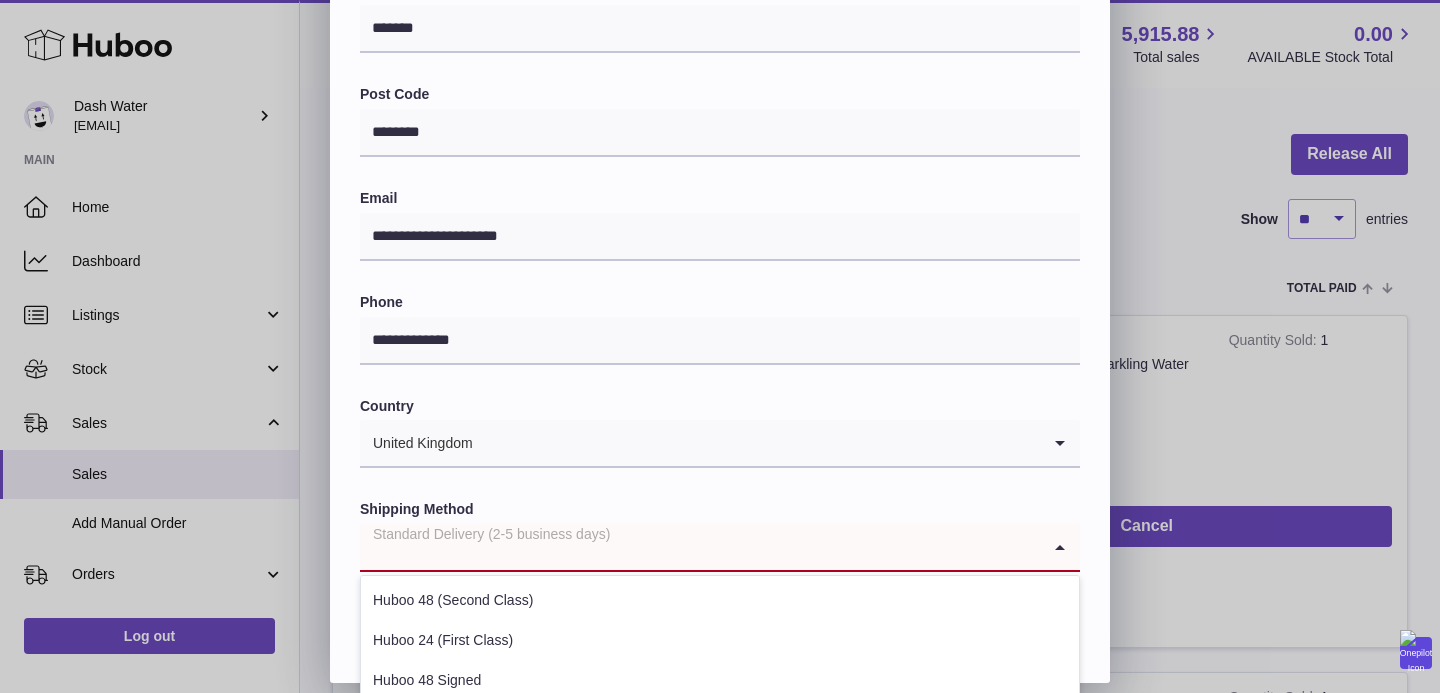 click at bounding box center (700, 547) 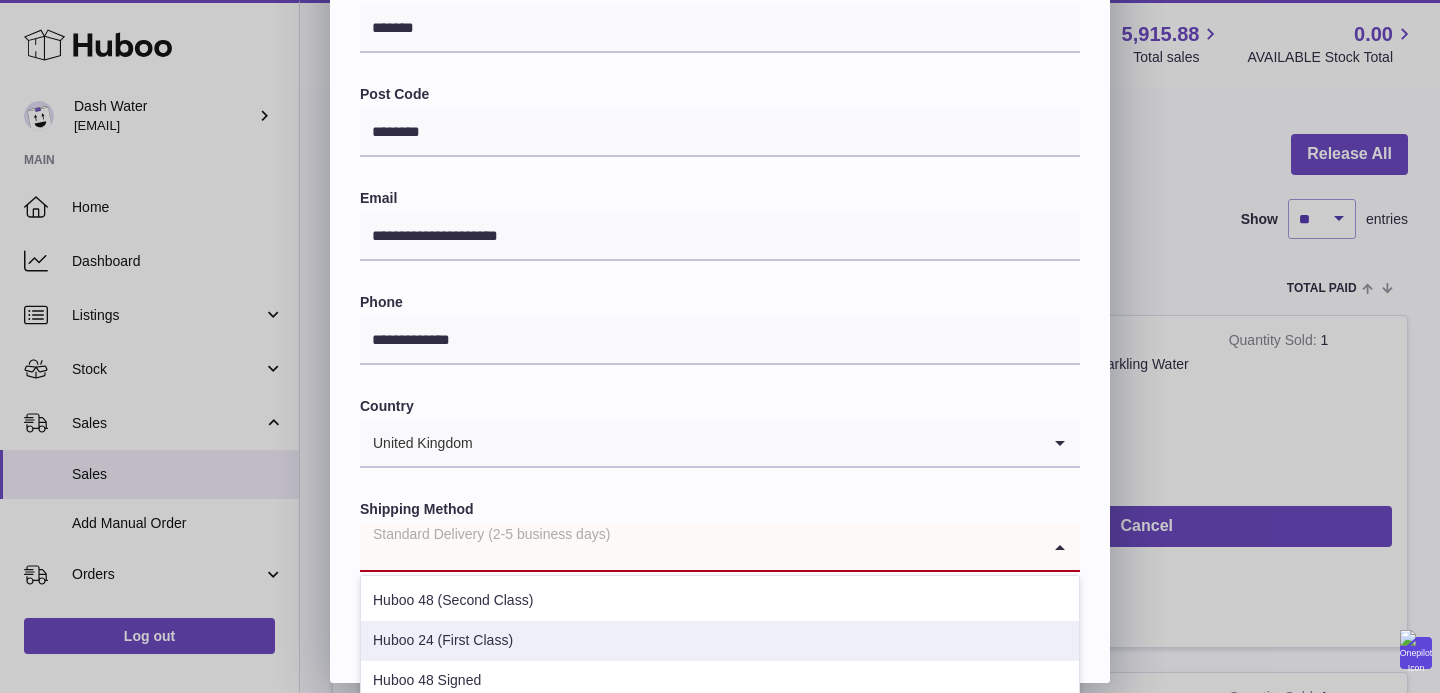 click on "Huboo 24 (First Class)" at bounding box center (720, 641) 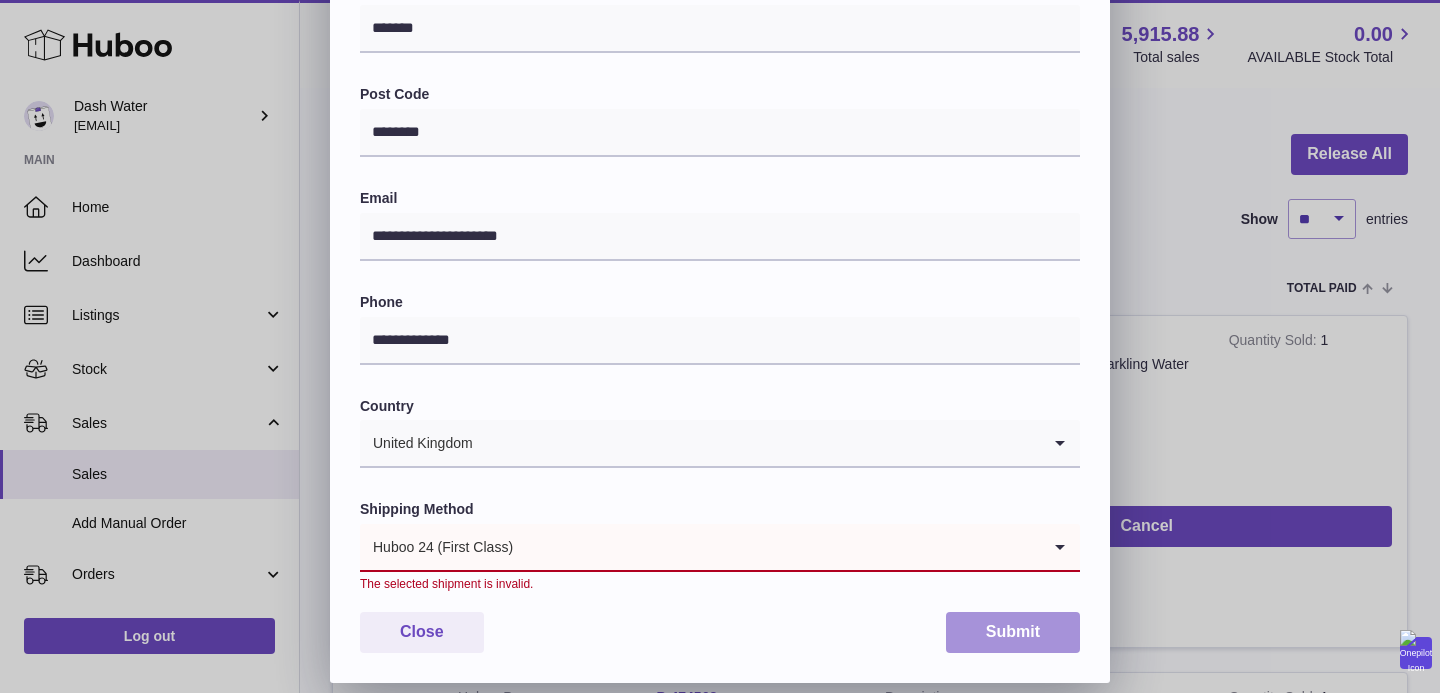 click on "Submit" at bounding box center (1013, 632) 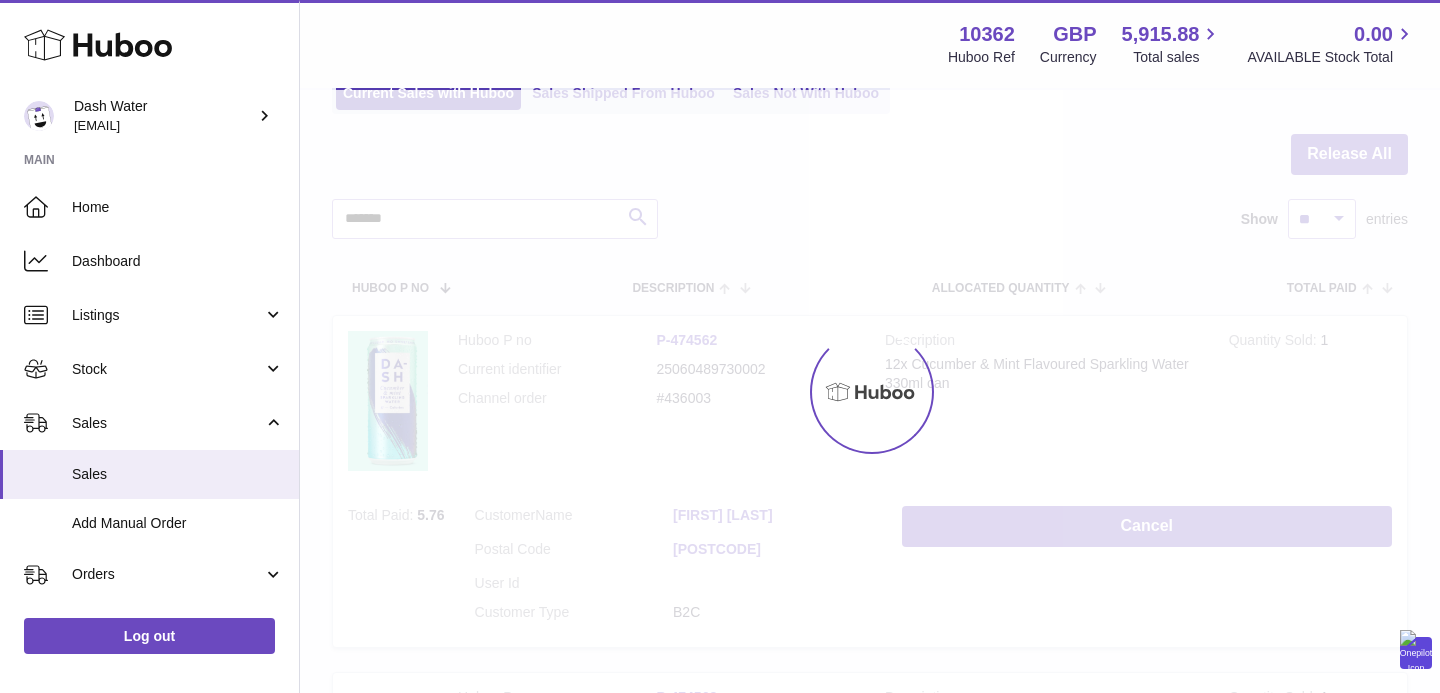 scroll, scrollTop: 0, scrollLeft: 0, axis: both 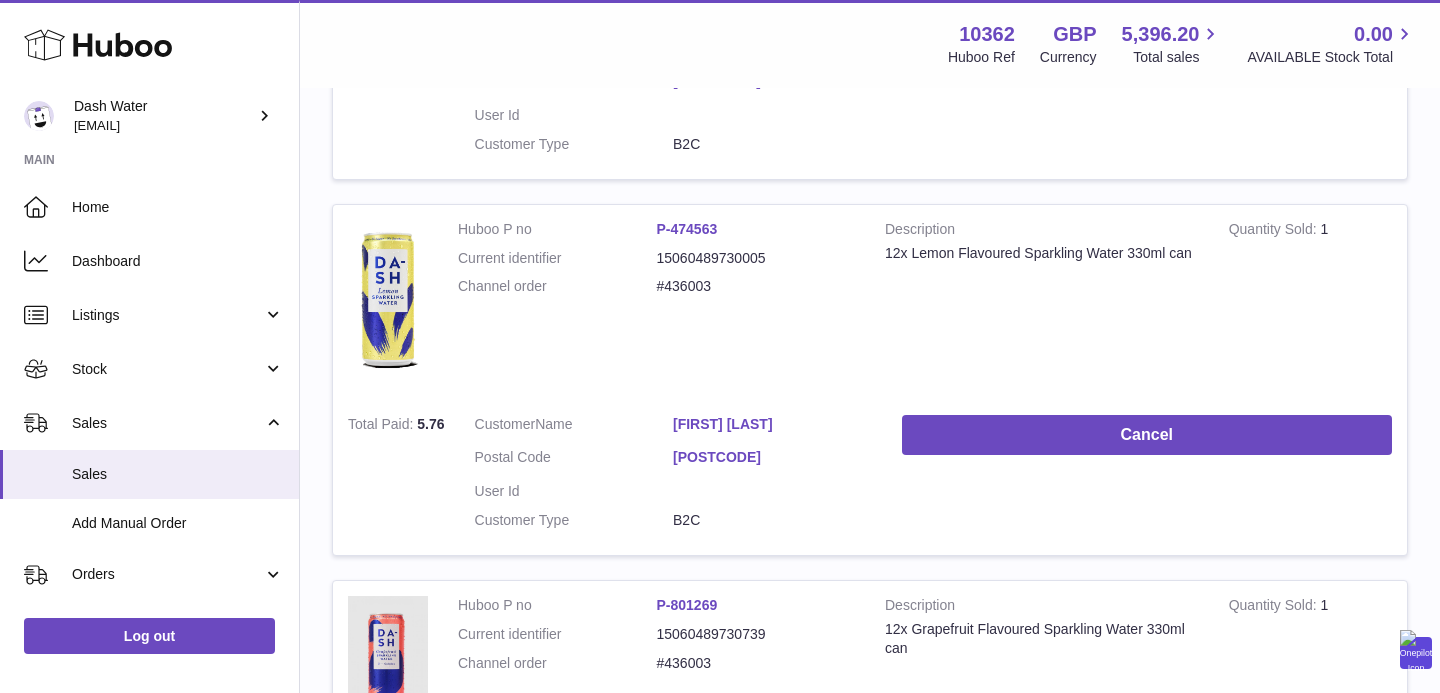 click on "[POSTCODE]" at bounding box center (772, 457) 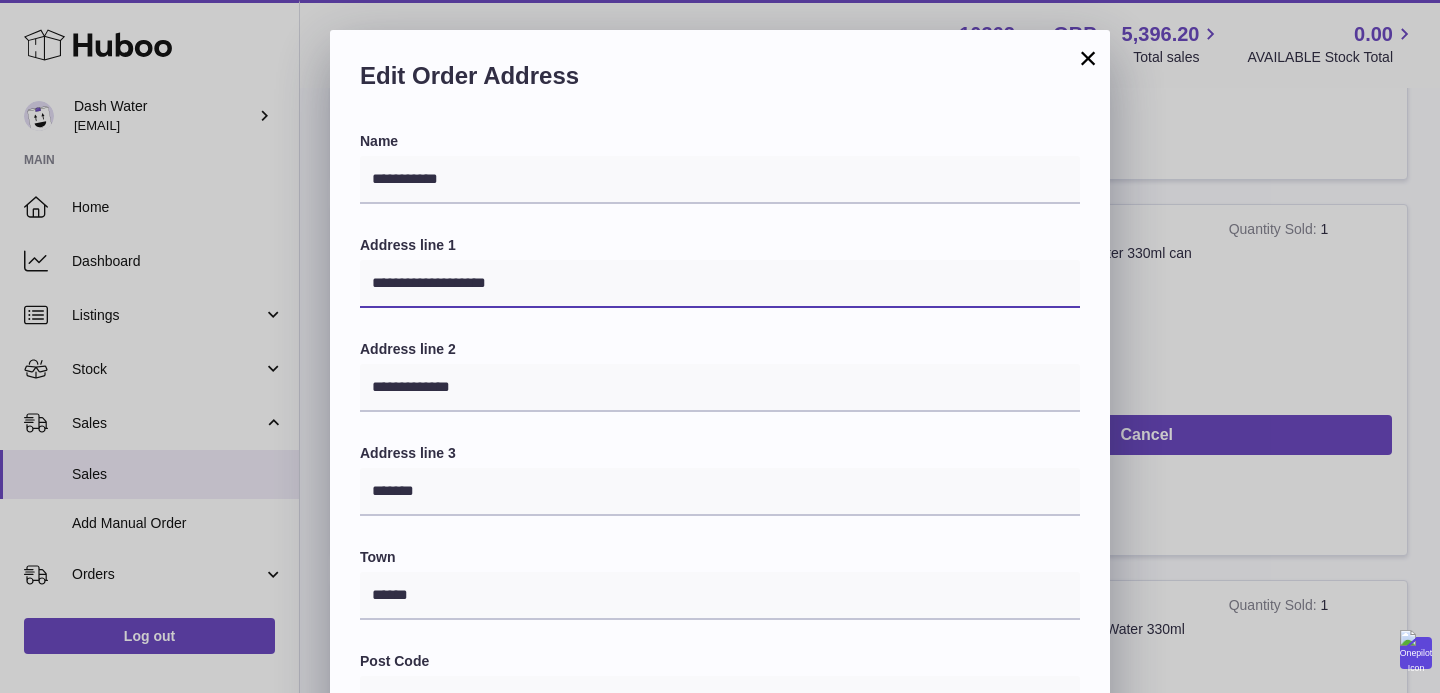 drag, startPoint x: 539, startPoint y: 290, endPoint x: 355, endPoint y: 290, distance: 184 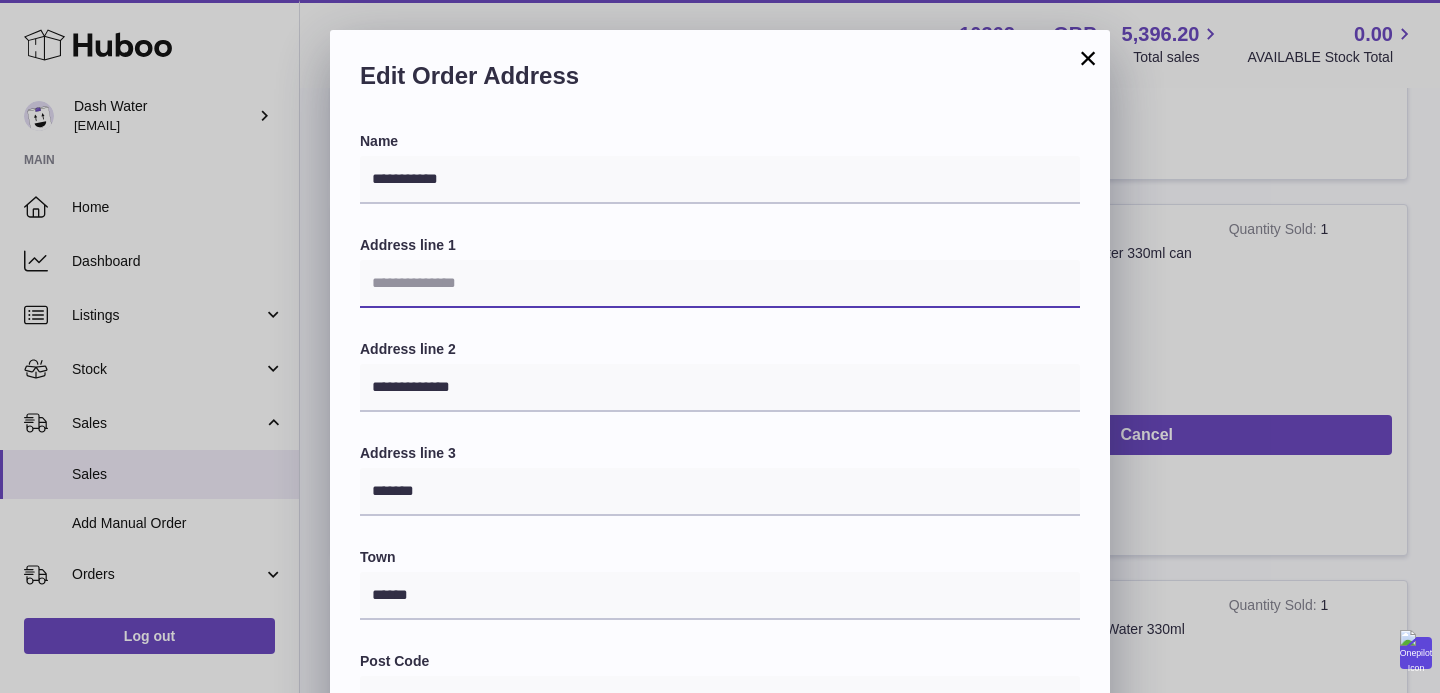 type 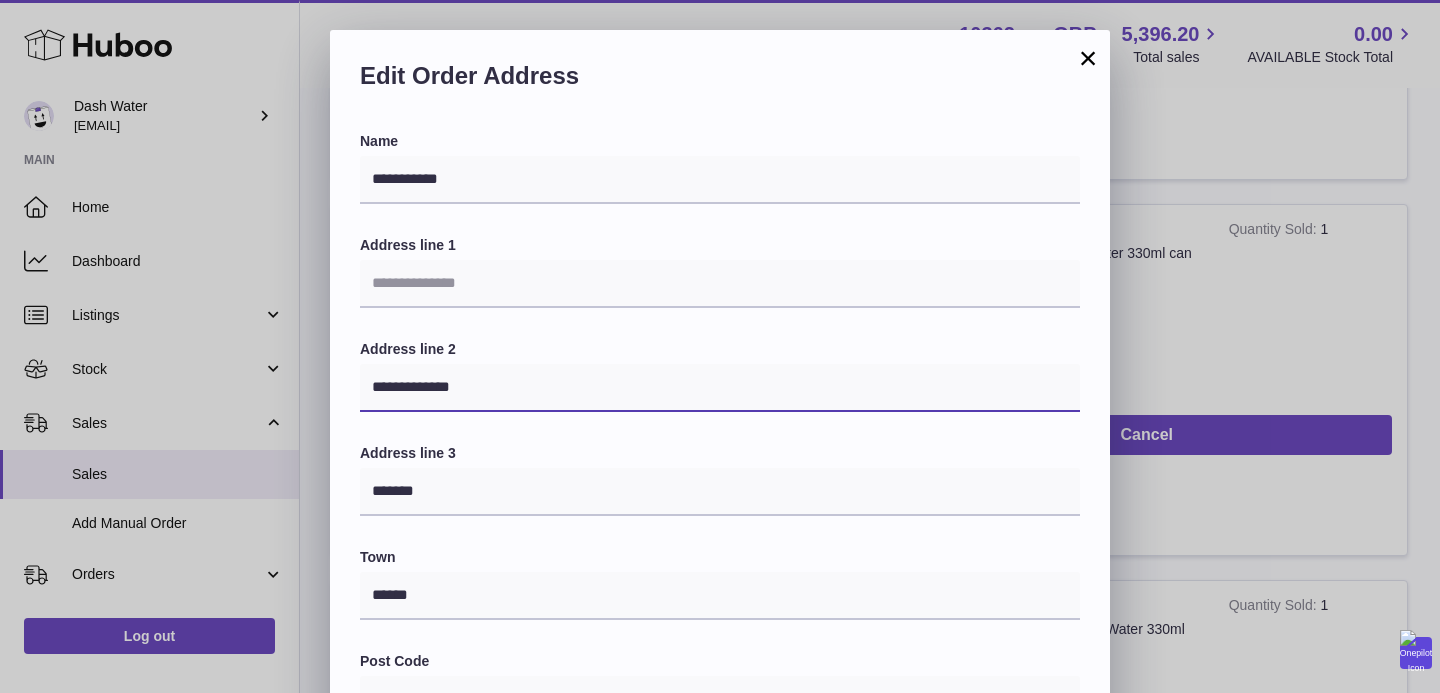 drag, startPoint x: 492, startPoint y: 390, endPoint x: 346, endPoint y: 392, distance: 146.0137 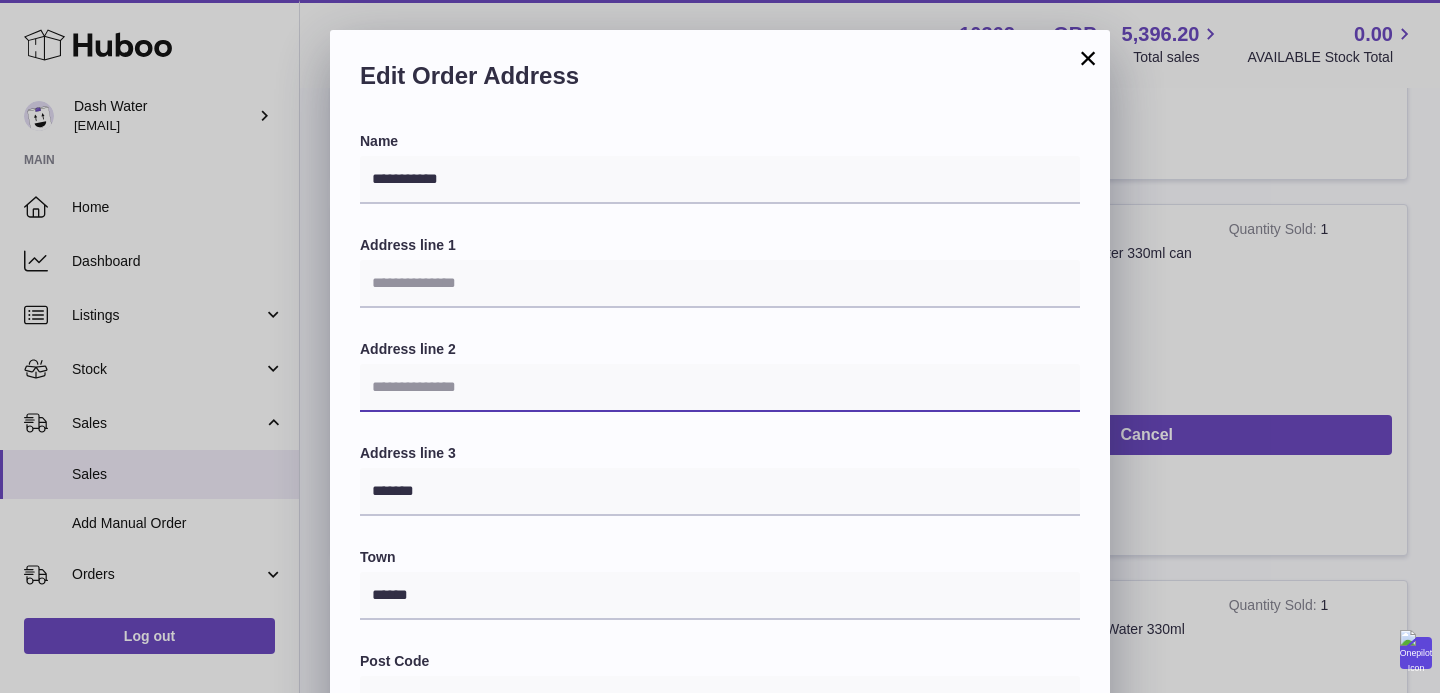 type 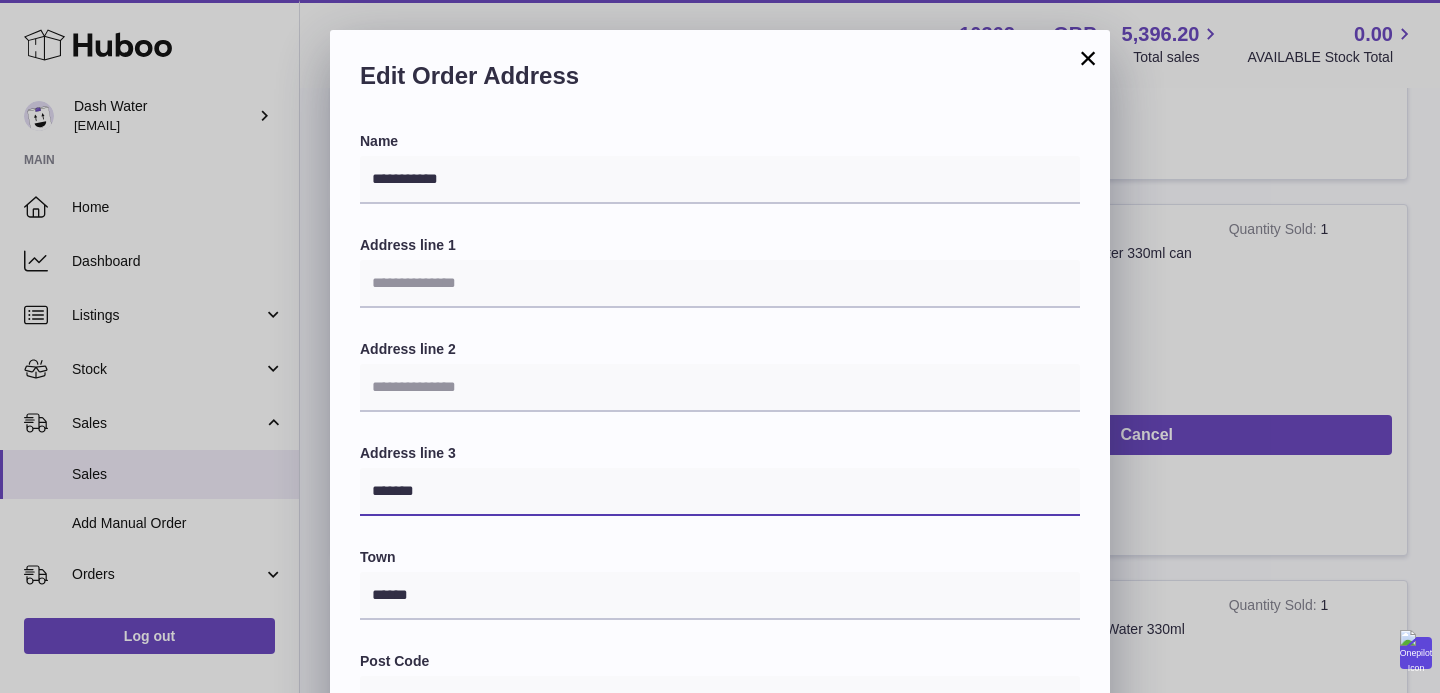 drag, startPoint x: 445, startPoint y: 489, endPoint x: 328, endPoint y: 490, distance: 117.00427 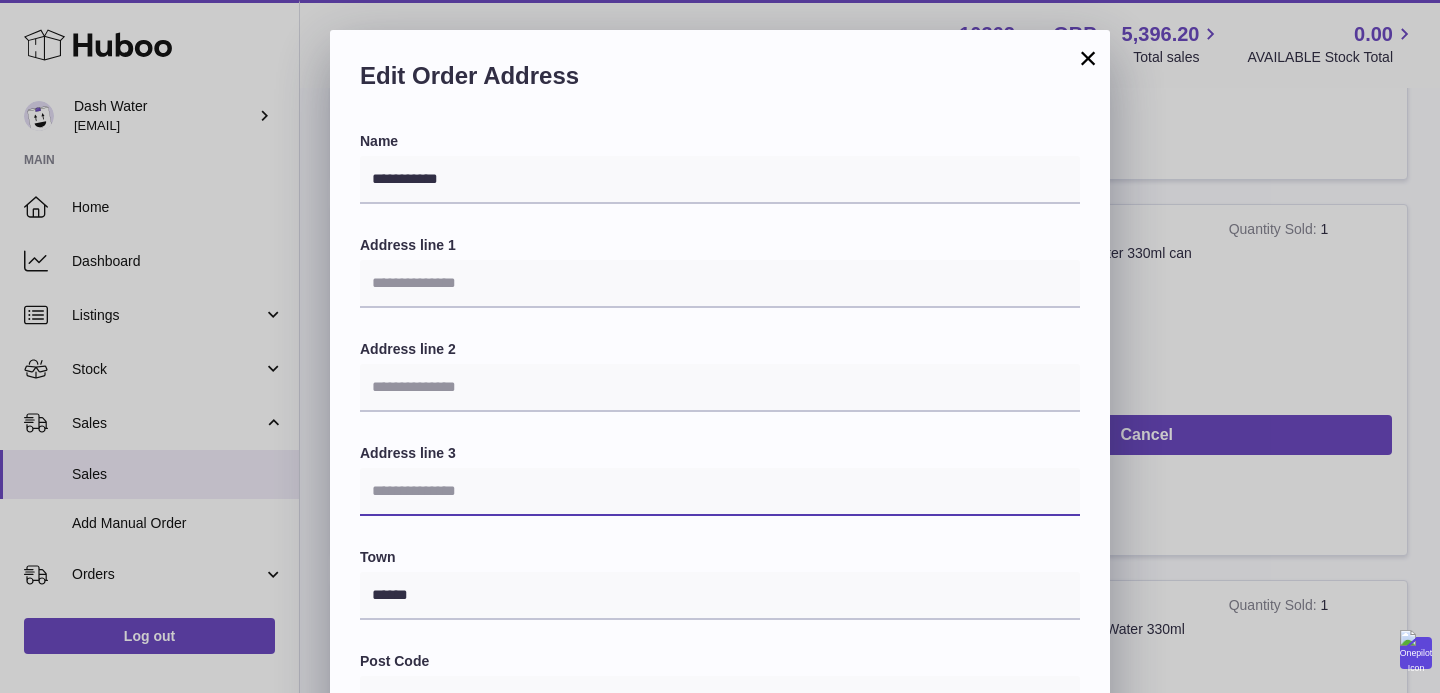 scroll, scrollTop: 98, scrollLeft: 0, axis: vertical 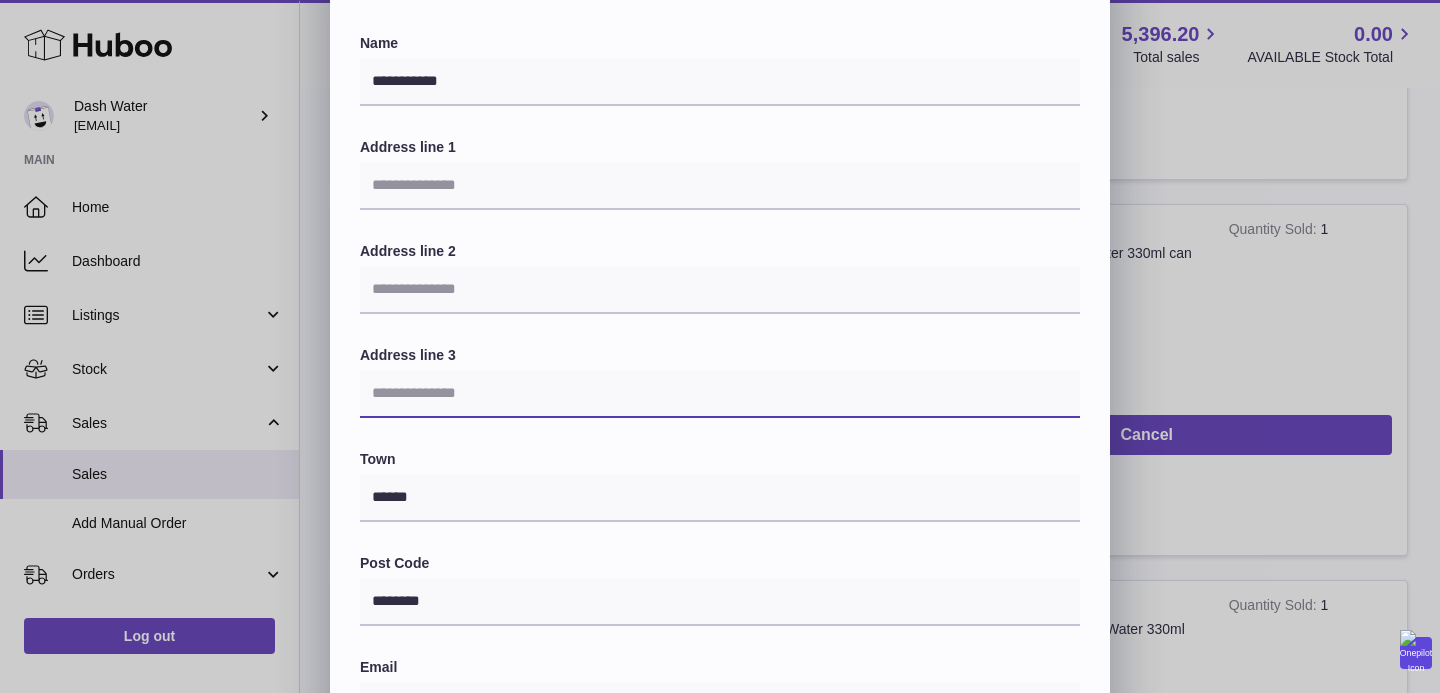 type 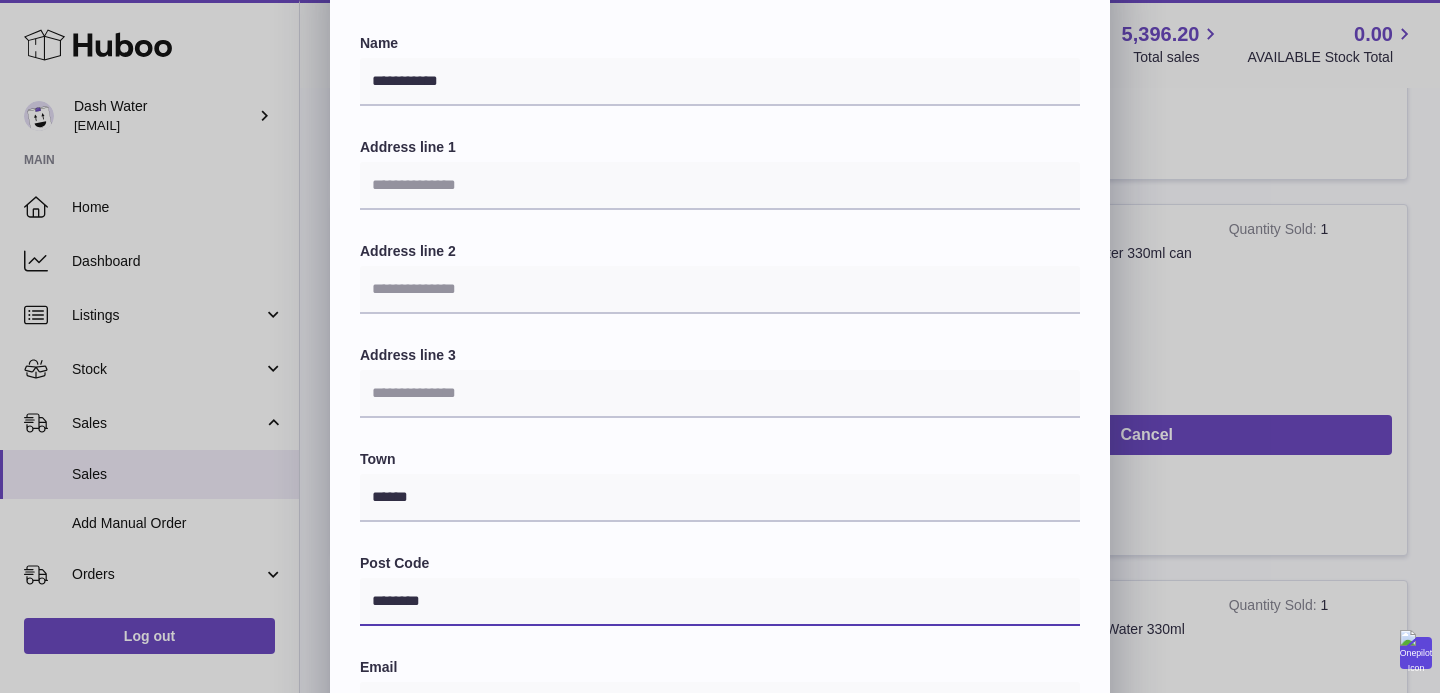 drag, startPoint x: 410, startPoint y: 610, endPoint x: 344, endPoint y: 599, distance: 66.910385 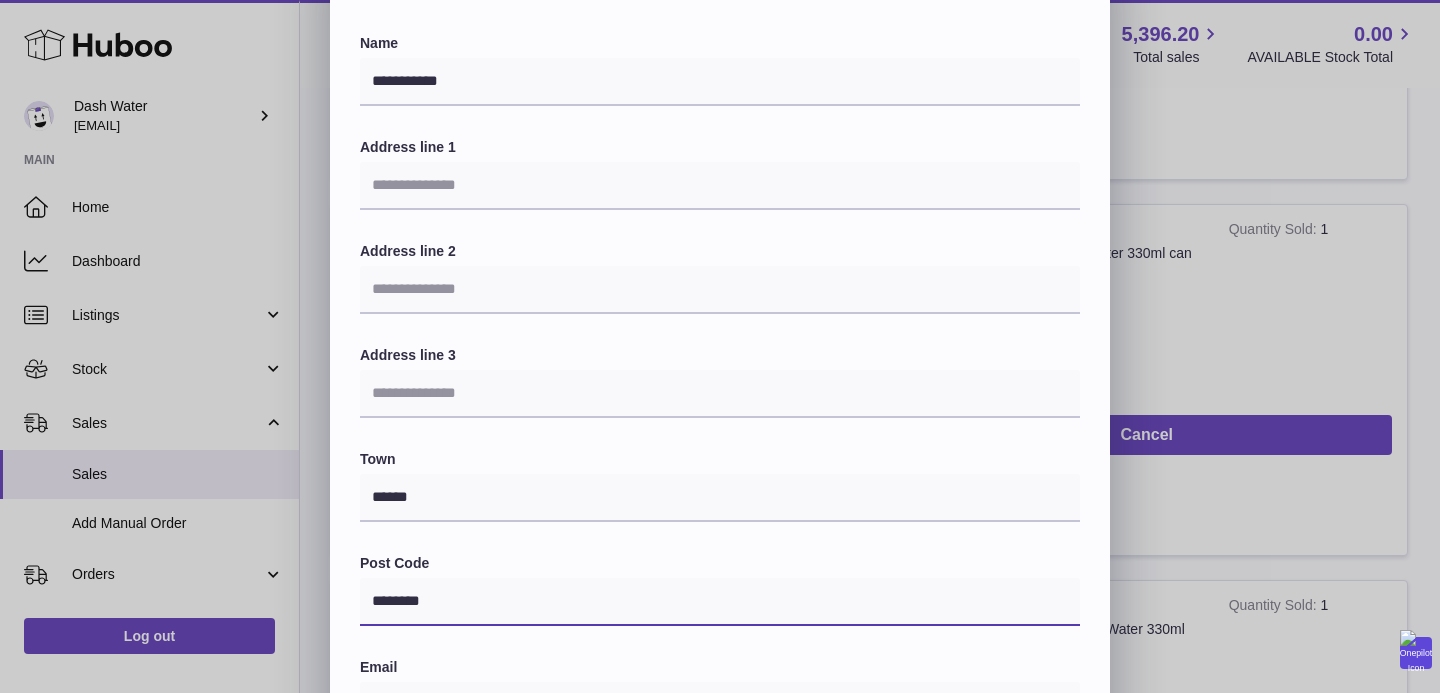 click on "**********" at bounding box center [720, 583] 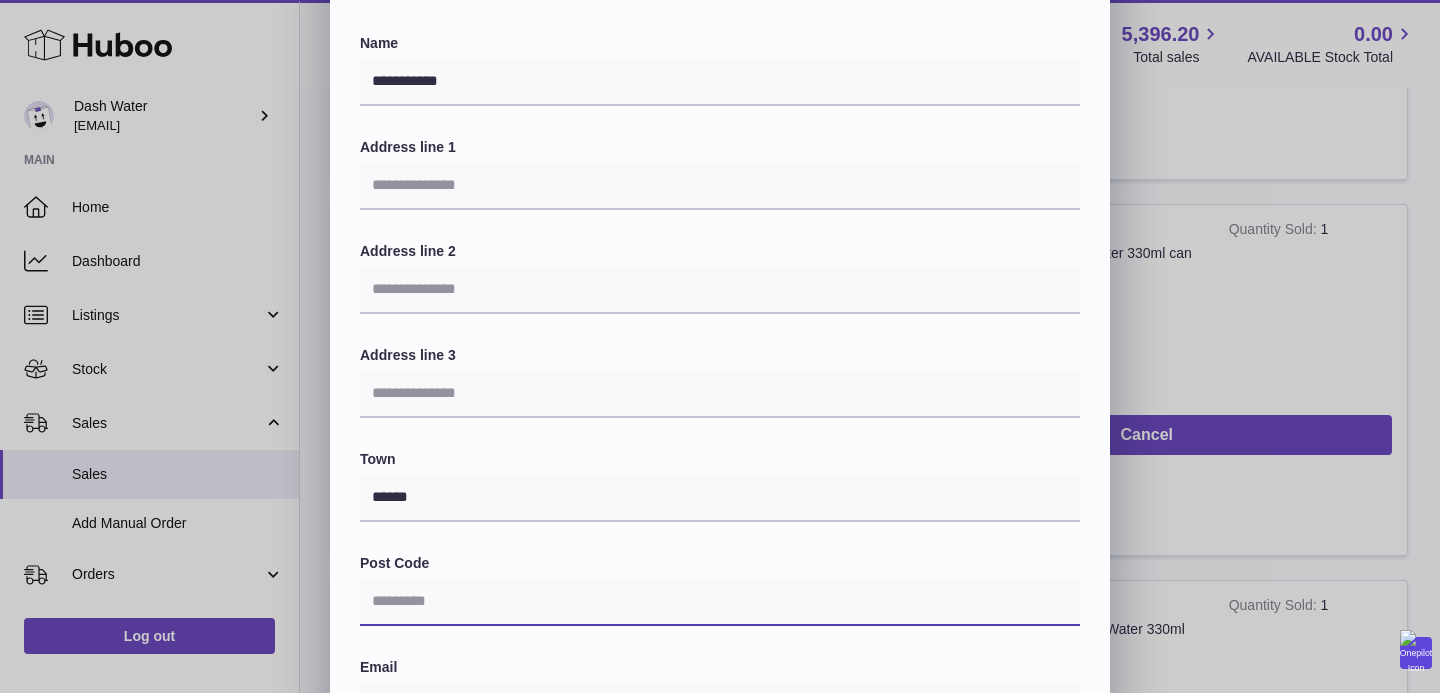 type 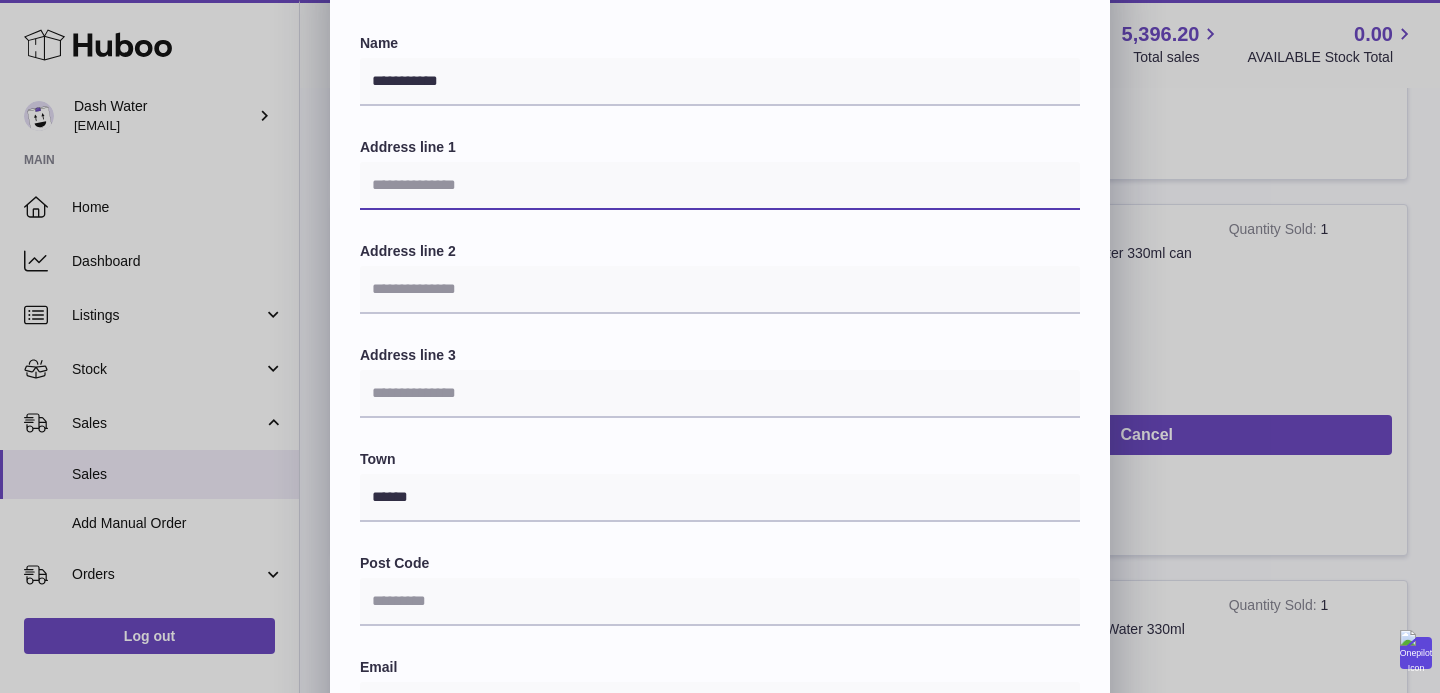 click at bounding box center (720, 186) 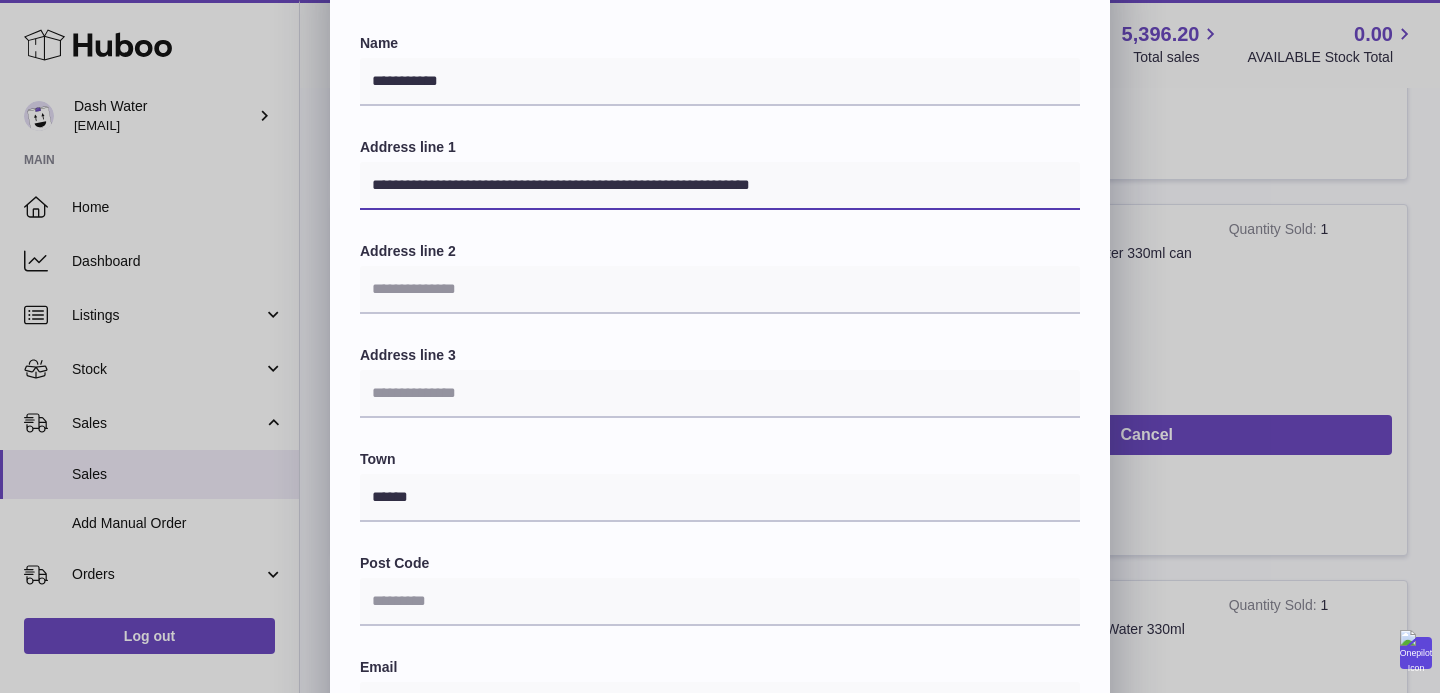 drag, startPoint x: 821, startPoint y: 186, endPoint x: 766, endPoint y: 186, distance: 55 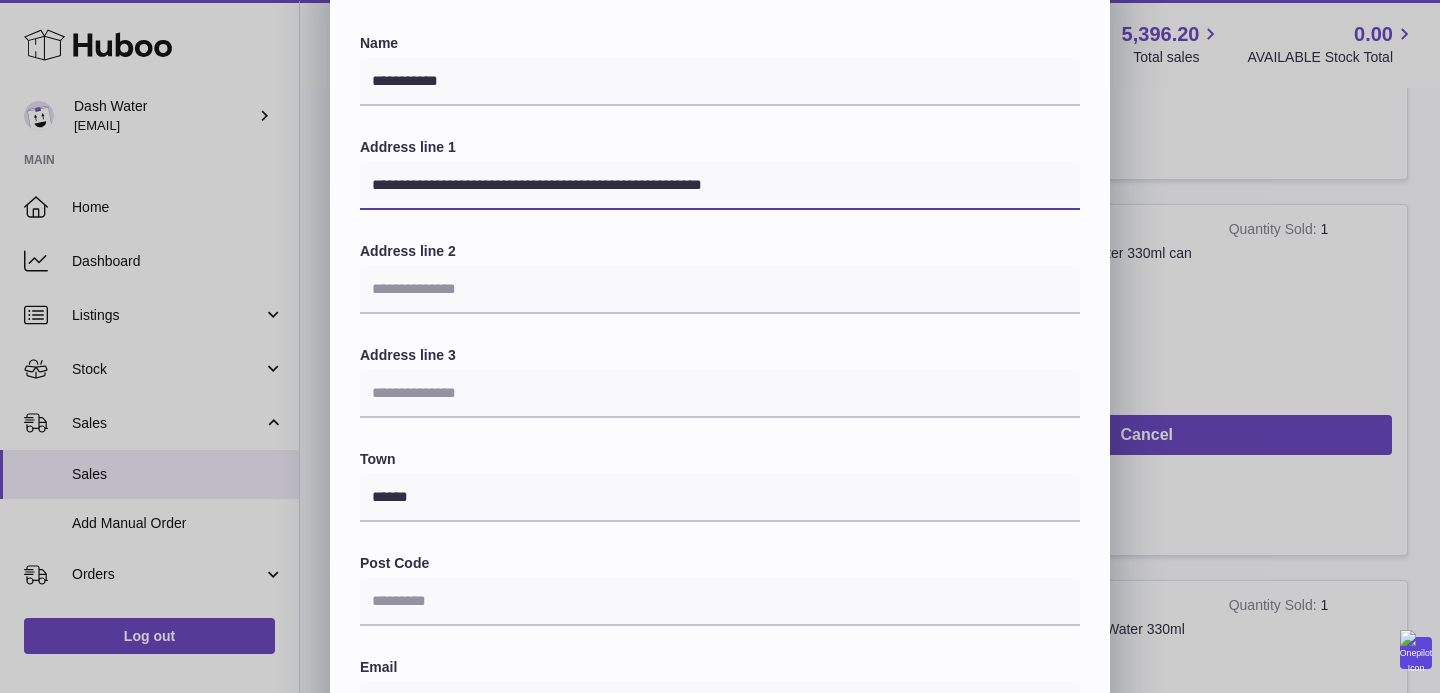 type on "**********" 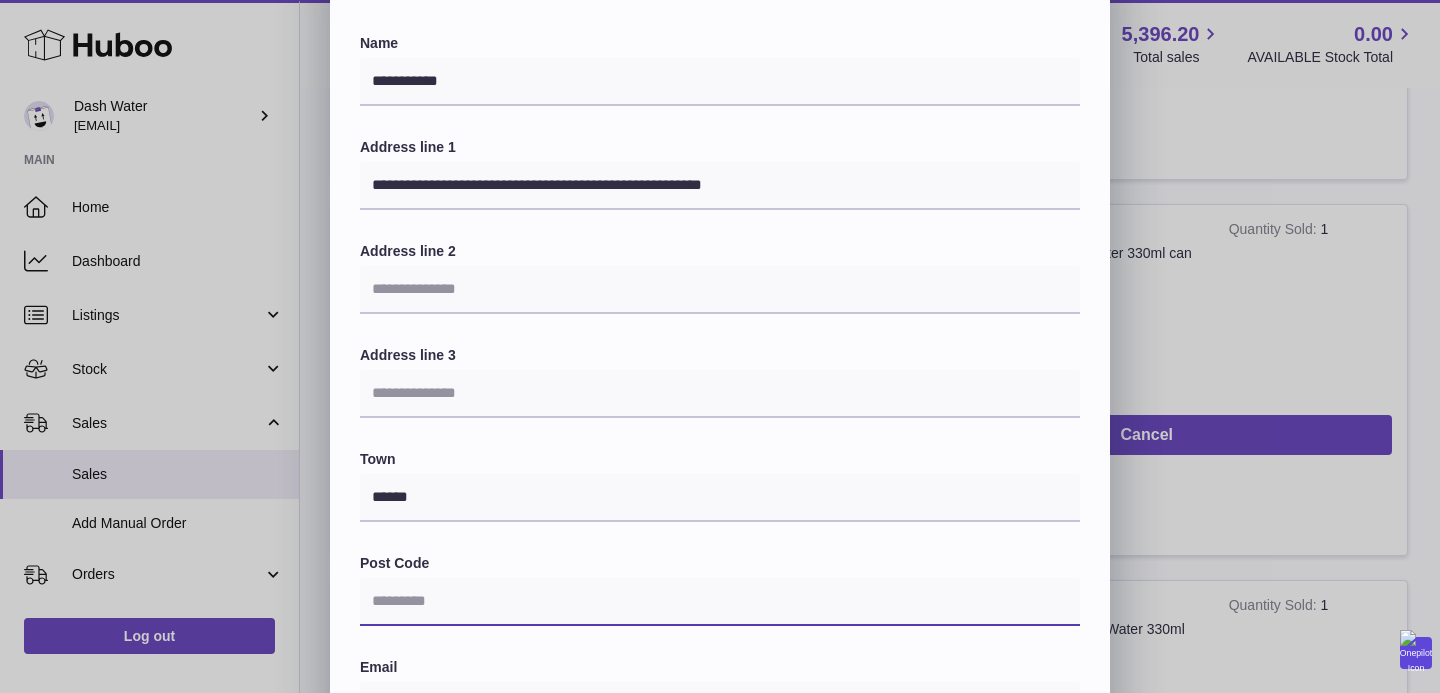 click at bounding box center (720, 602) 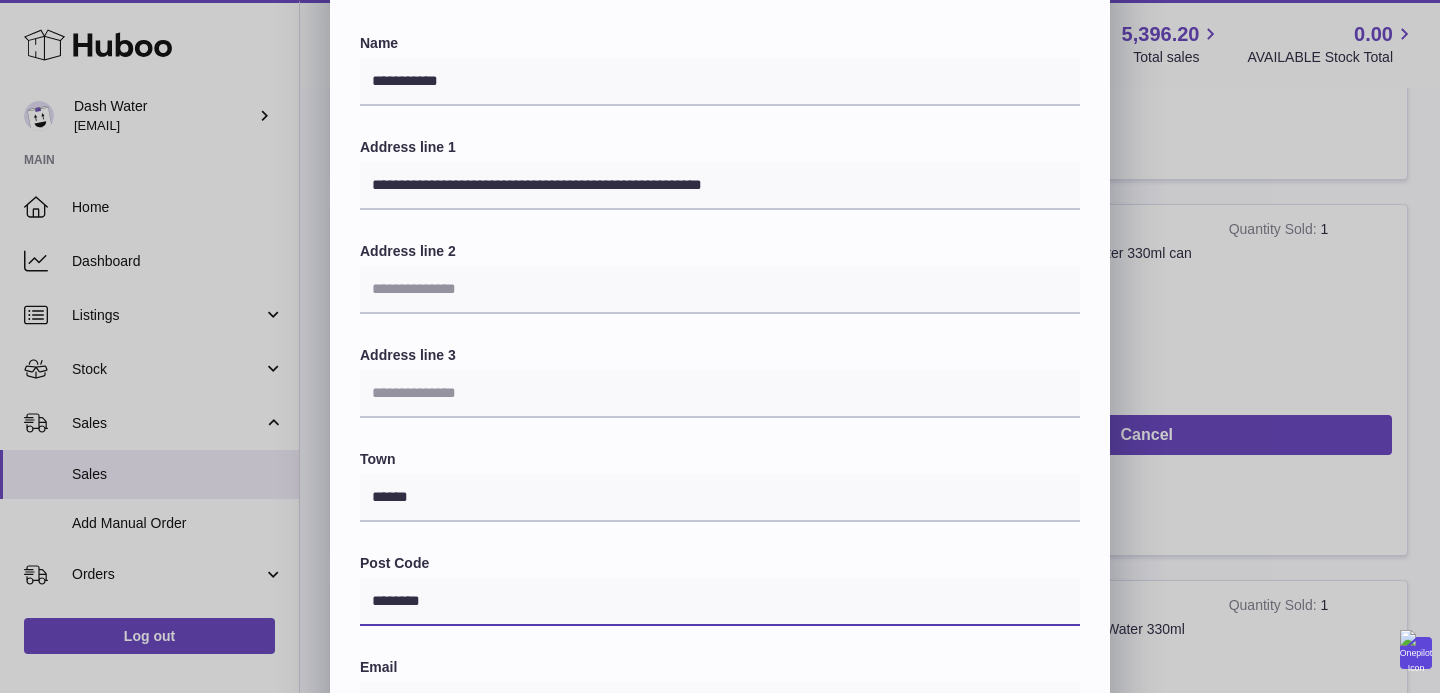 type on "********" 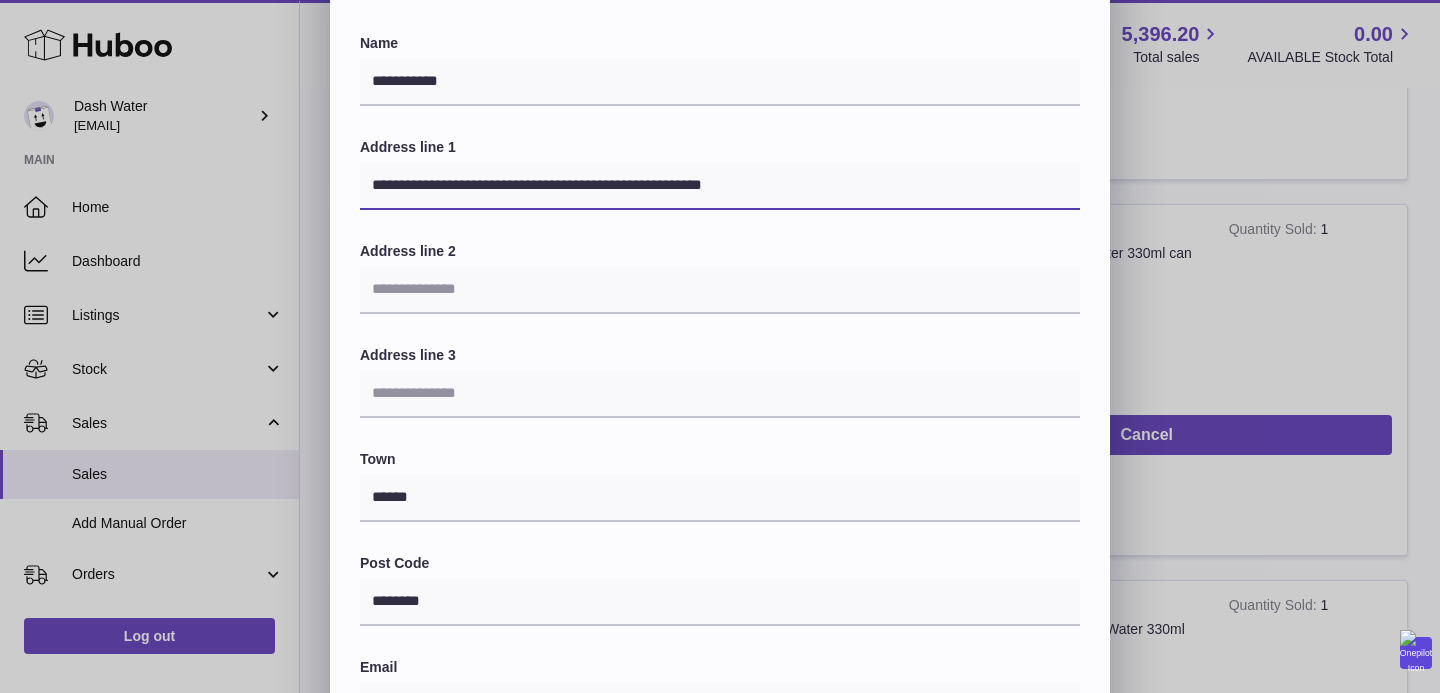 drag, startPoint x: 767, startPoint y: 197, endPoint x: 704, endPoint y: 186, distance: 63.953106 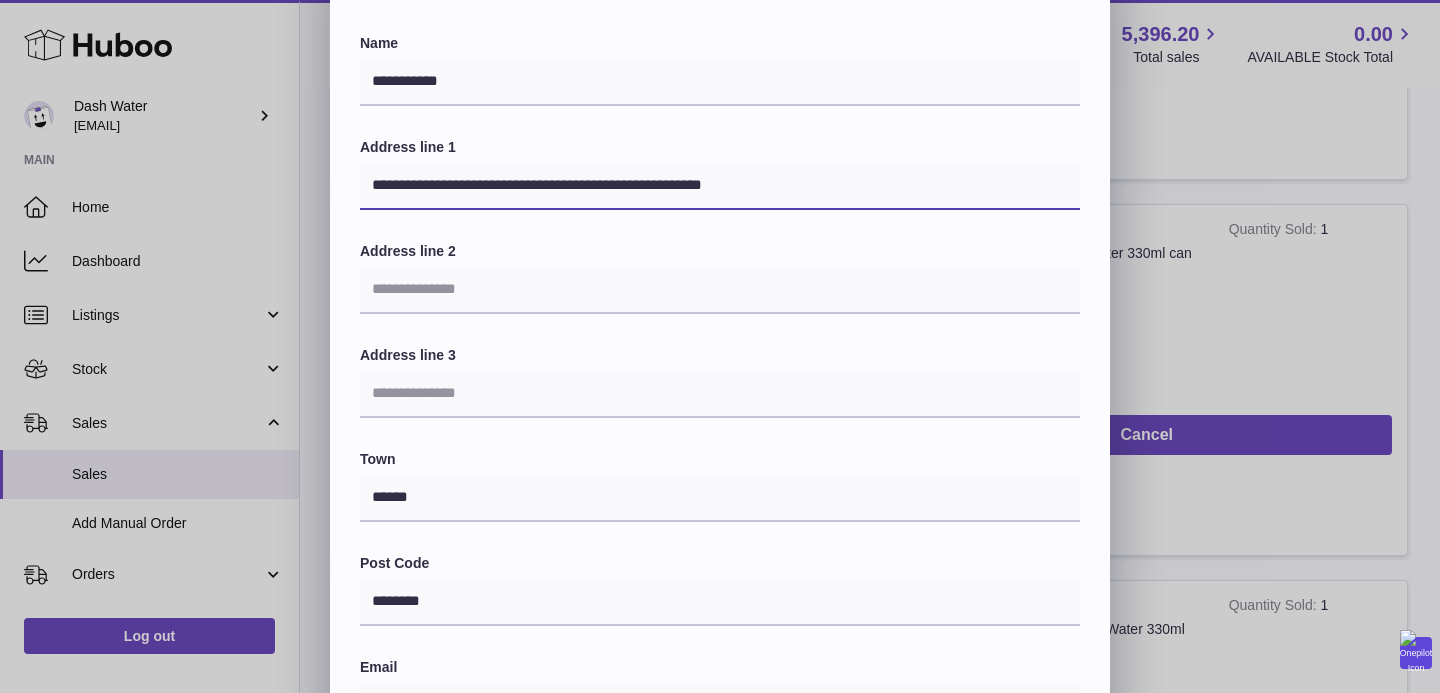 click on "**********" at bounding box center (720, 186) 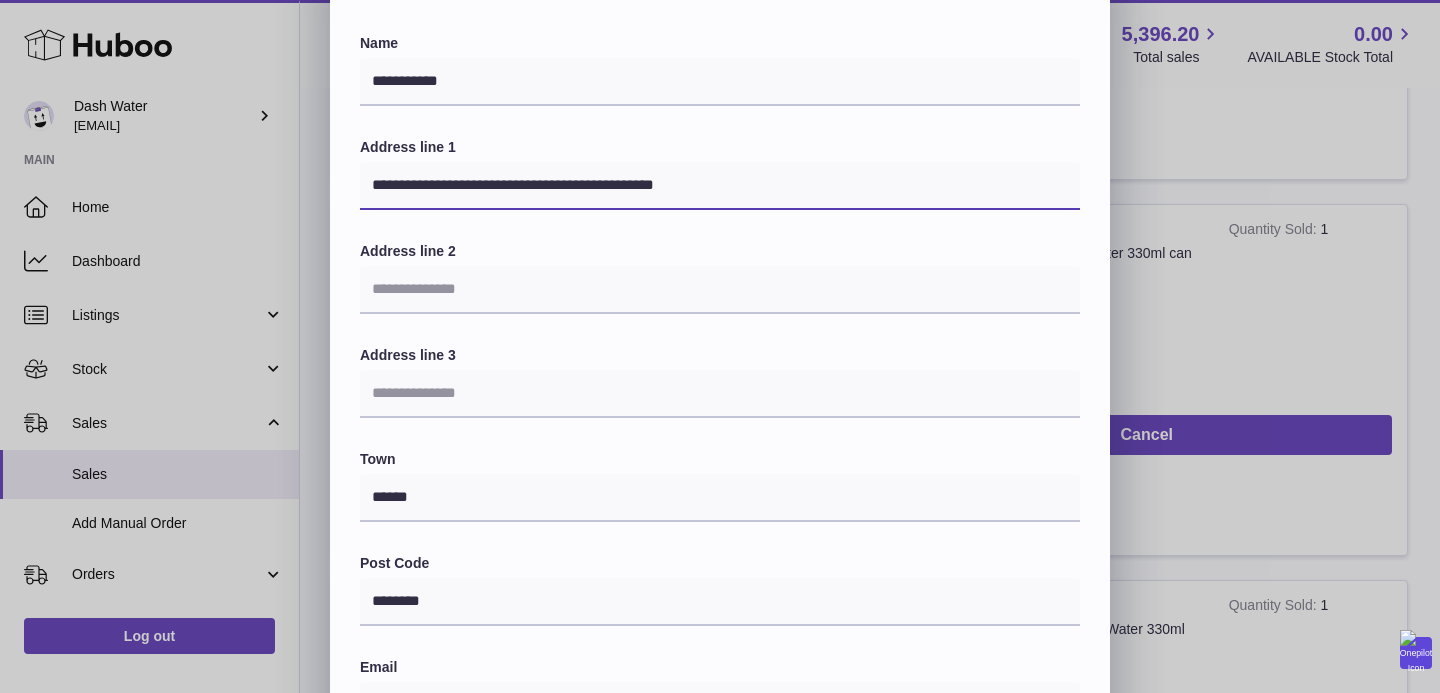 drag, startPoint x: 701, startPoint y: 184, endPoint x: 613, endPoint y: 184, distance: 88 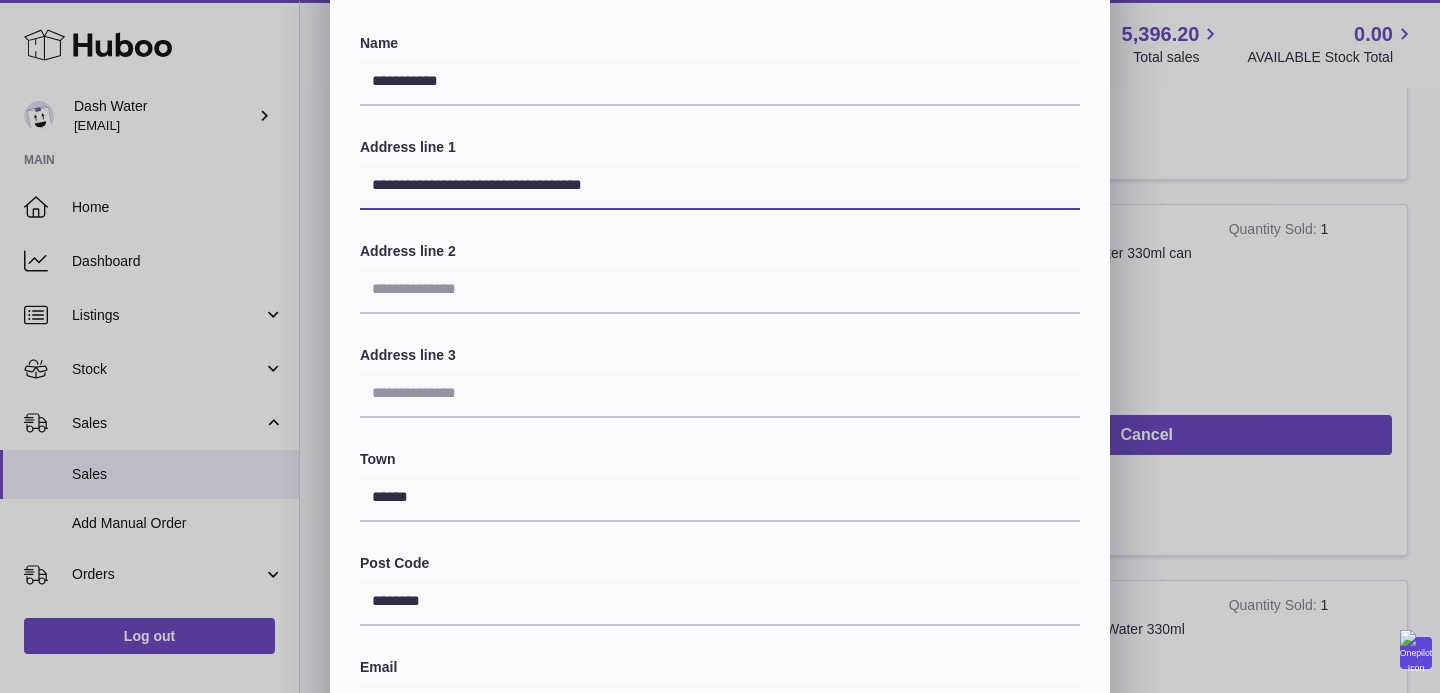 type on "**********" 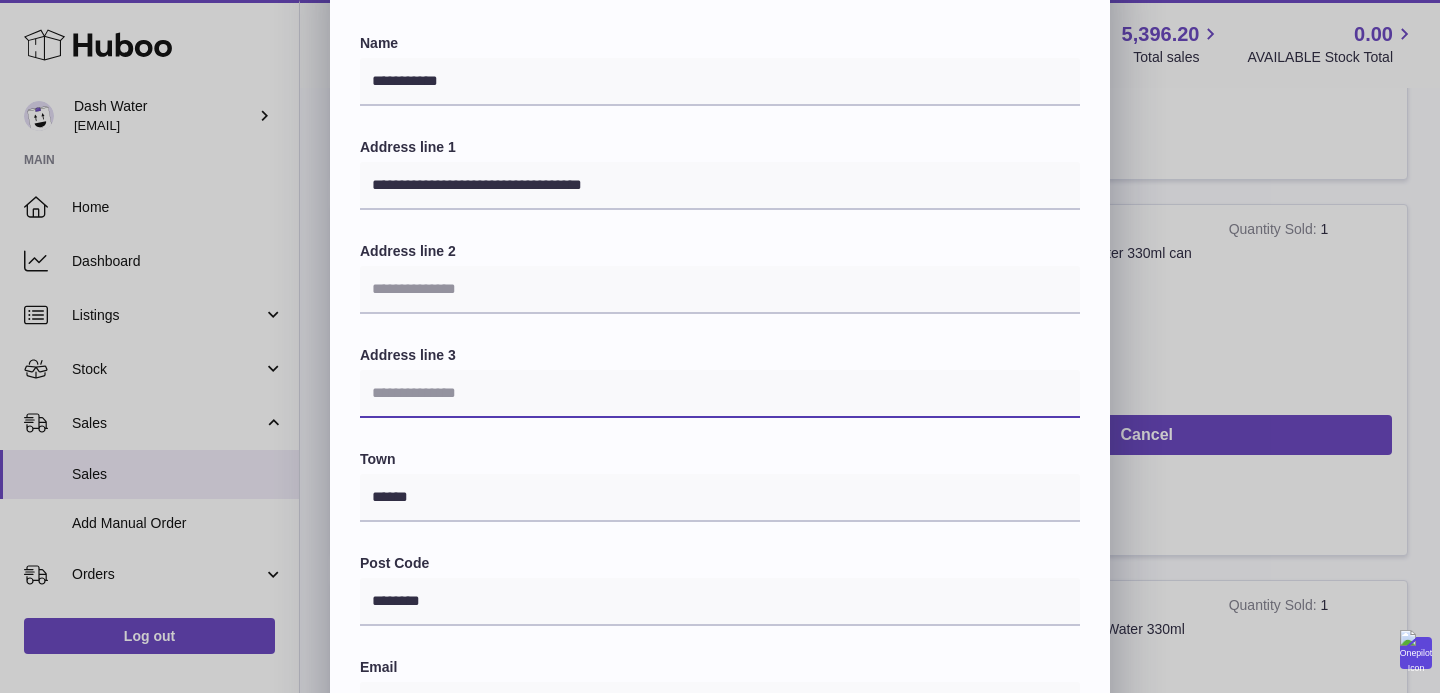 click at bounding box center [720, 394] 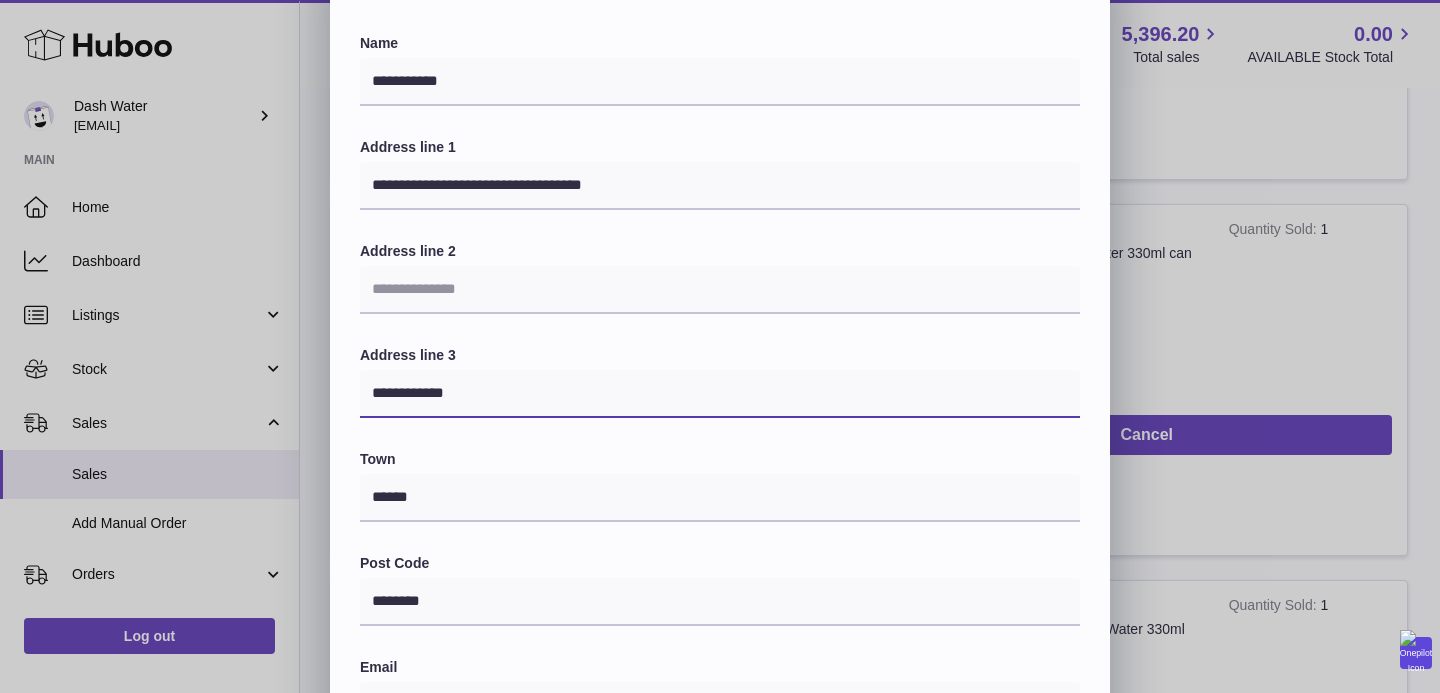 type on "**********" 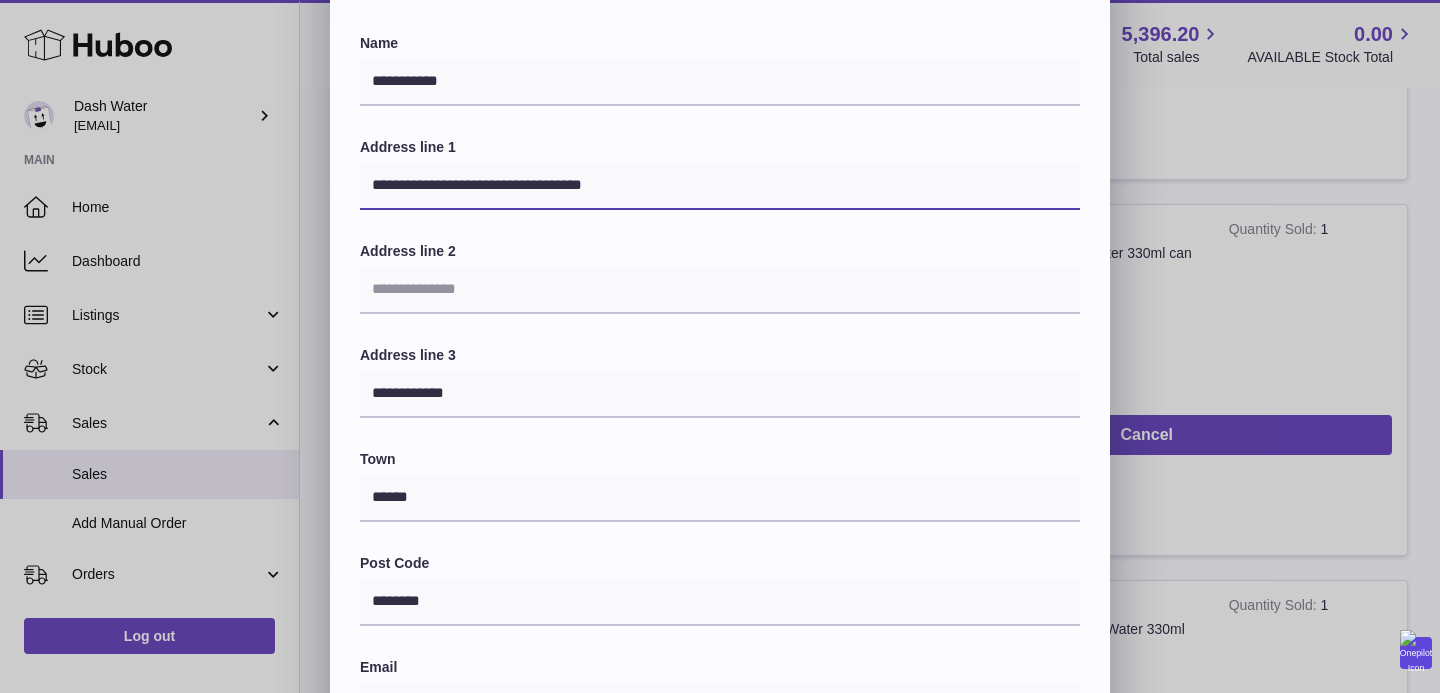 drag, startPoint x: 624, startPoint y: 181, endPoint x: 515, endPoint y: 181, distance: 109 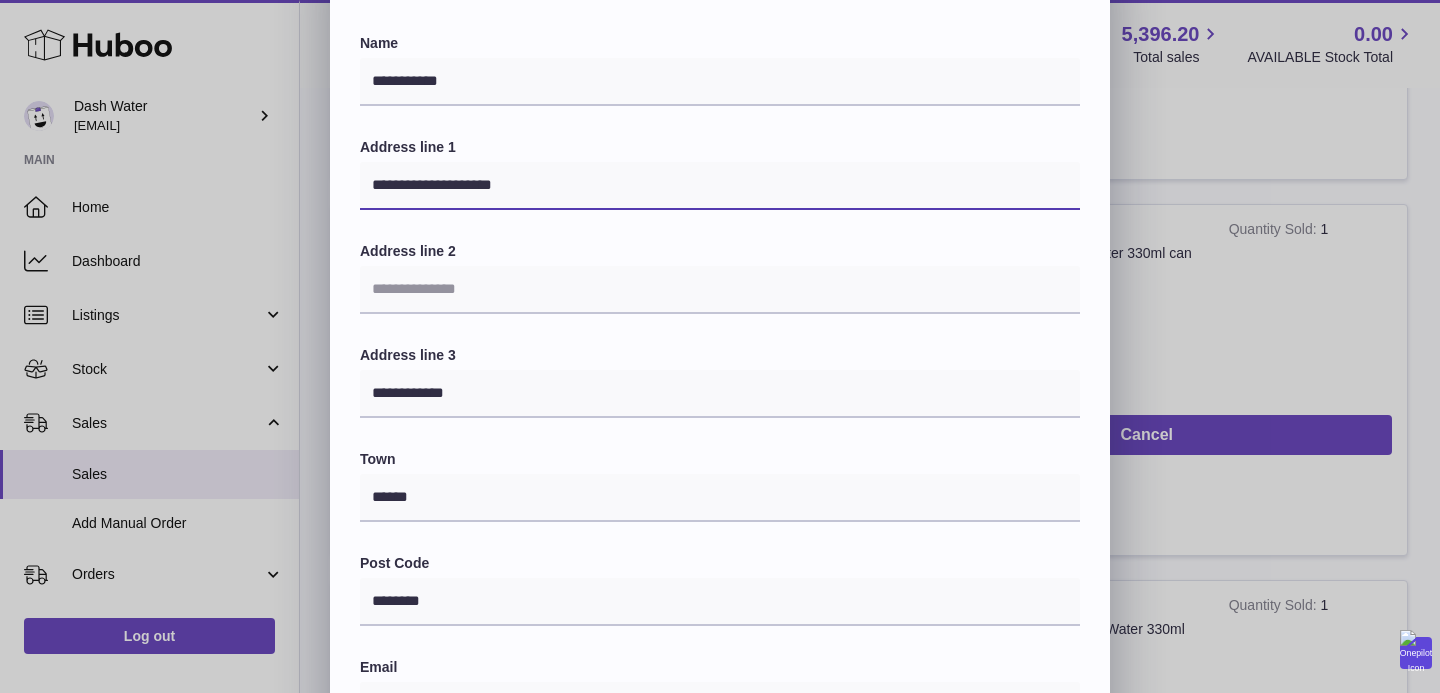 type on "**********" 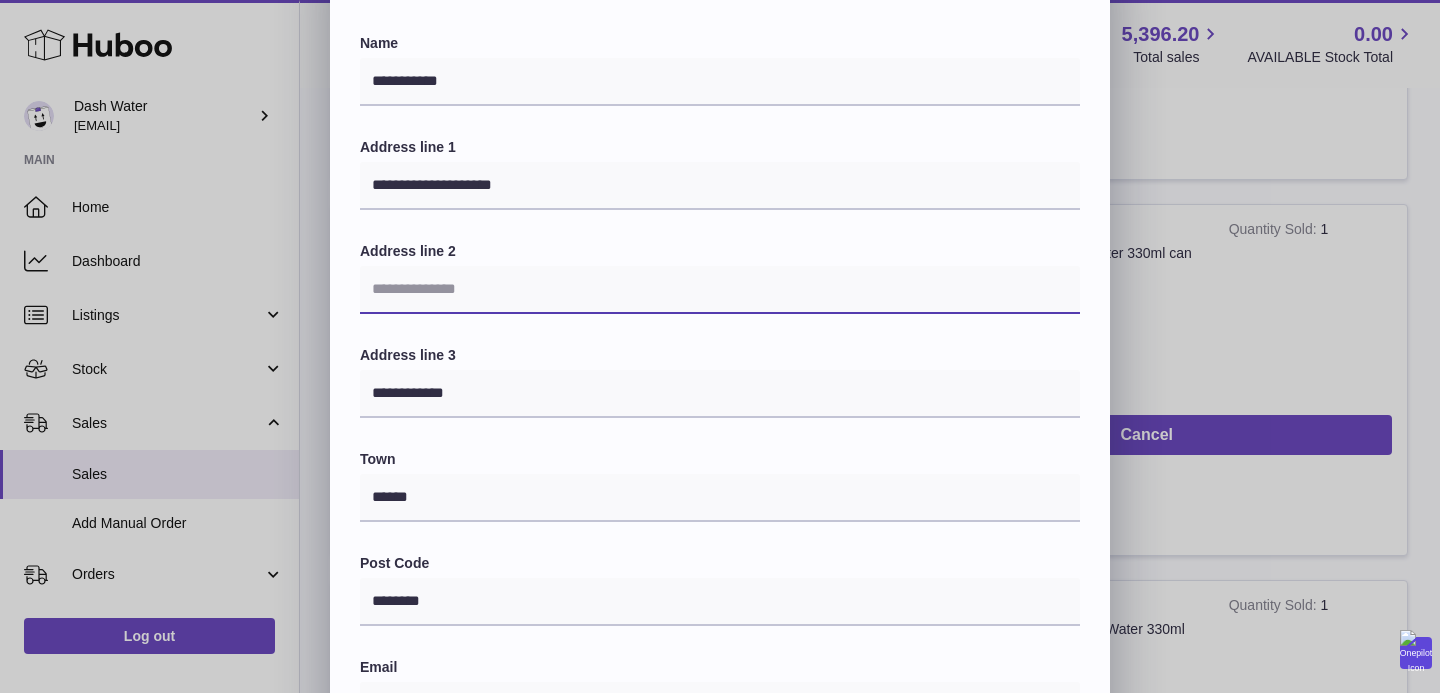 click at bounding box center [720, 290] 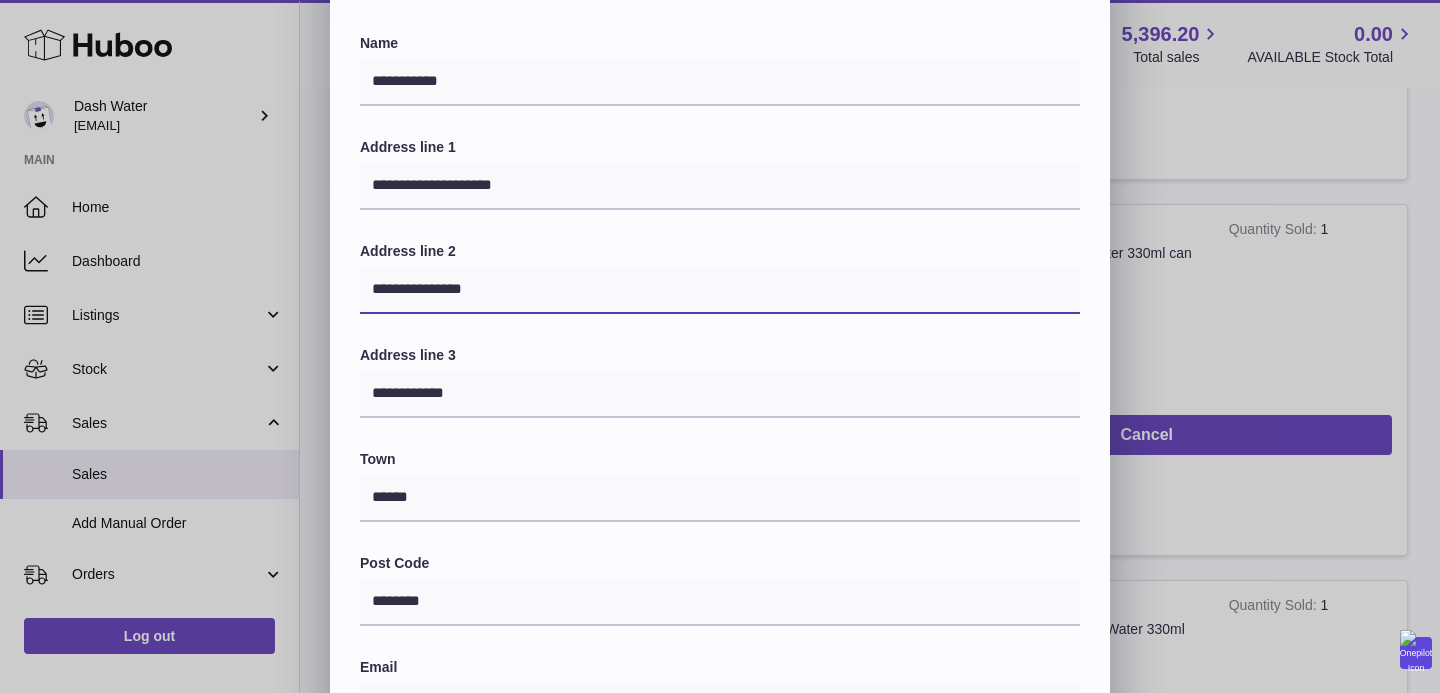 click on "**********" at bounding box center (720, 290) 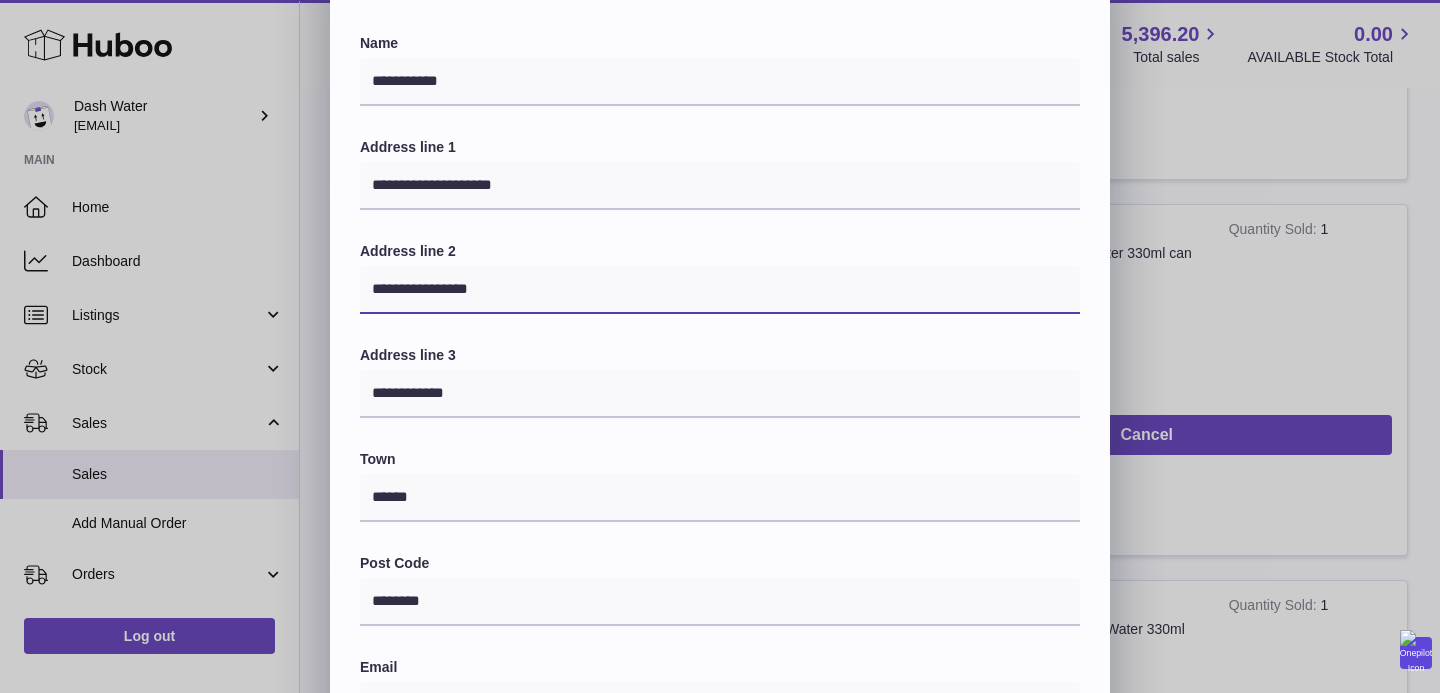 type on "**********" 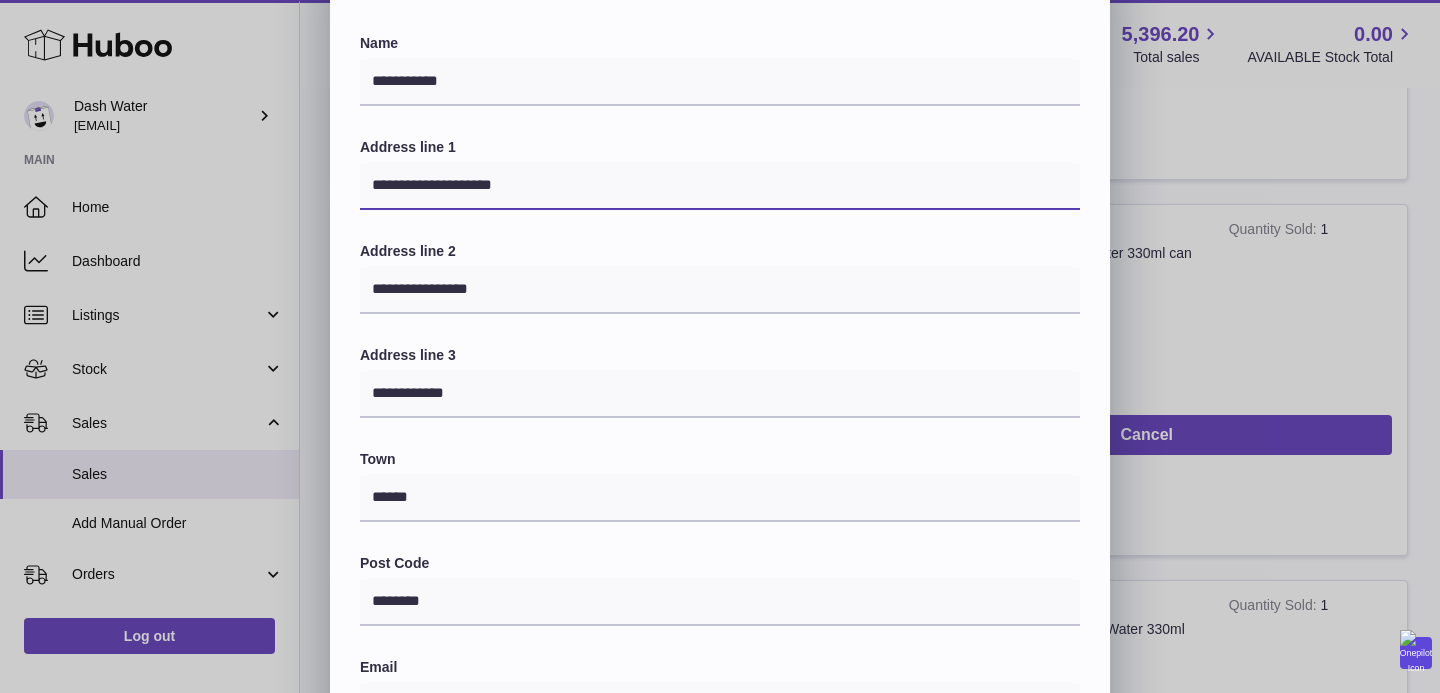 click on "**********" at bounding box center (720, 186) 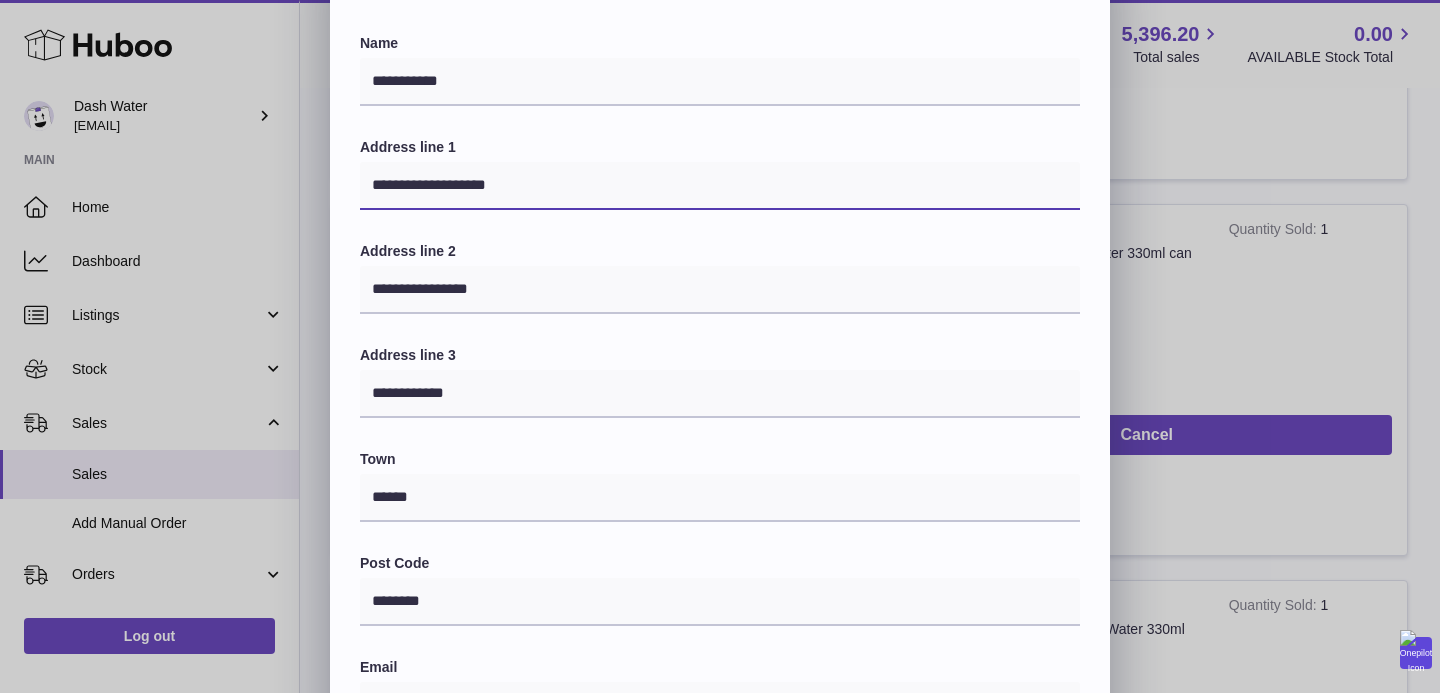 scroll, scrollTop: 567, scrollLeft: 0, axis: vertical 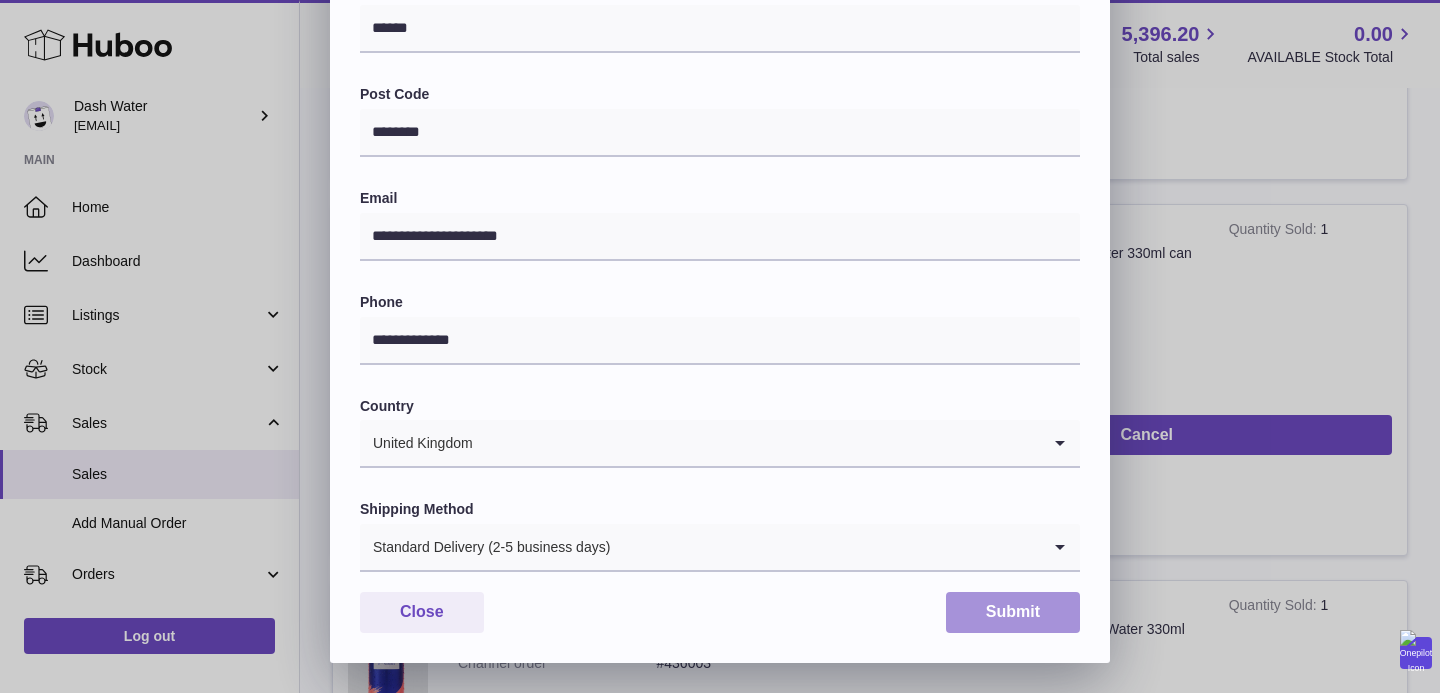 type on "**********" 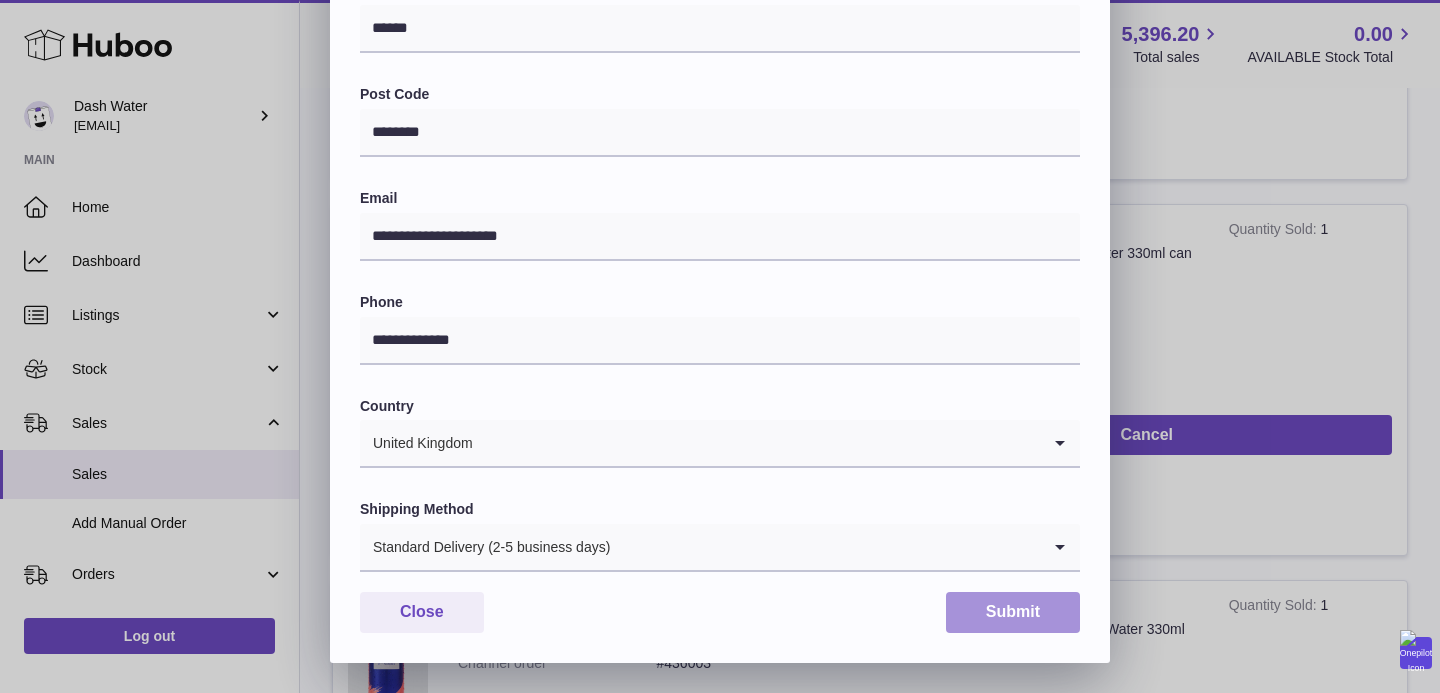 click on "Submit" at bounding box center [1013, 612] 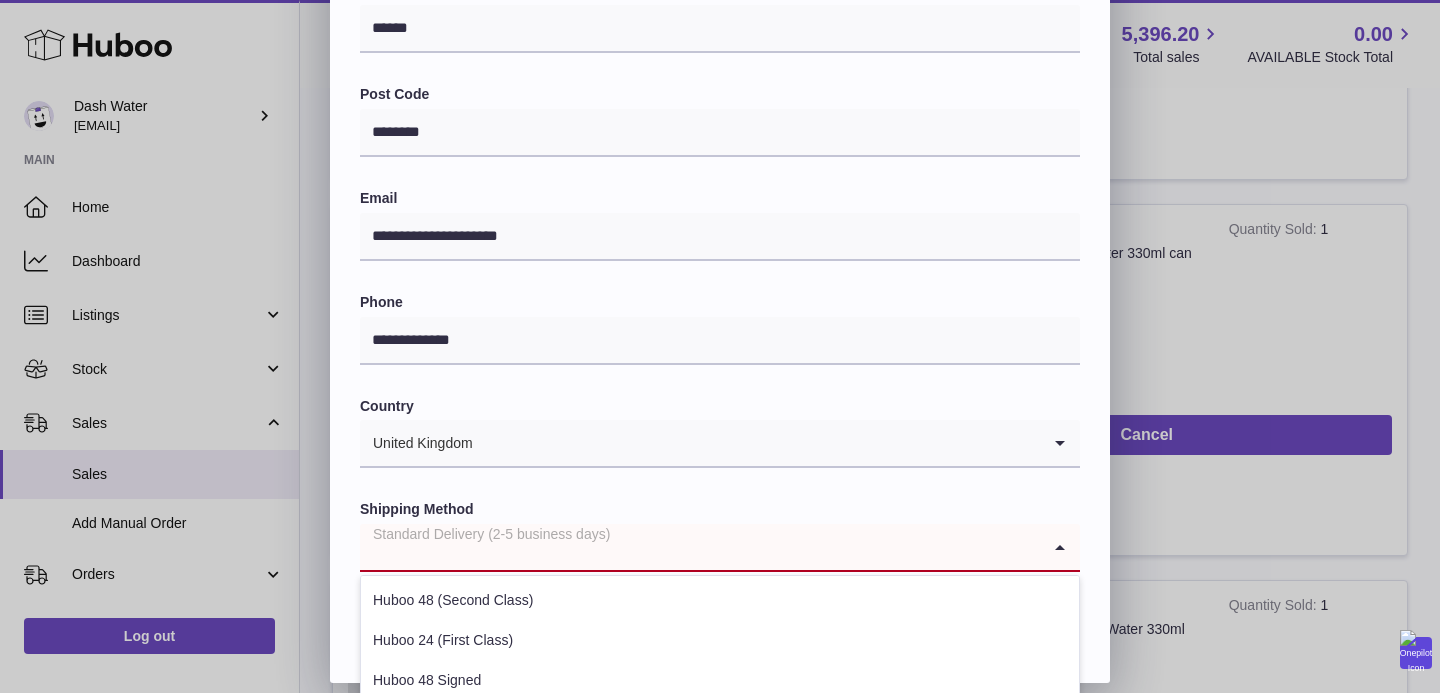 click at bounding box center [700, 547] 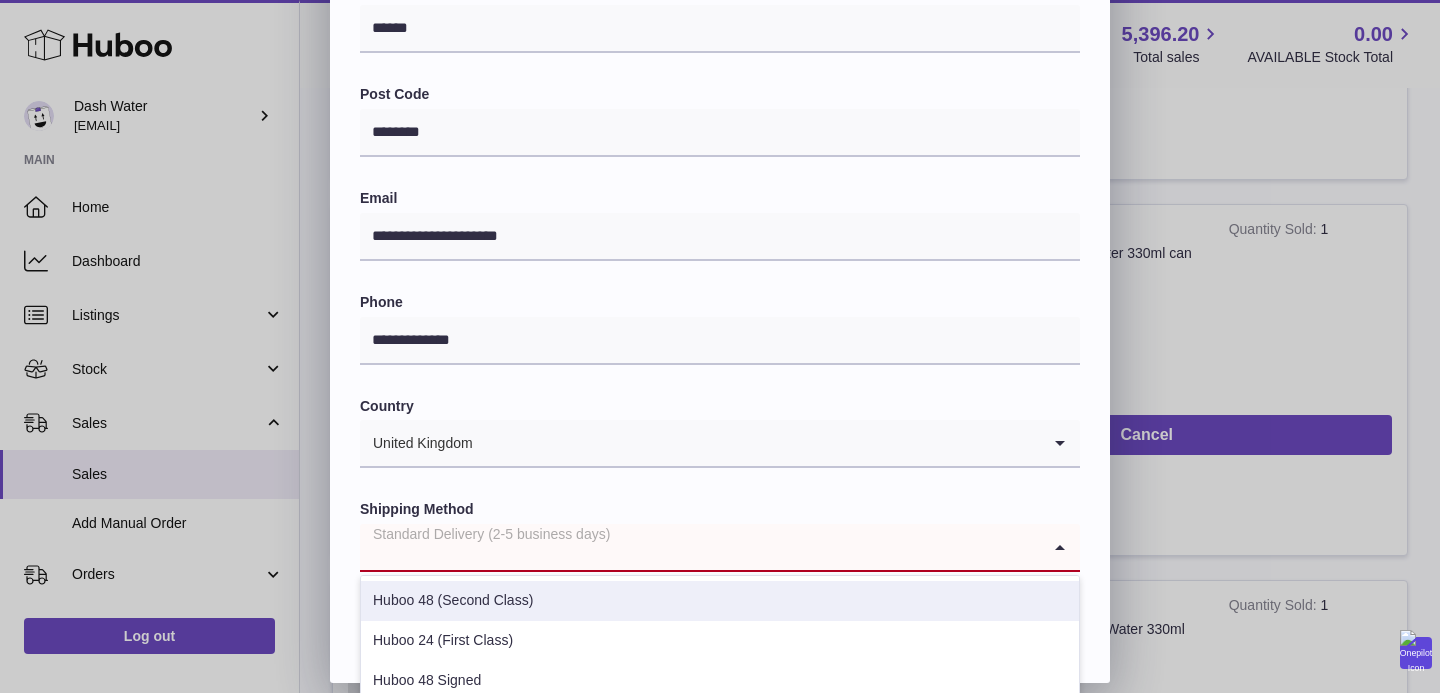 click on "Huboo 24 (First Class)" at bounding box center [720, 641] 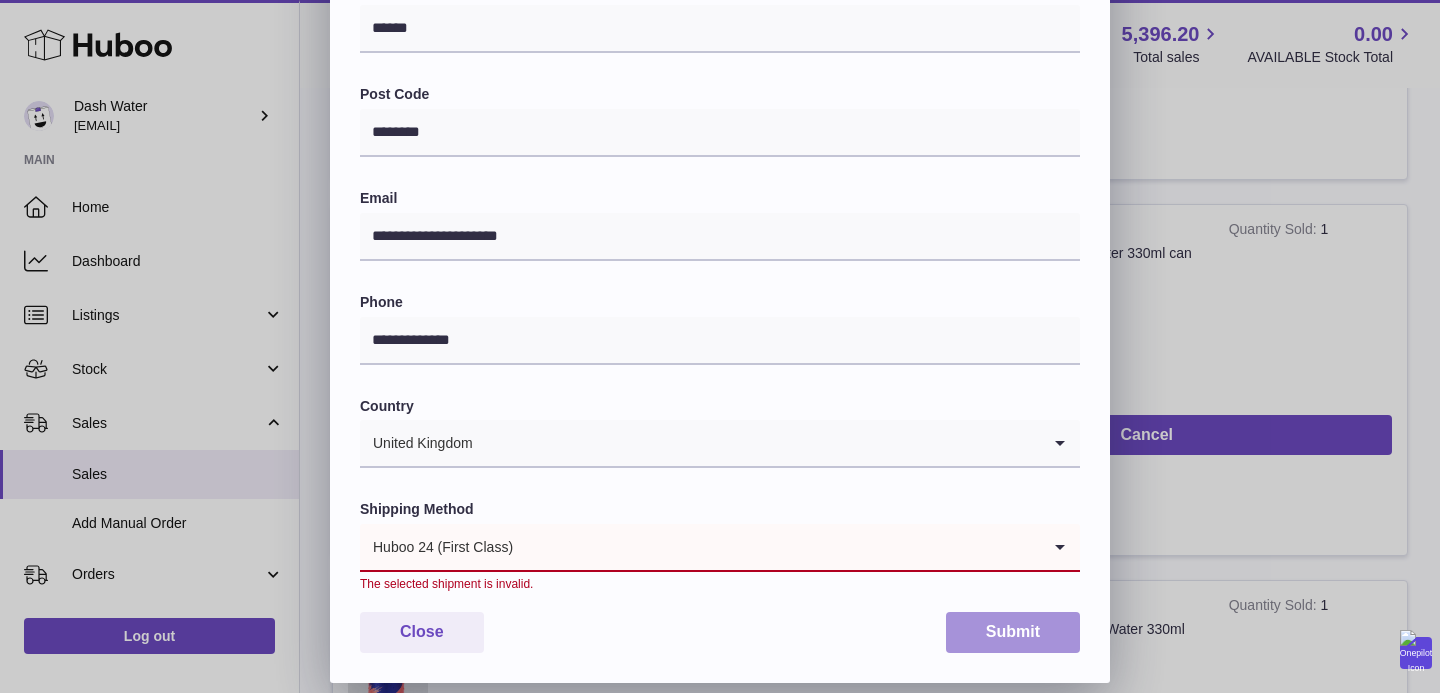 click on "Submit" at bounding box center [1013, 632] 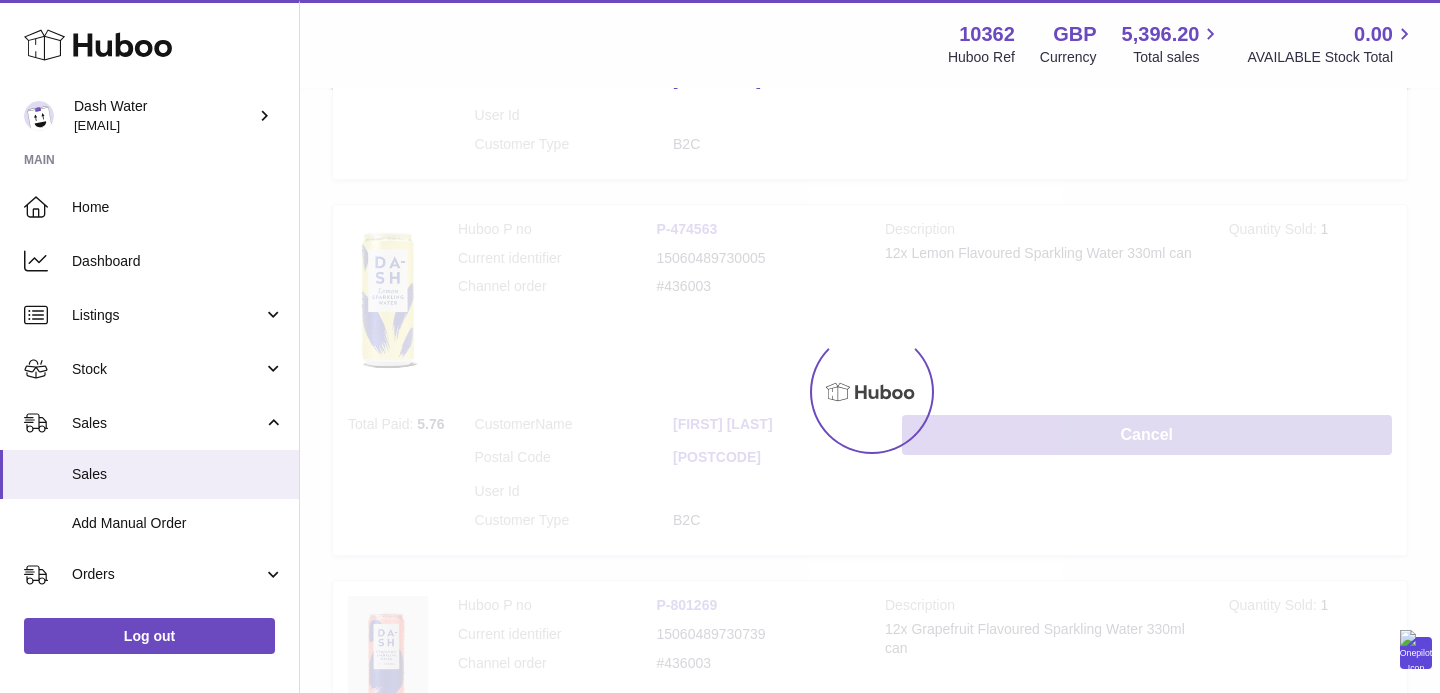 scroll, scrollTop: 0, scrollLeft: 0, axis: both 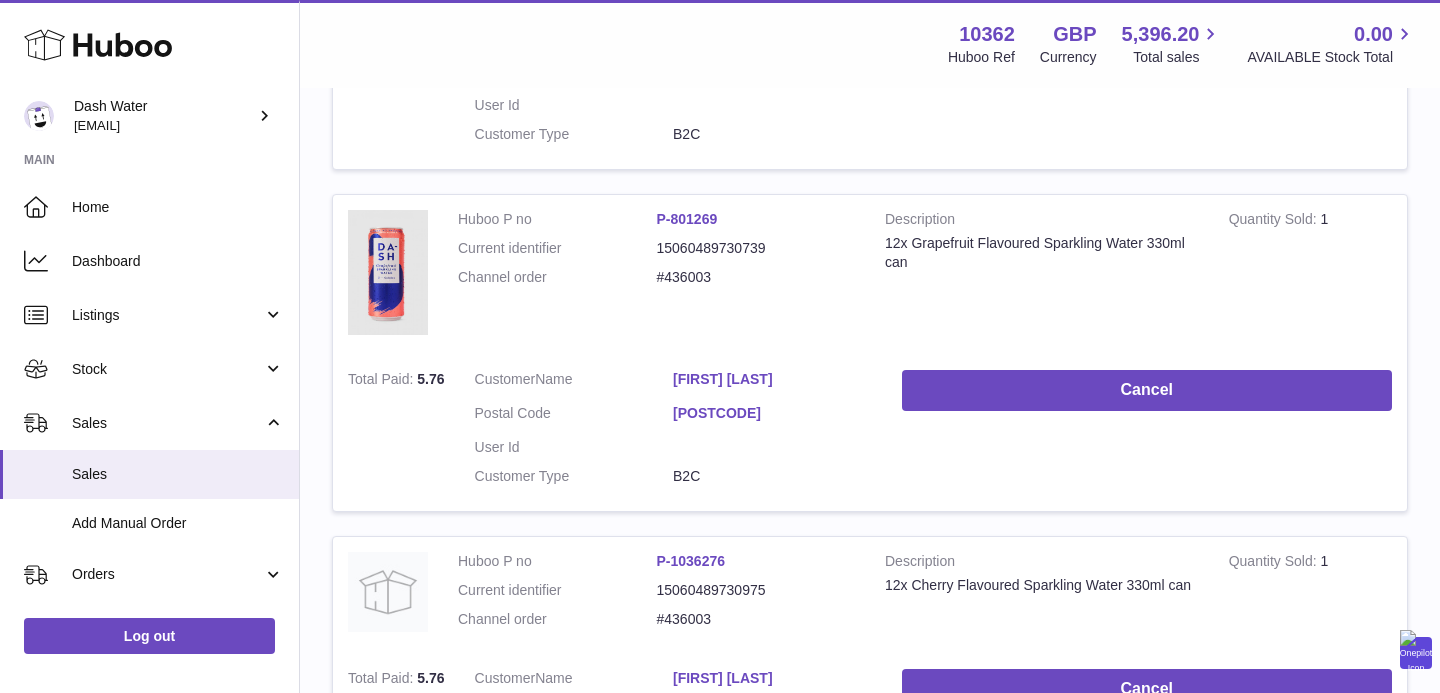 click on "[POSTCODE]" at bounding box center (772, 413) 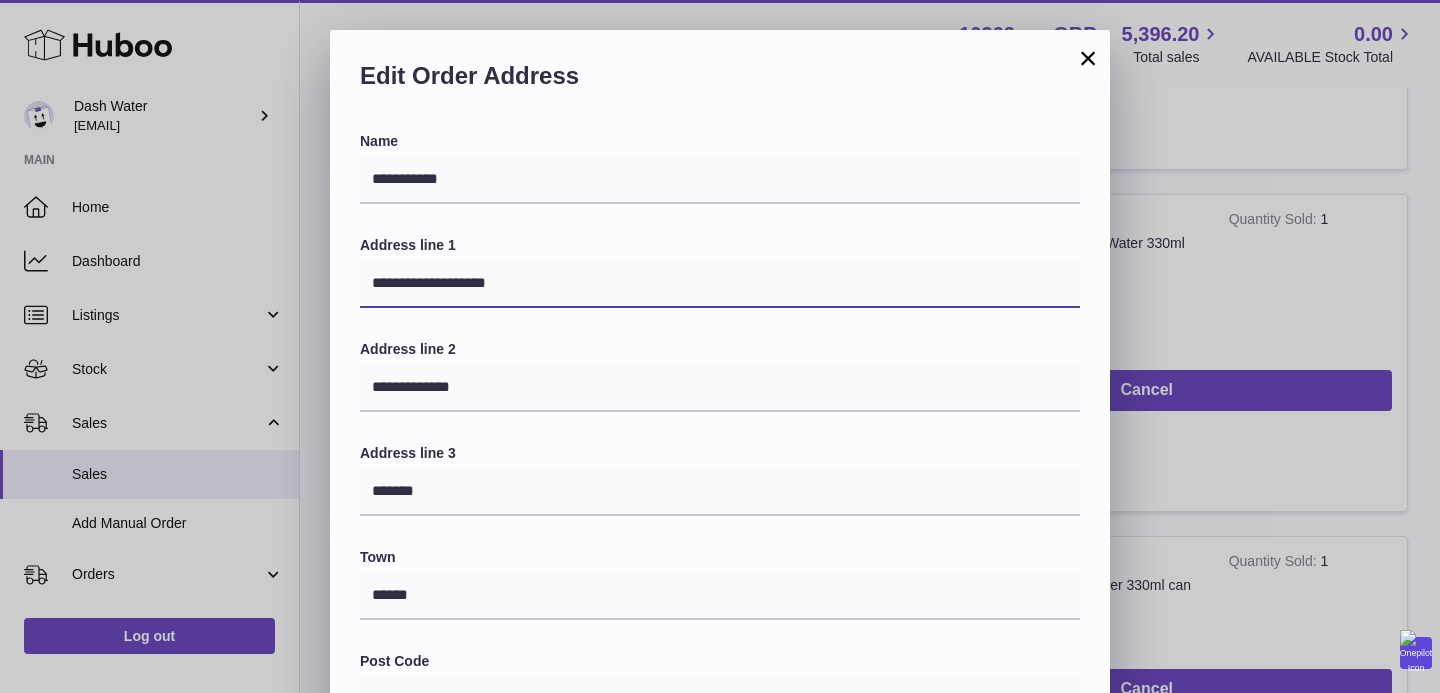 drag, startPoint x: 436, startPoint y: 282, endPoint x: 340, endPoint y: 282, distance: 96 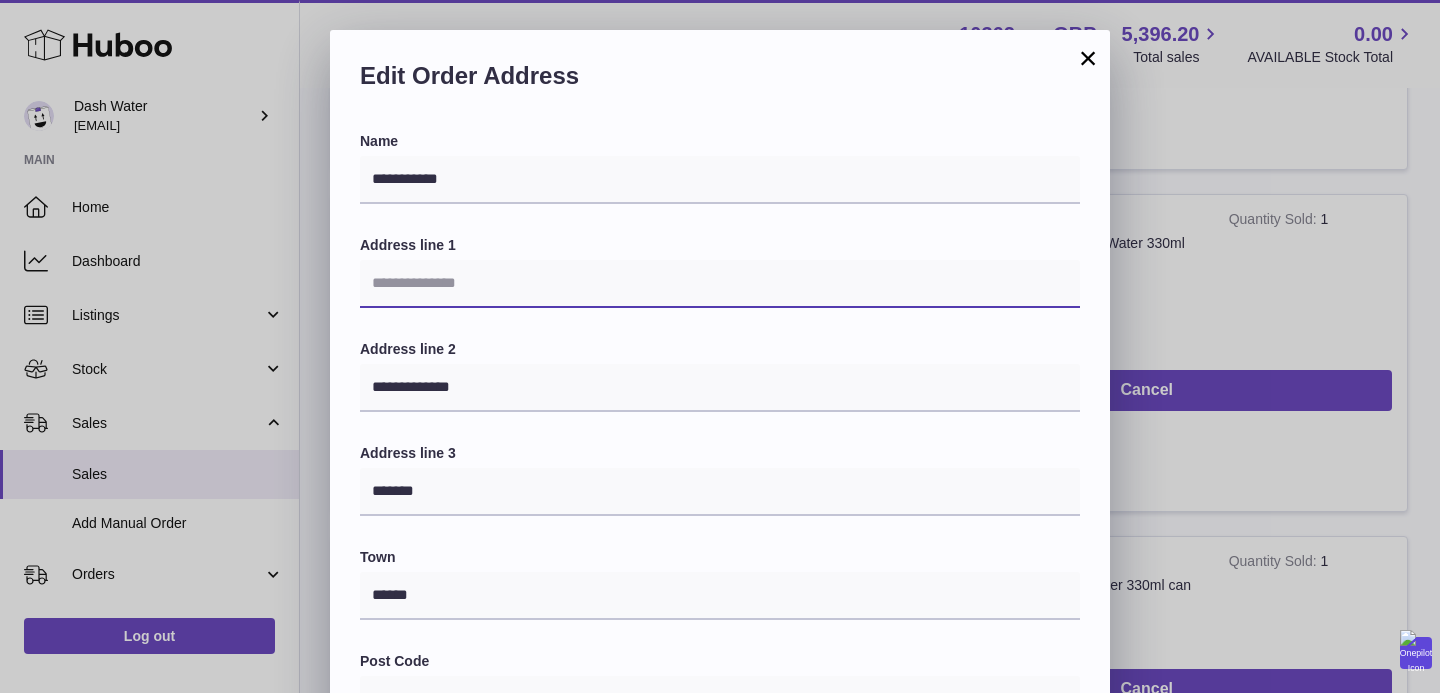 type 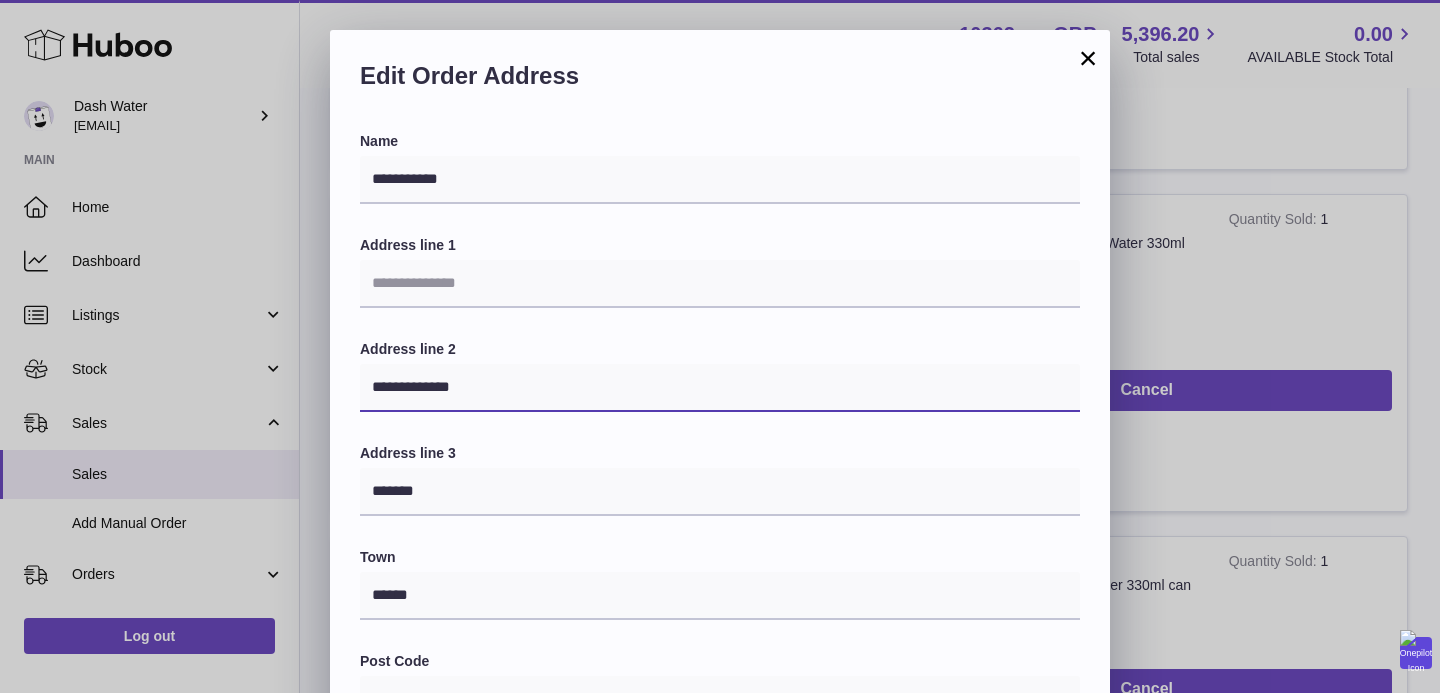 click on "**********" at bounding box center (720, 388) 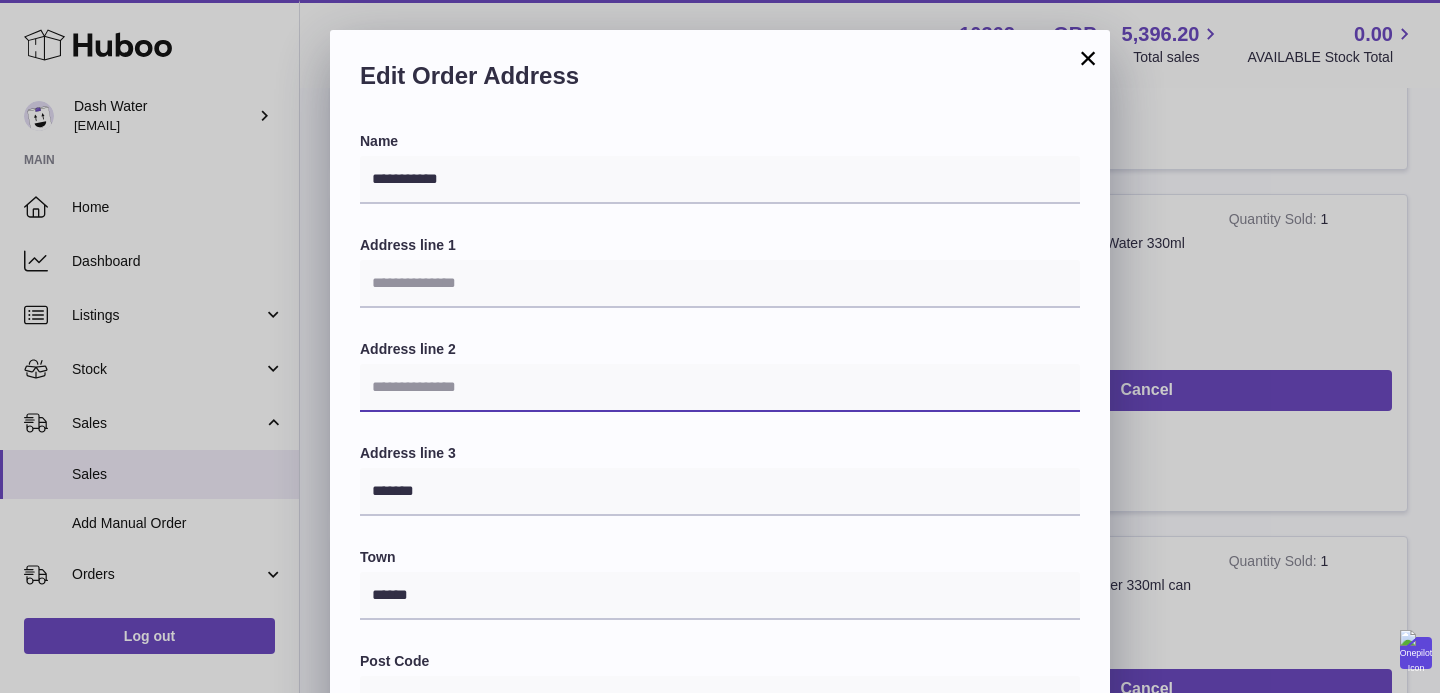 drag, startPoint x: 489, startPoint y: 395, endPoint x: 308, endPoint y: 395, distance: 181 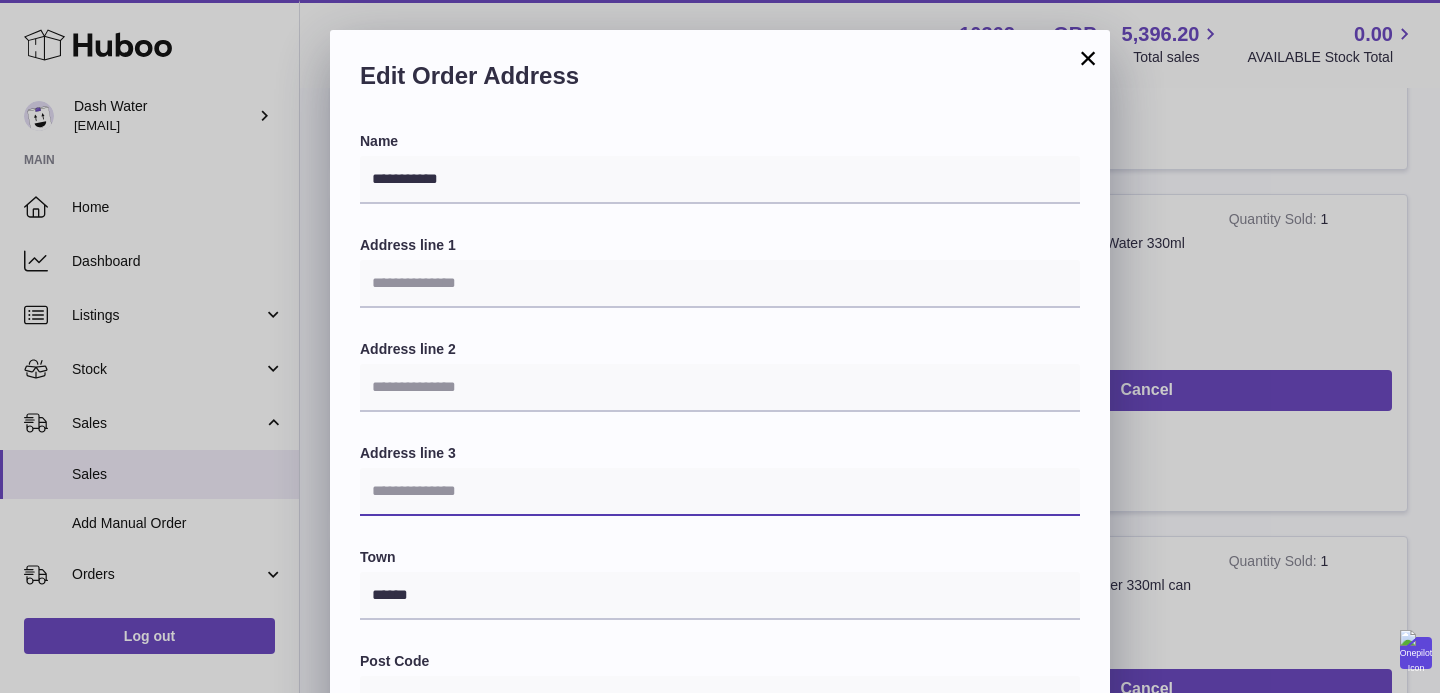 drag, startPoint x: 406, startPoint y: 491, endPoint x: 344, endPoint y: 491, distance: 62 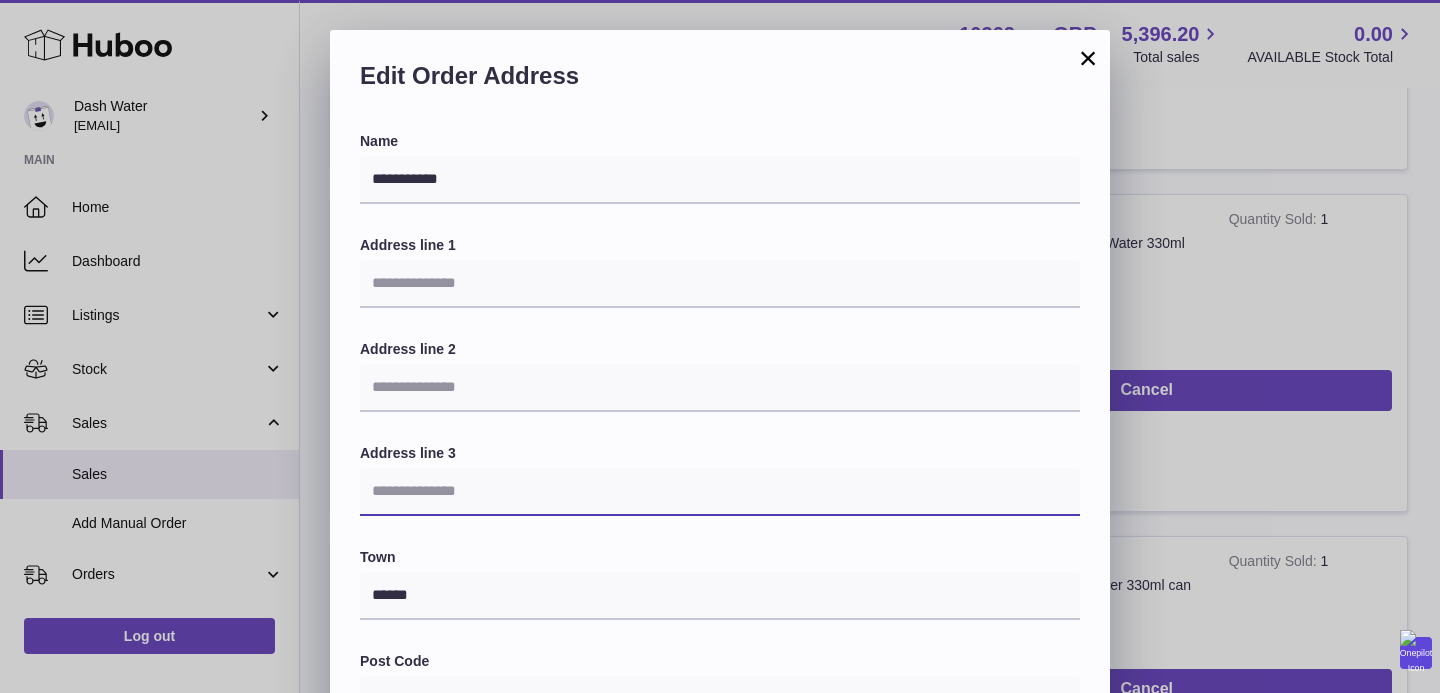 click on "**********" at bounding box center (720, 681) 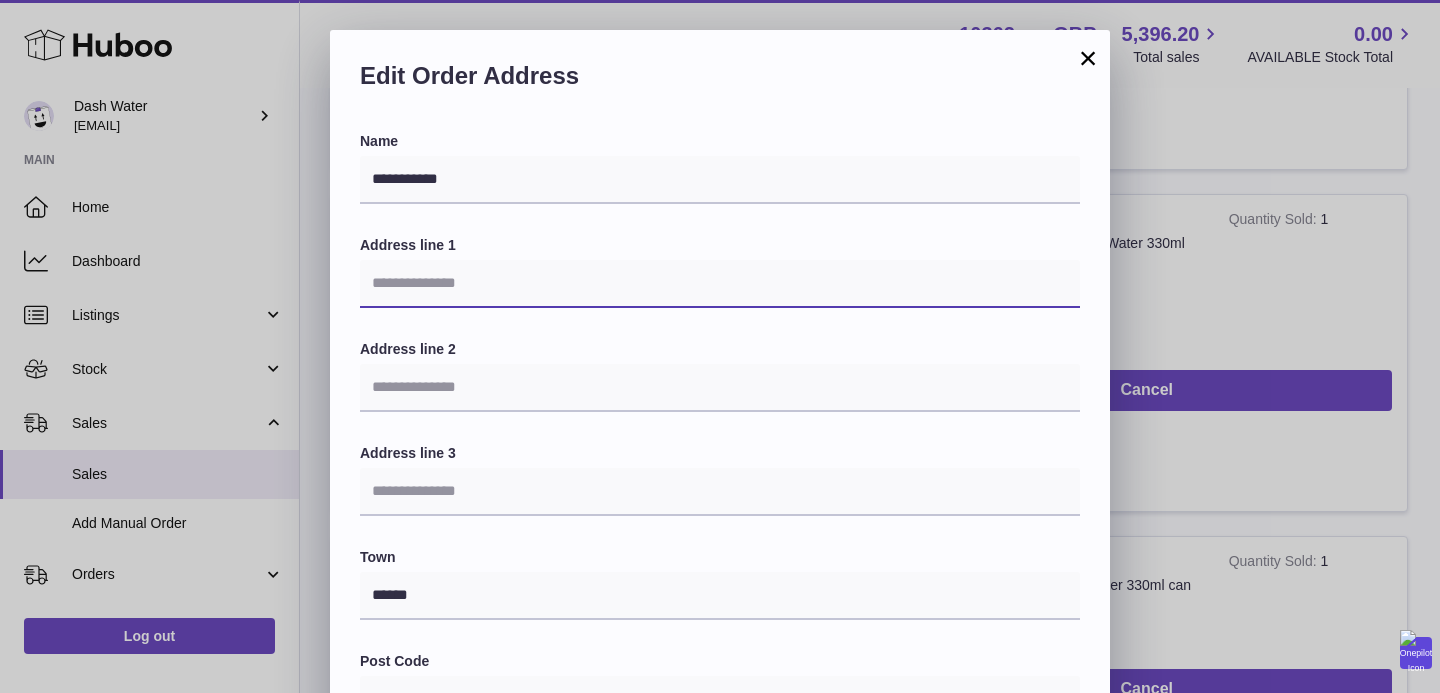click at bounding box center (720, 284) 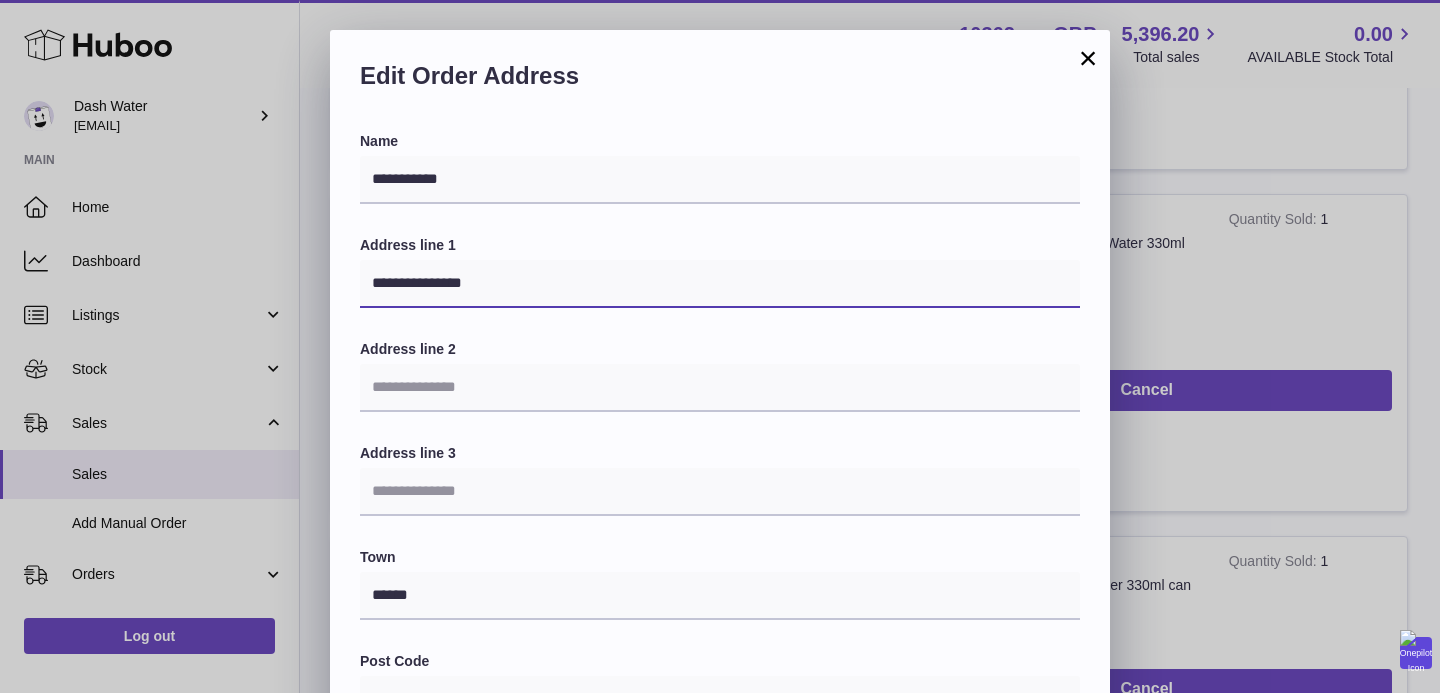 drag, startPoint x: 445, startPoint y: 283, endPoint x: 349, endPoint y: 283, distance: 96 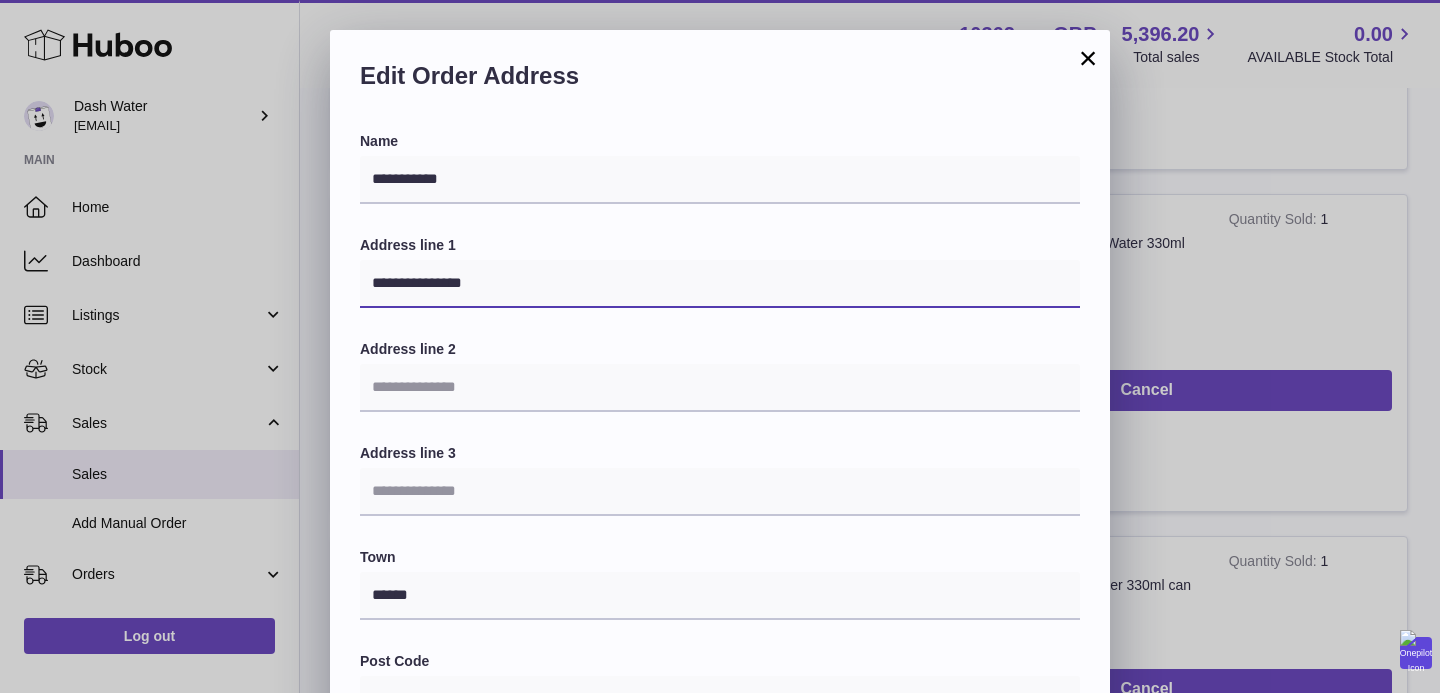 click on "**********" at bounding box center (720, 681) 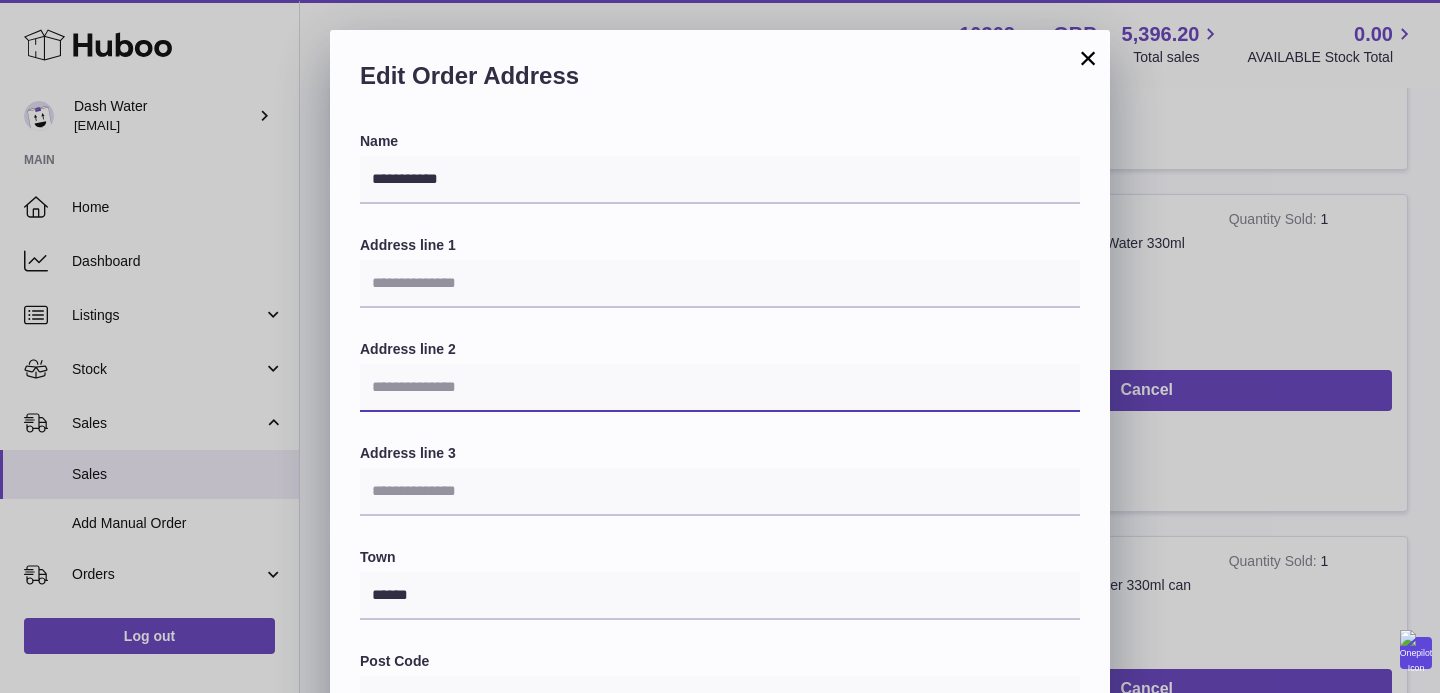 click at bounding box center (720, 388) 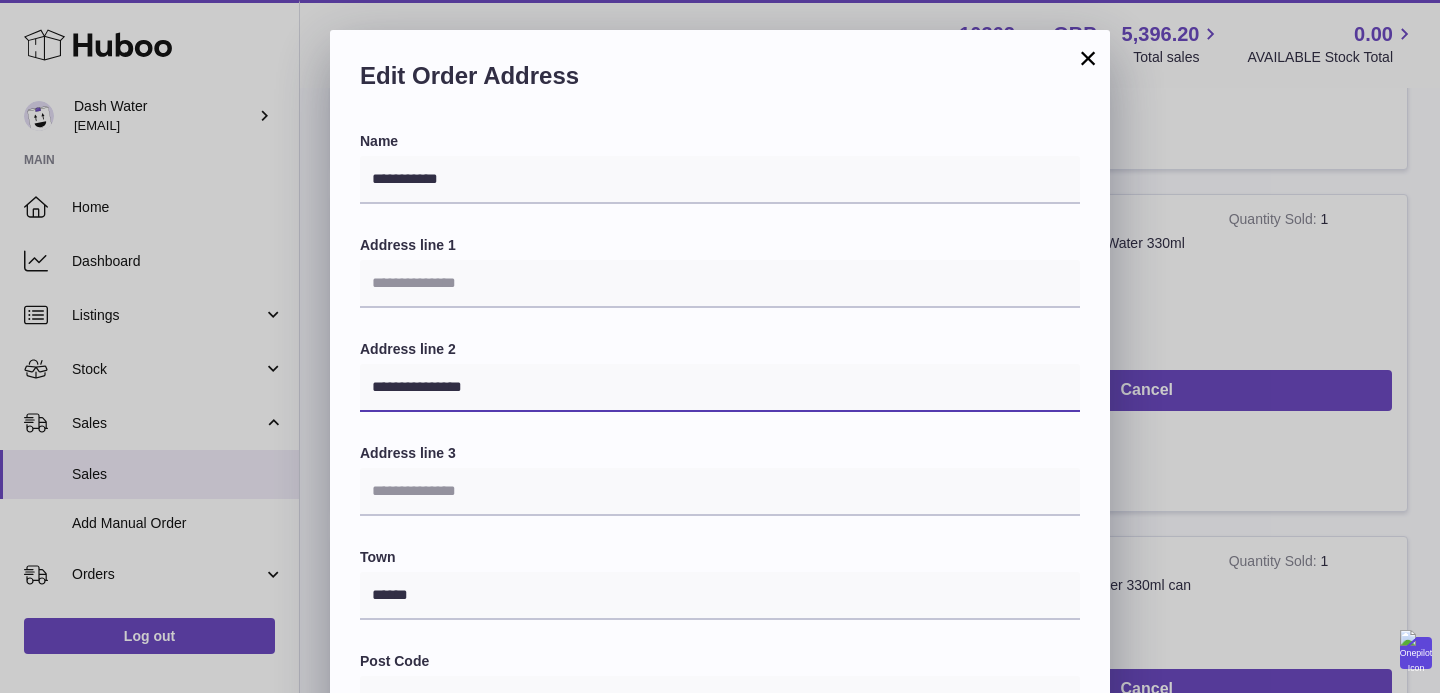 click on "**********" at bounding box center [720, 388] 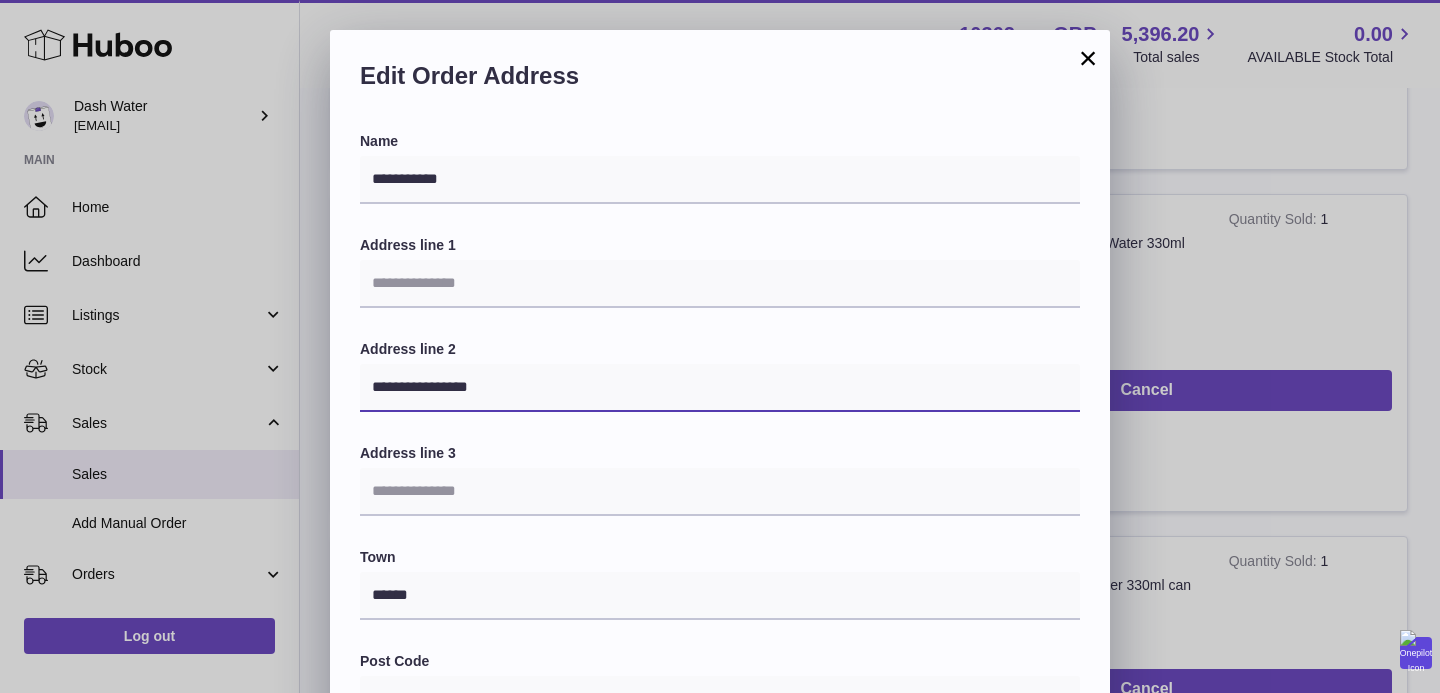 type on "**********" 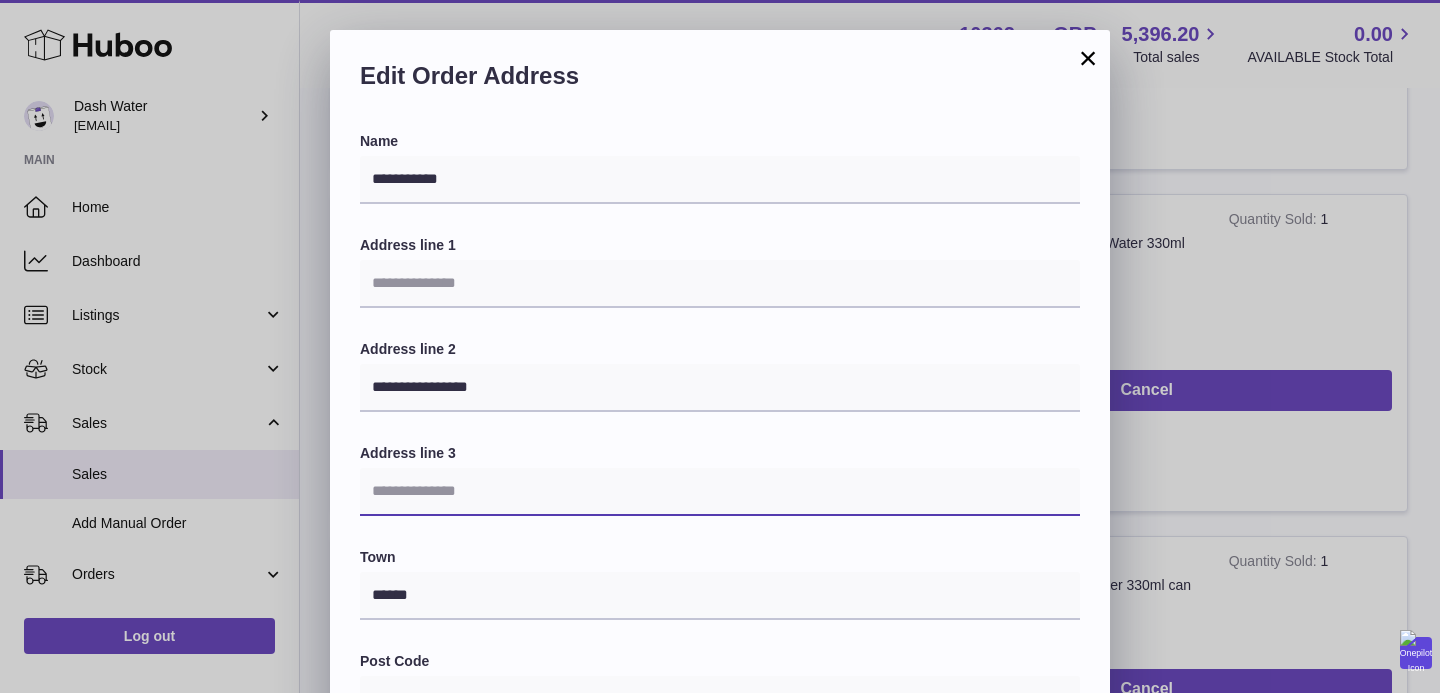 click at bounding box center (720, 492) 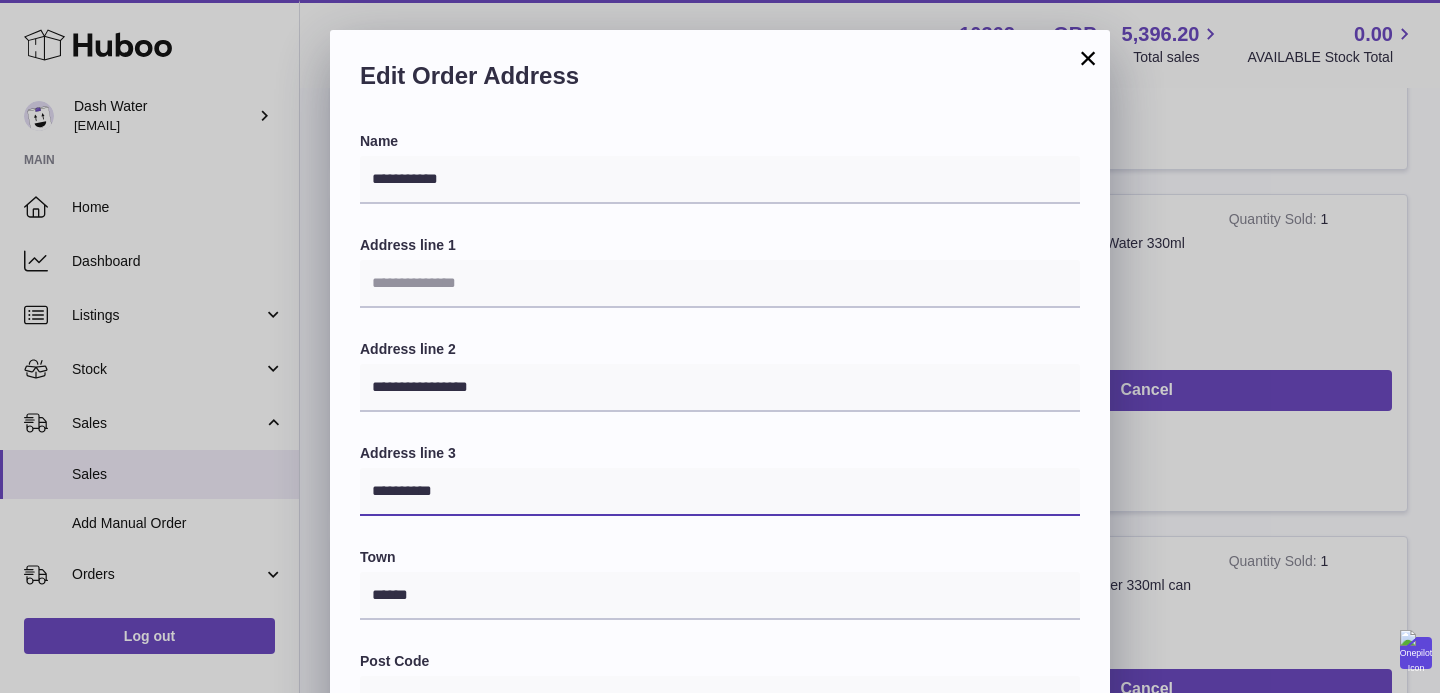 type on "**********" 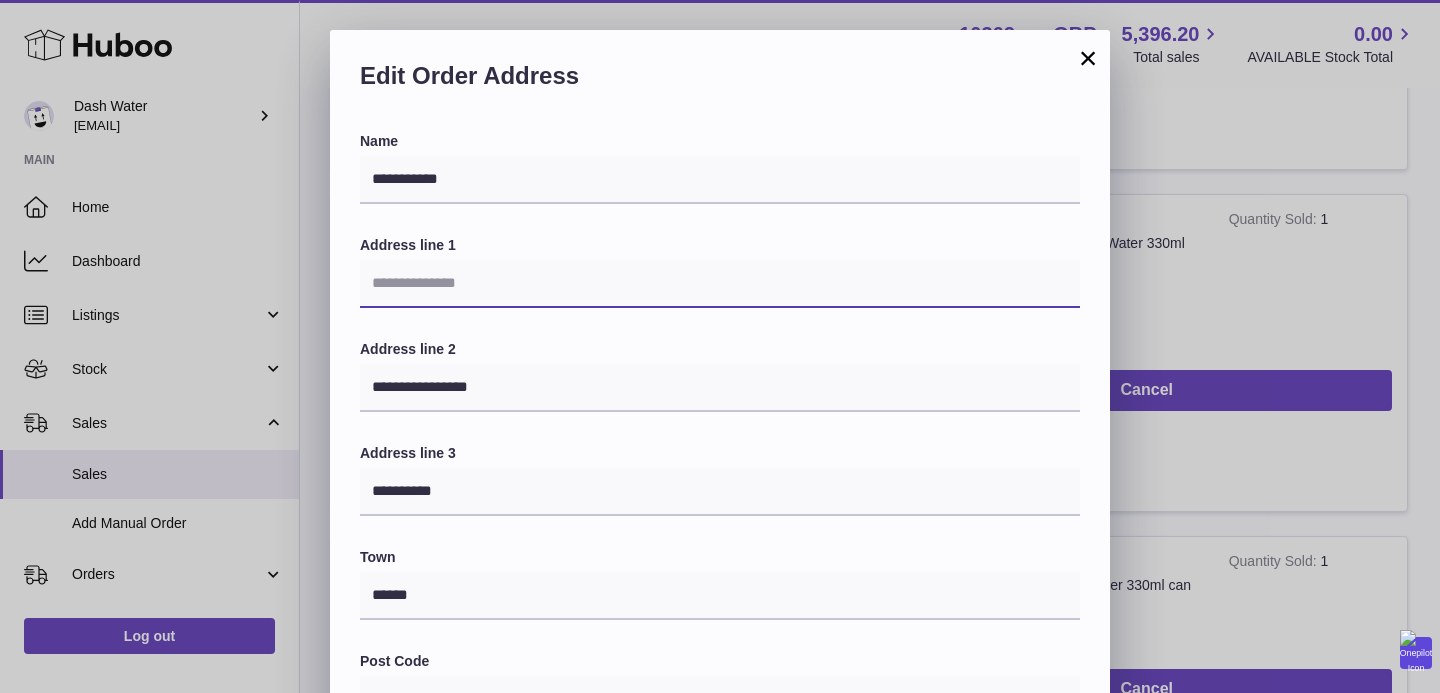 click at bounding box center [720, 284] 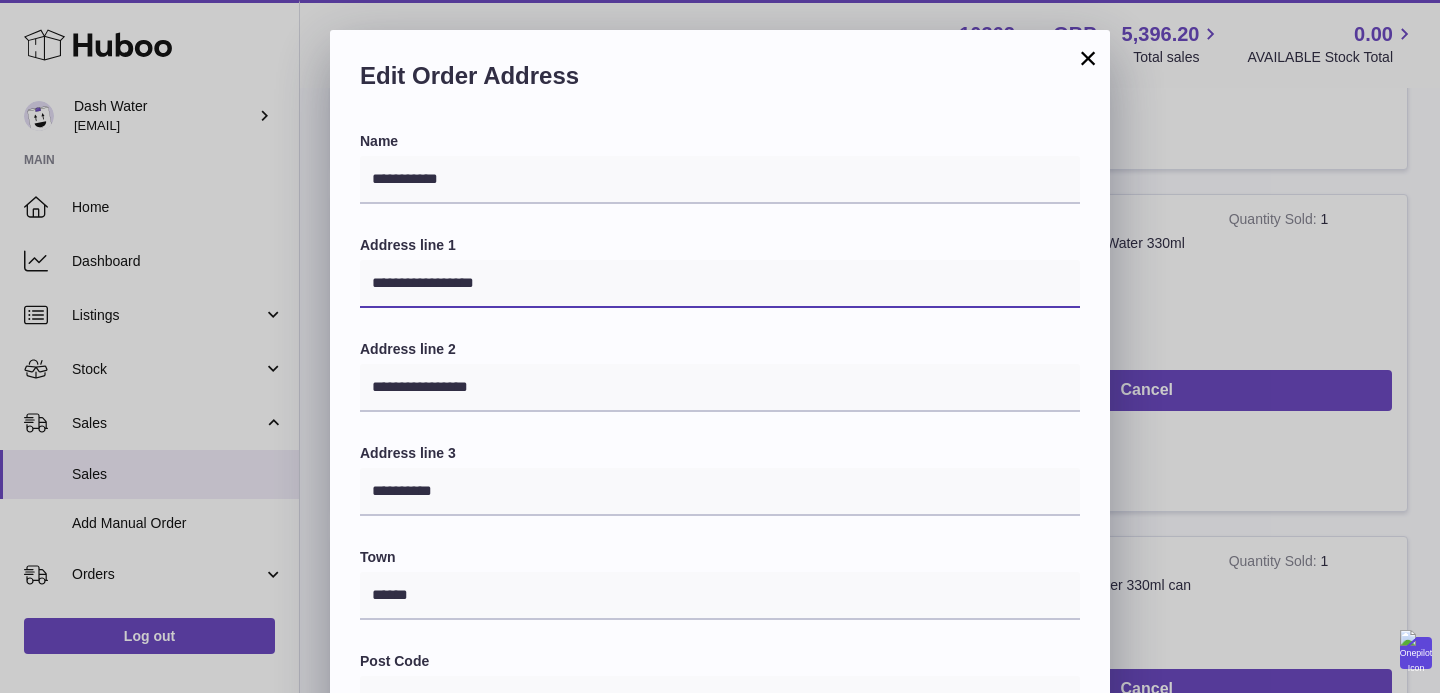 scroll, scrollTop: 567, scrollLeft: 0, axis: vertical 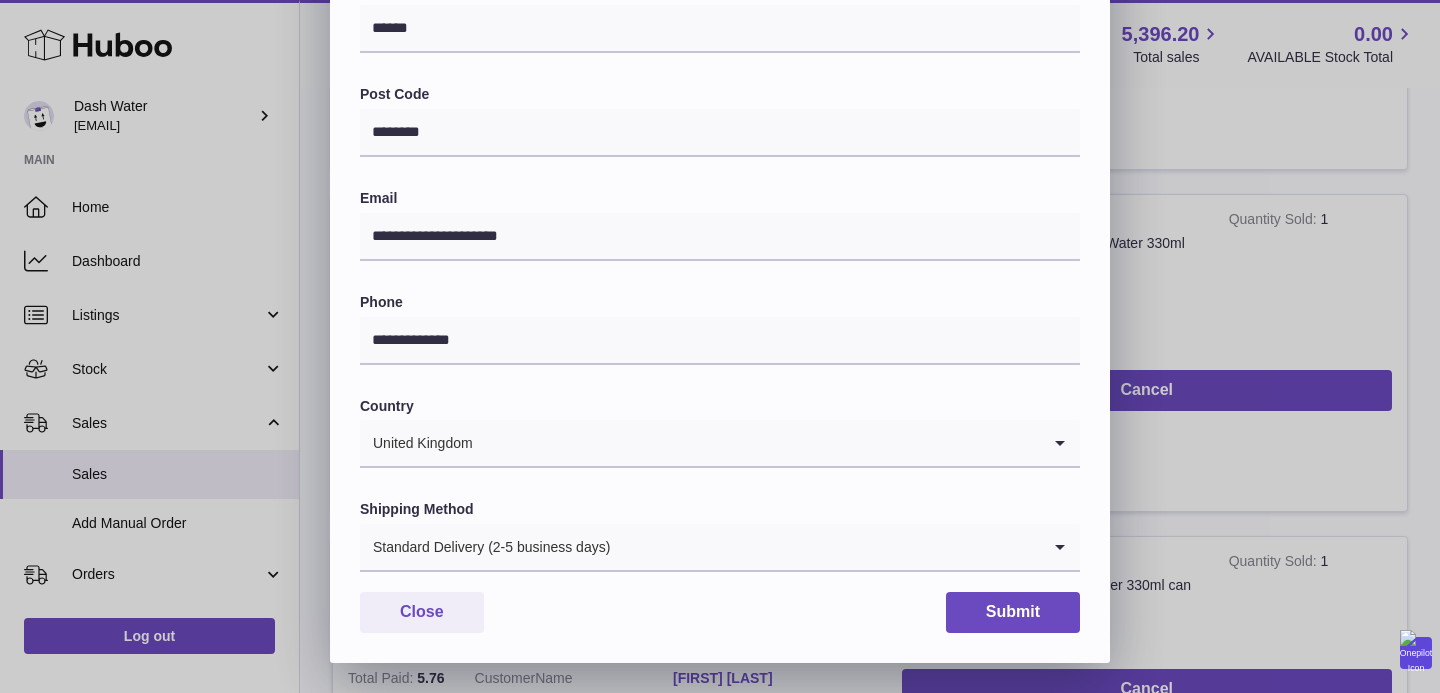 type on "**********" 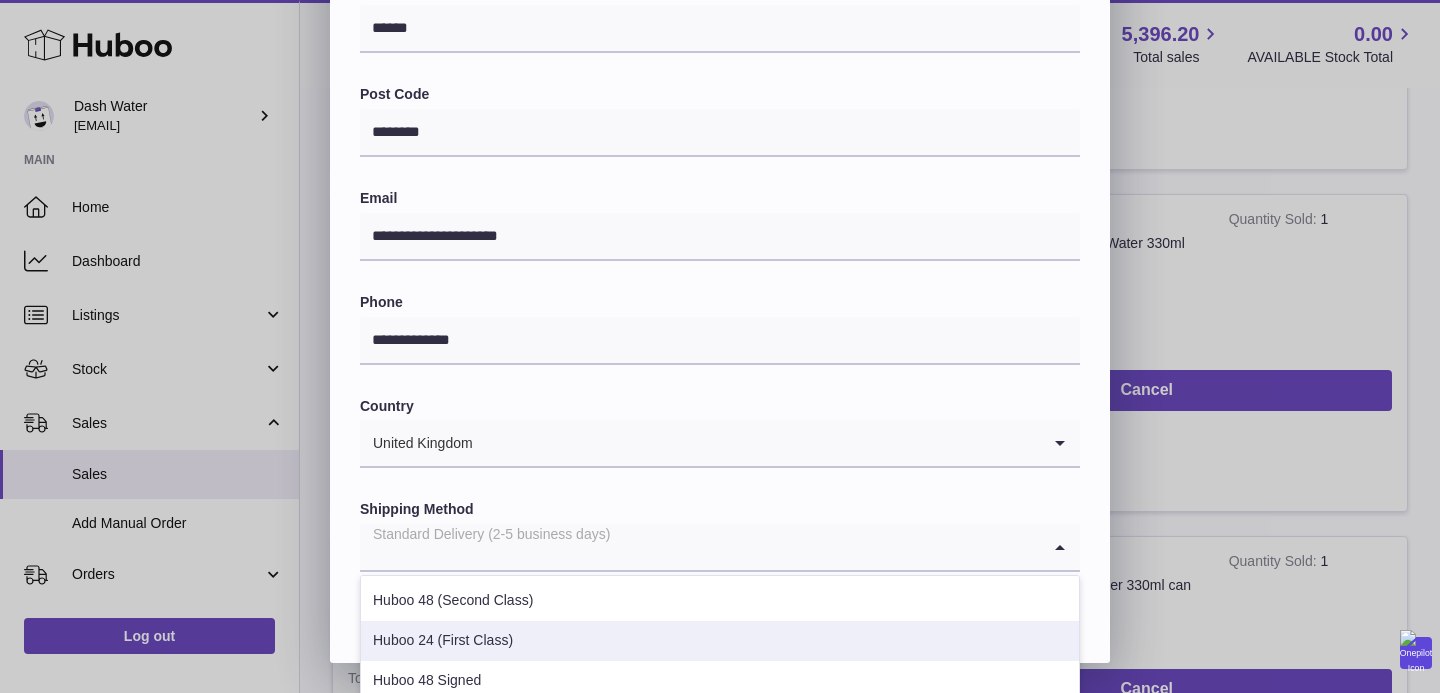 click on "Huboo 24 (First Class)" at bounding box center (720, 641) 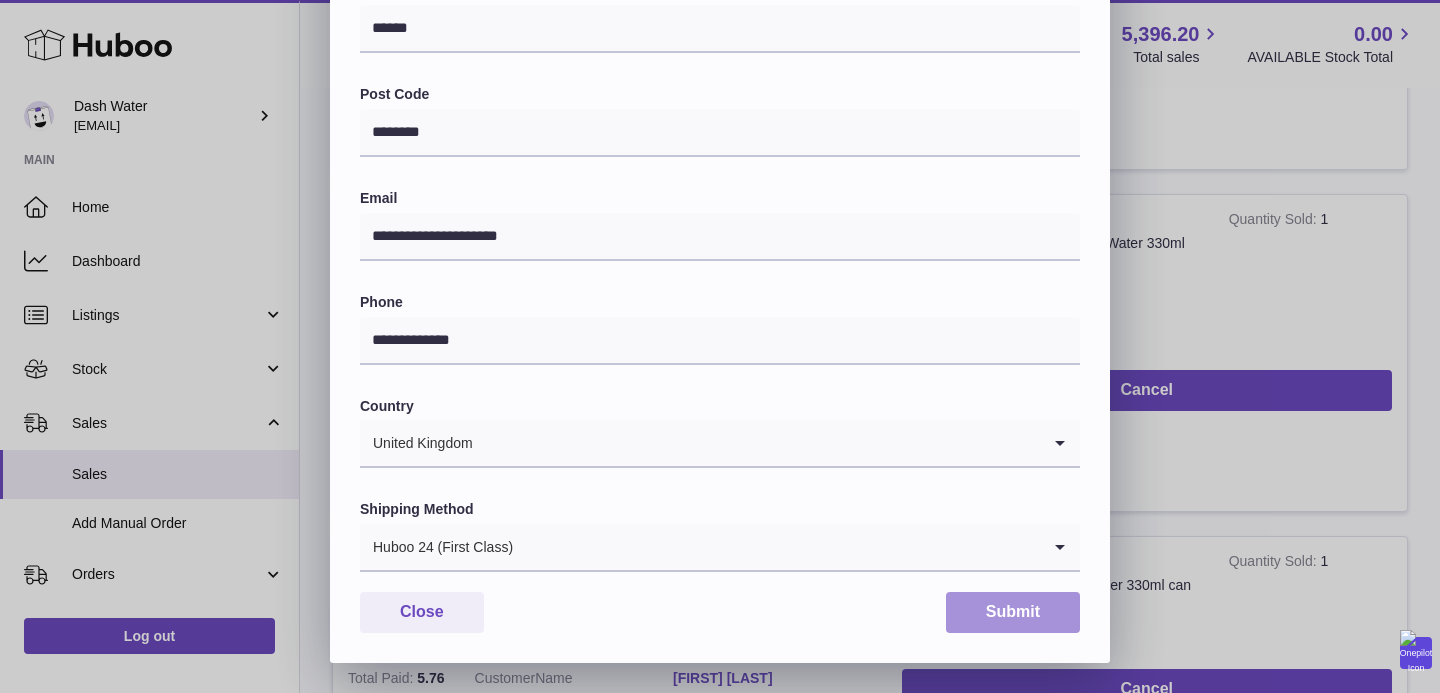click on "Submit" at bounding box center (1013, 612) 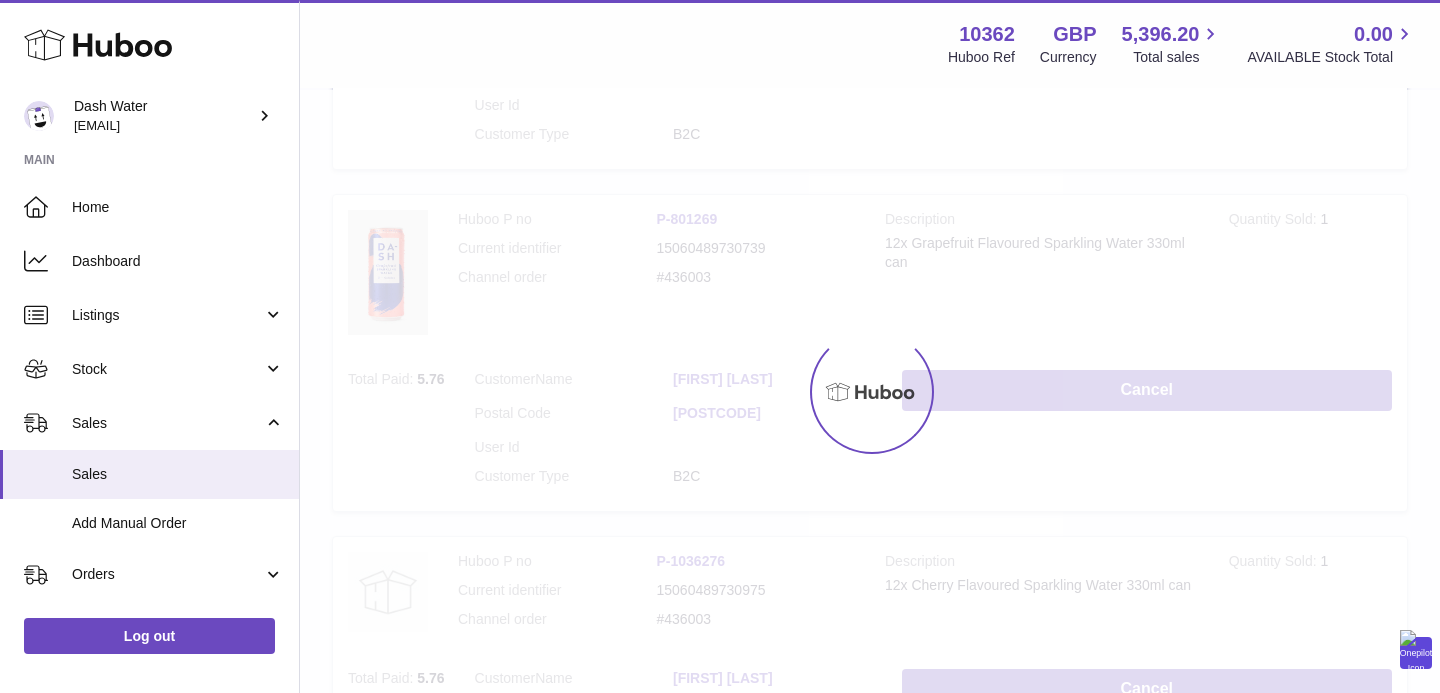 scroll, scrollTop: 0, scrollLeft: 0, axis: both 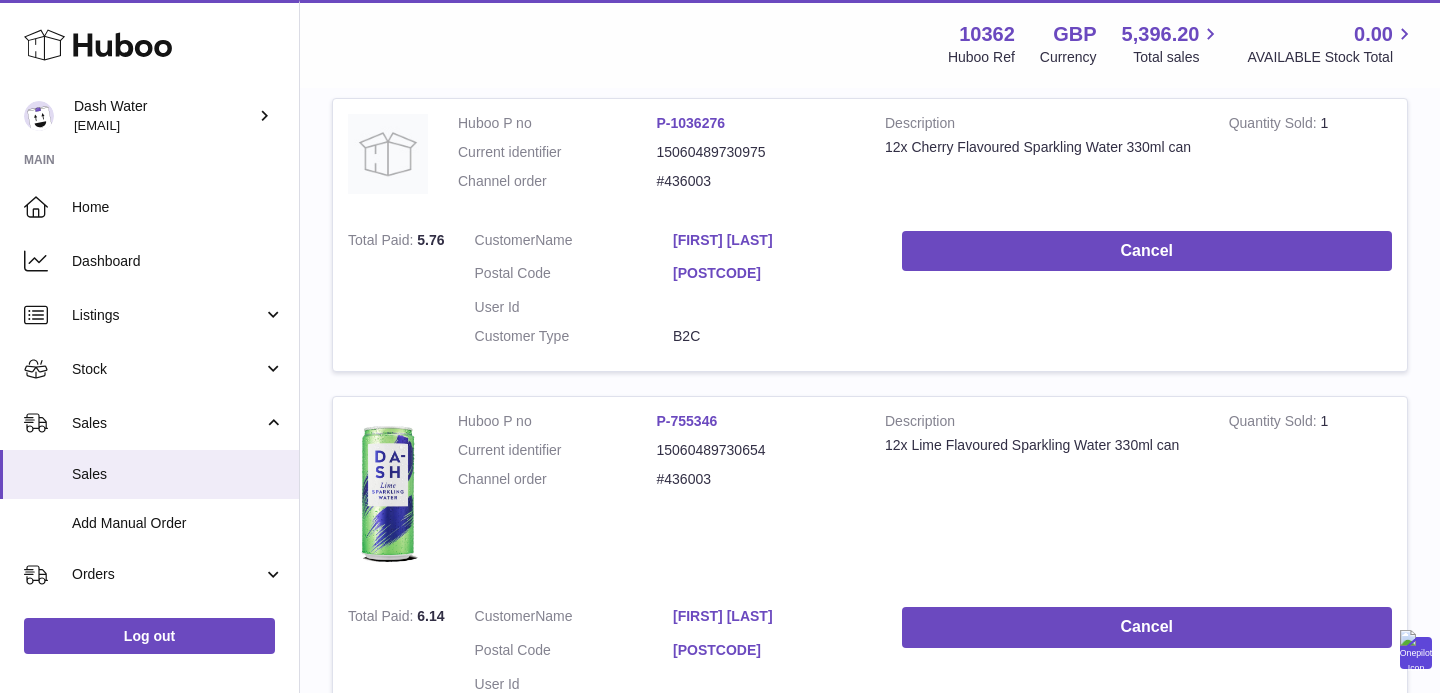 click on "[POSTCODE]" at bounding box center [772, 273] 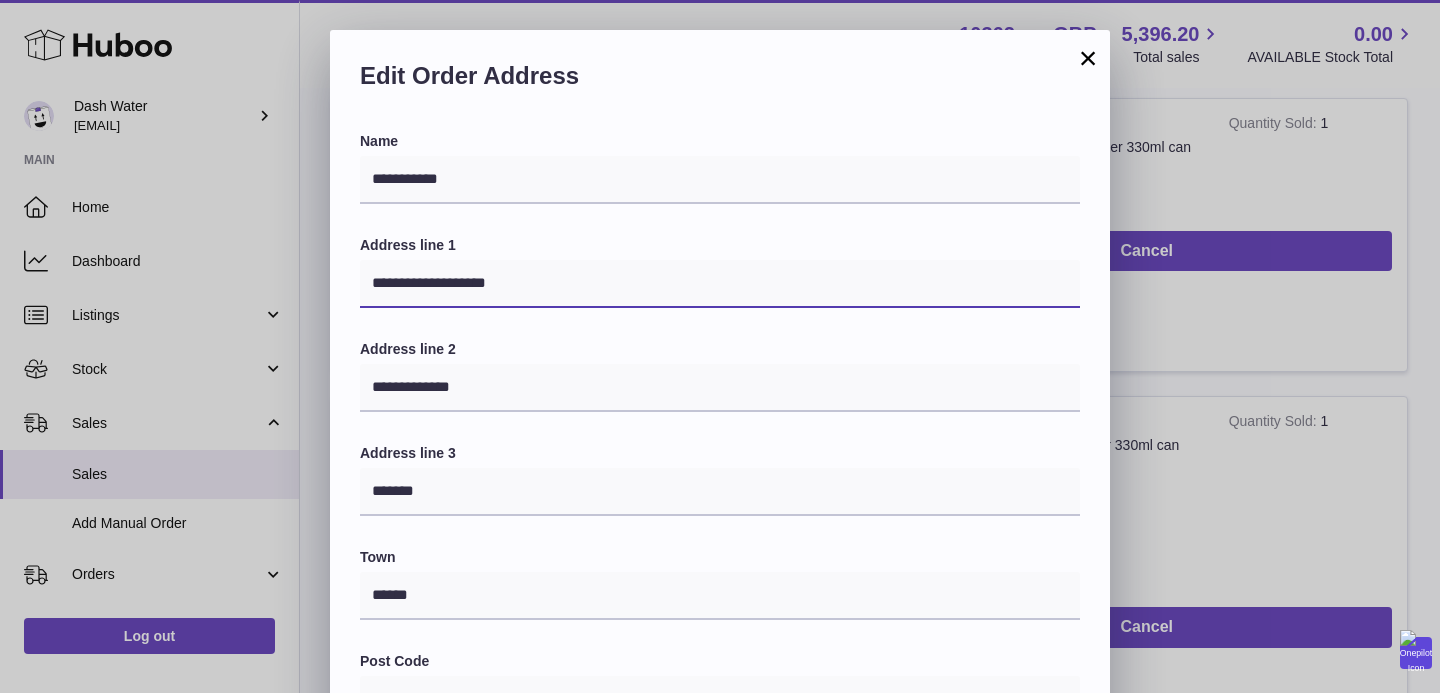 drag, startPoint x: 526, startPoint y: 282, endPoint x: 310, endPoint y: 282, distance: 216 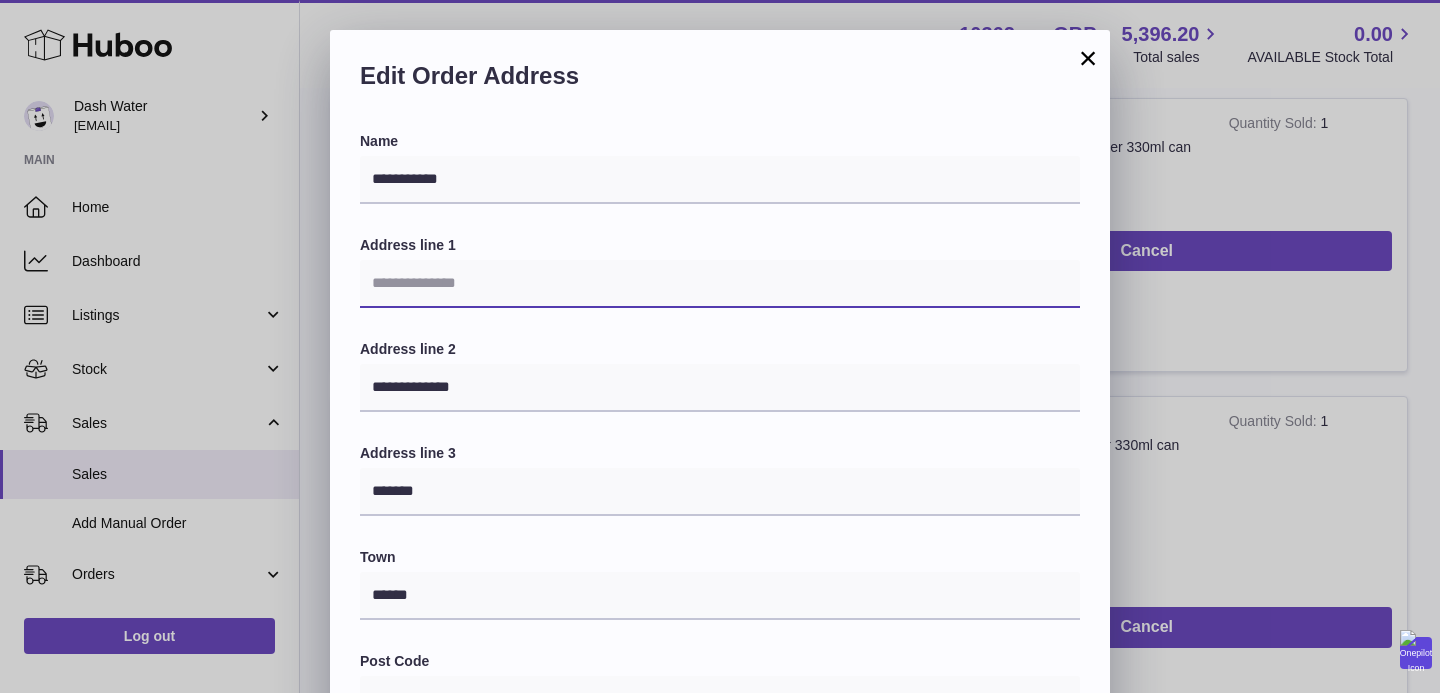 type 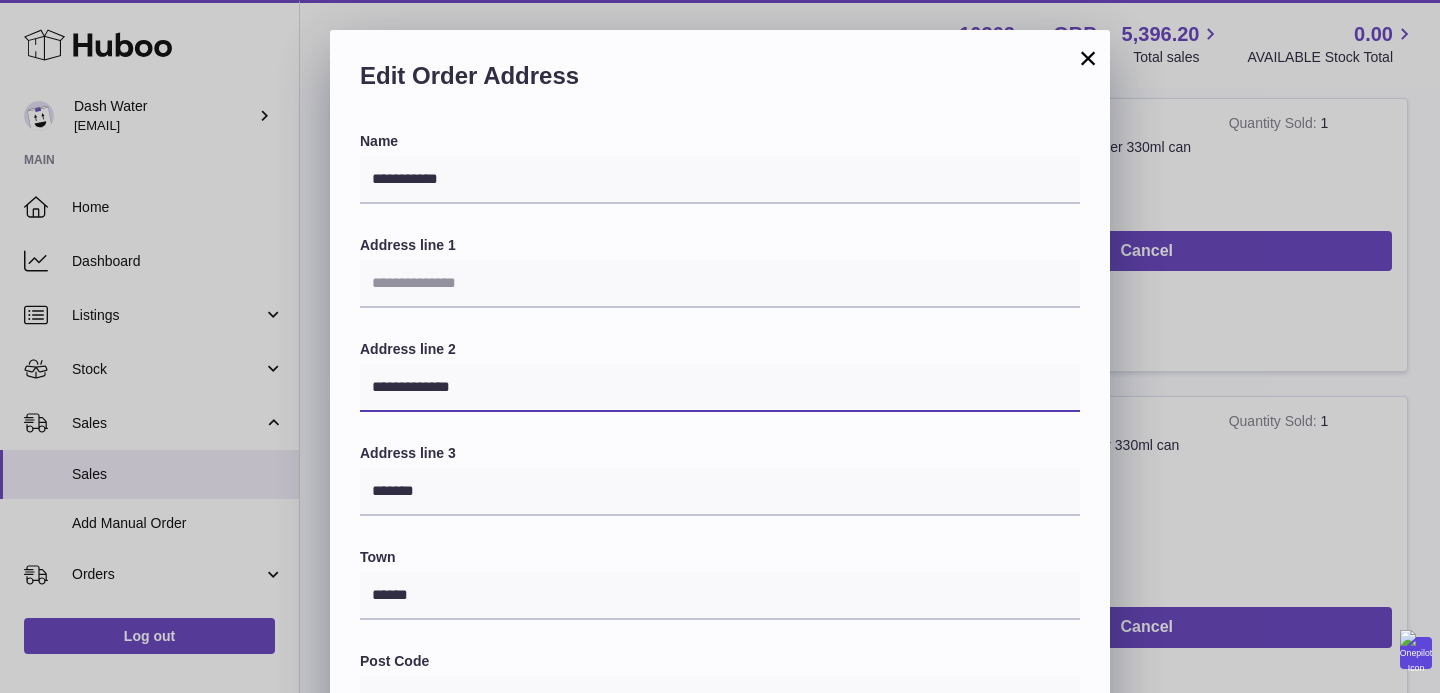 drag, startPoint x: 484, startPoint y: 390, endPoint x: 351, endPoint y: 389, distance: 133.00375 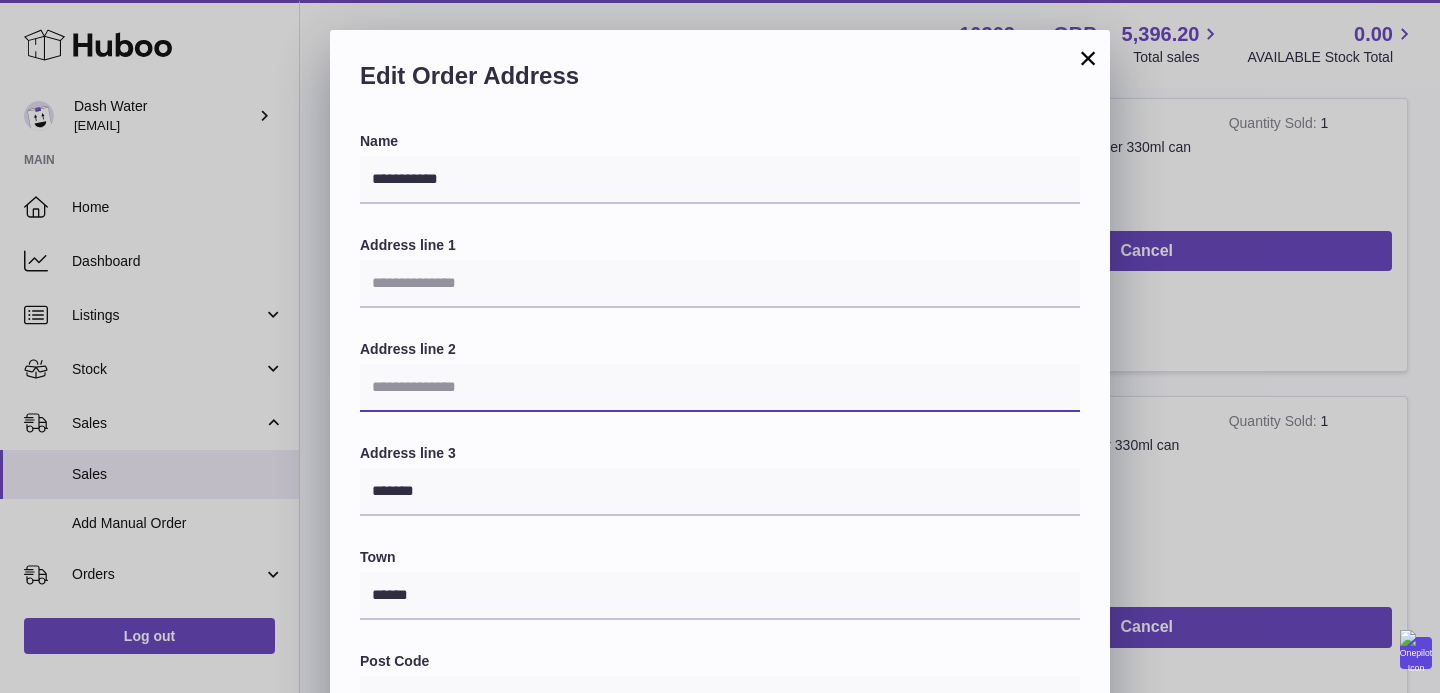 type 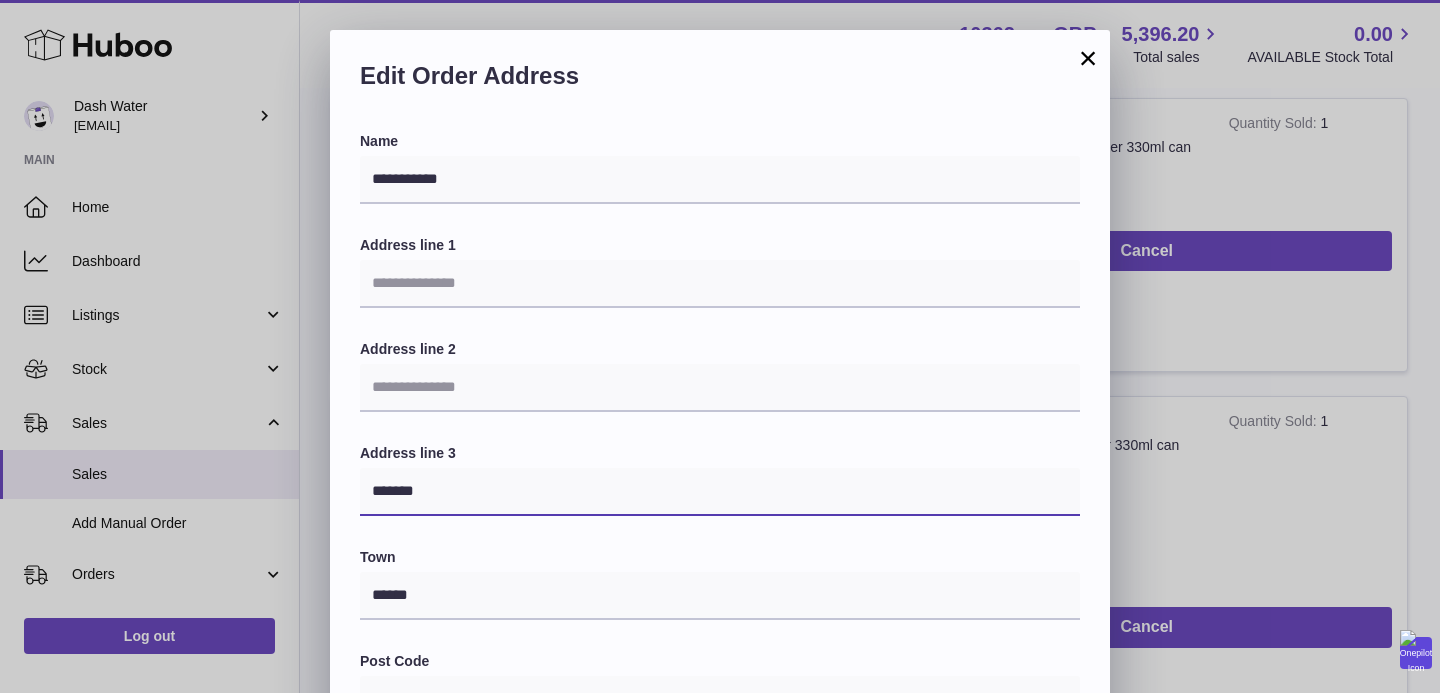 drag, startPoint x: 442, startPoint y: 487, endPoint x: 332, endPoint y: 498, distance: 110.54863 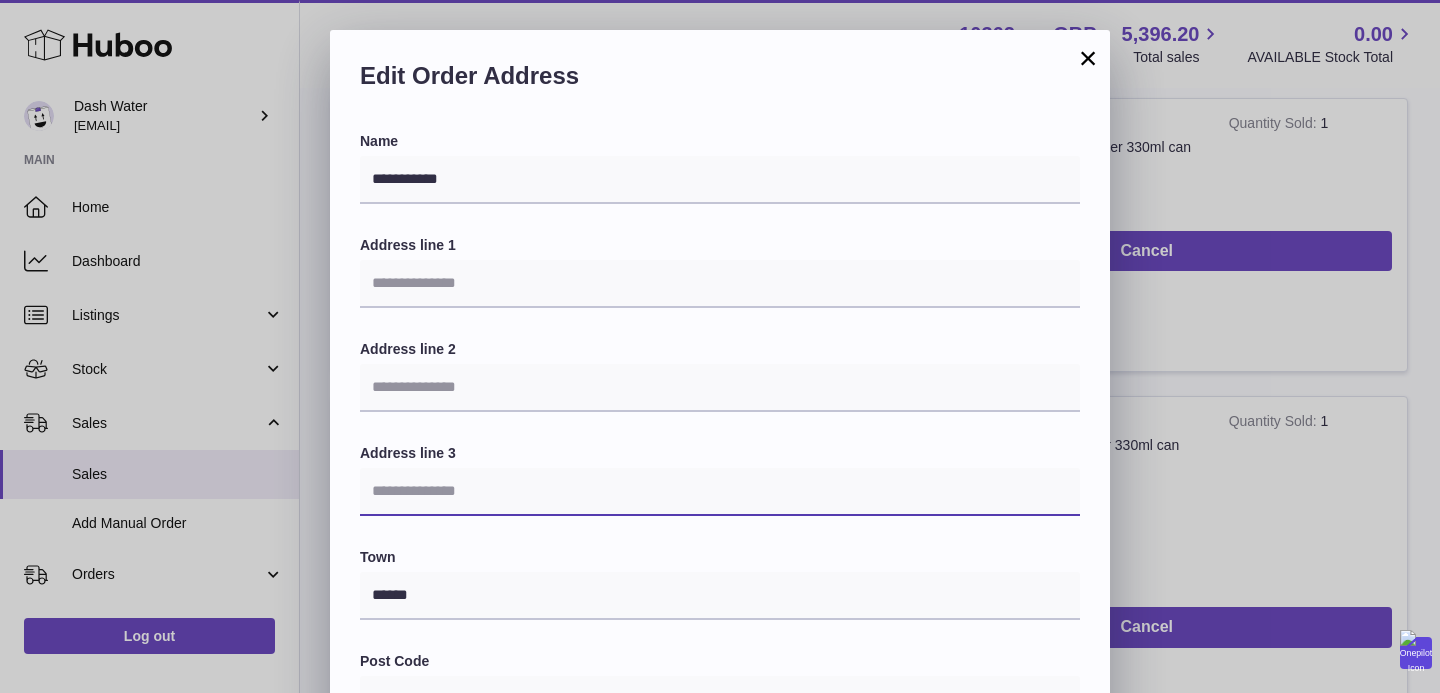 type 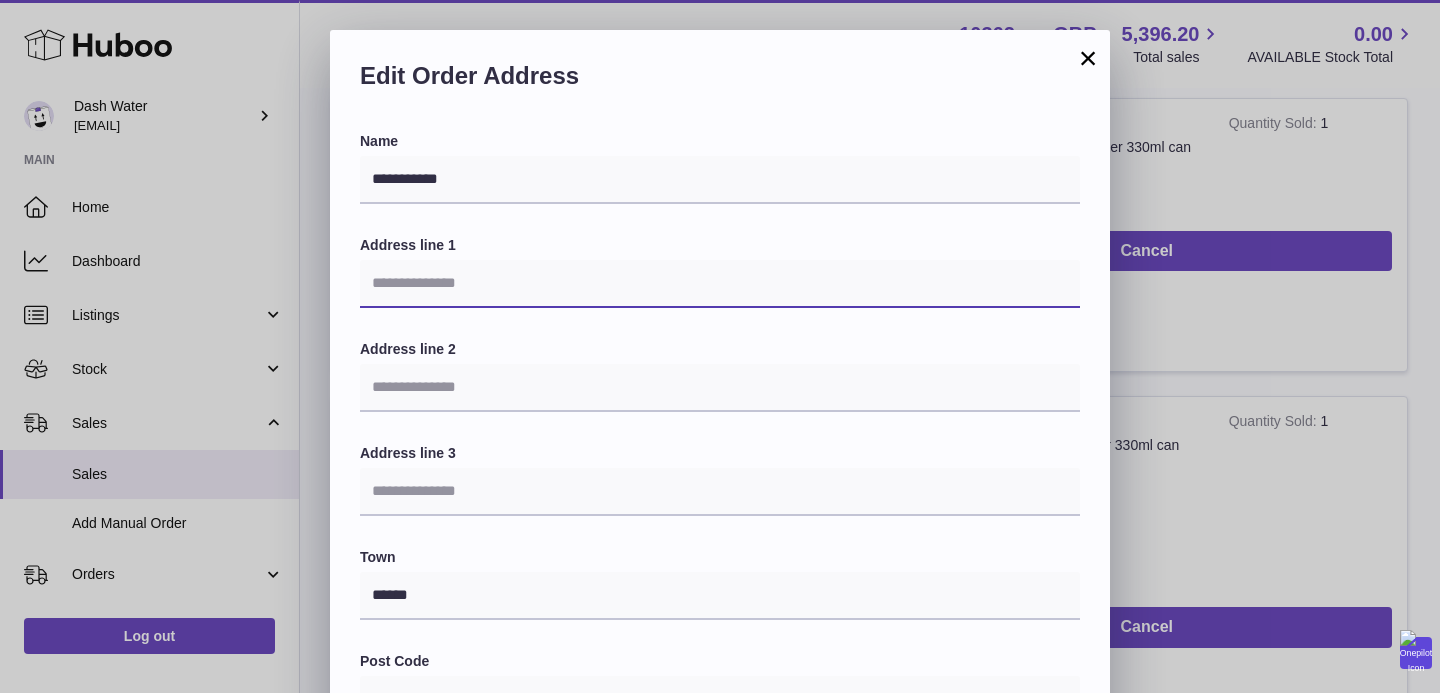 click at bounding box center (720, 284) 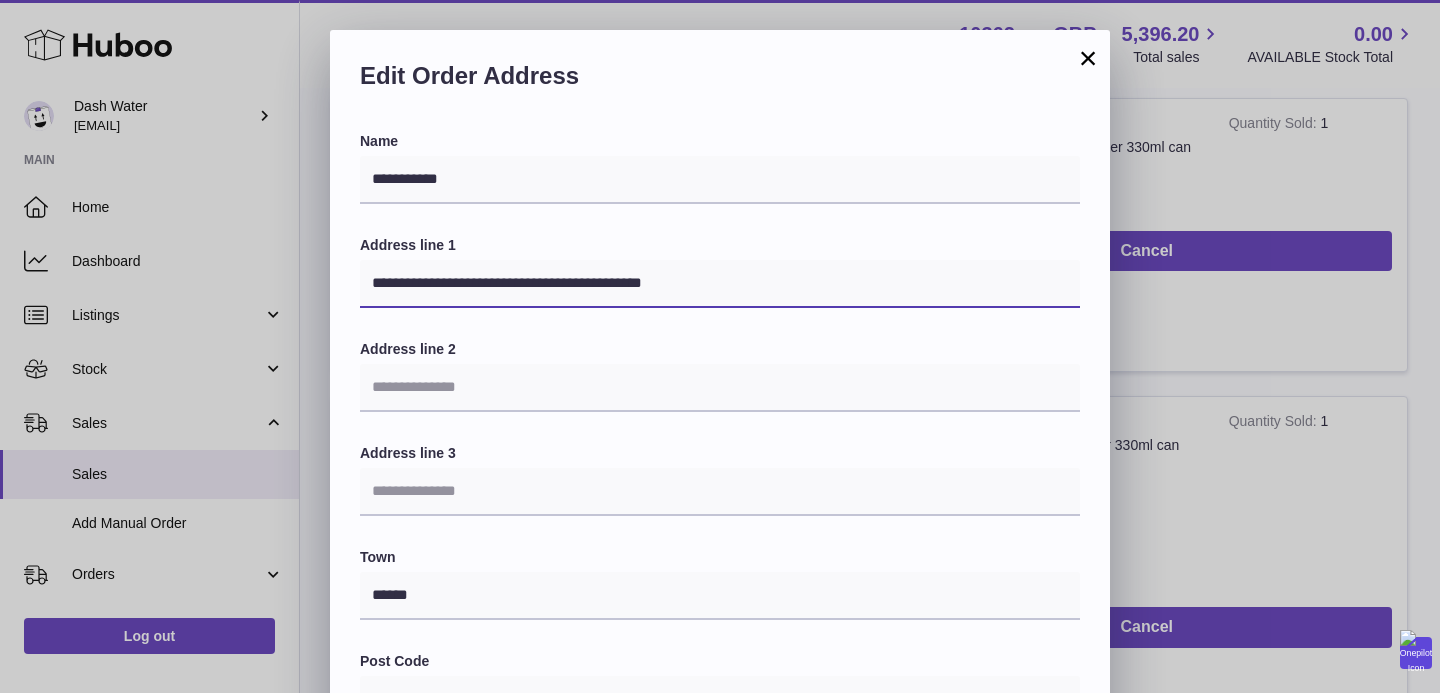 drag, startPoint x: 717, startPoint y: 287, endPoint x: 616, endPoint y: 289, distance: 101.0198 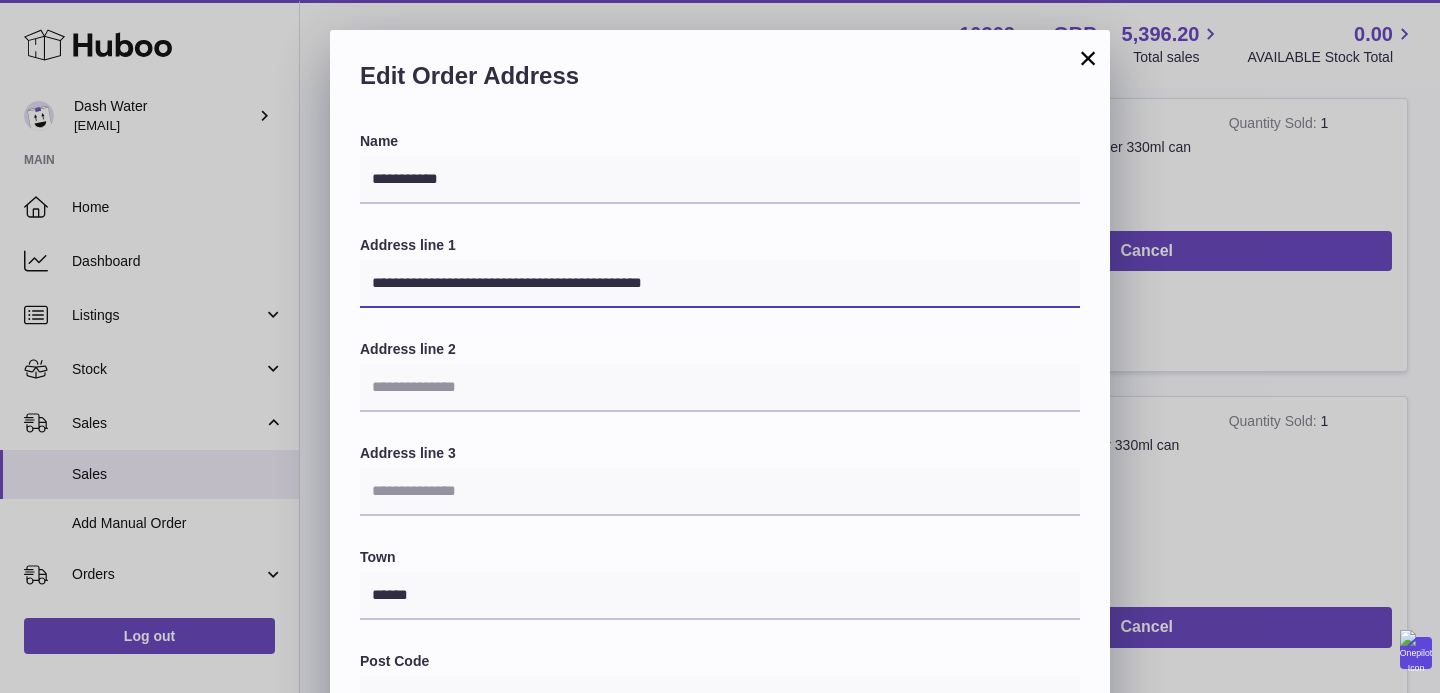 click on "**********" at bounding box center (720, 284) 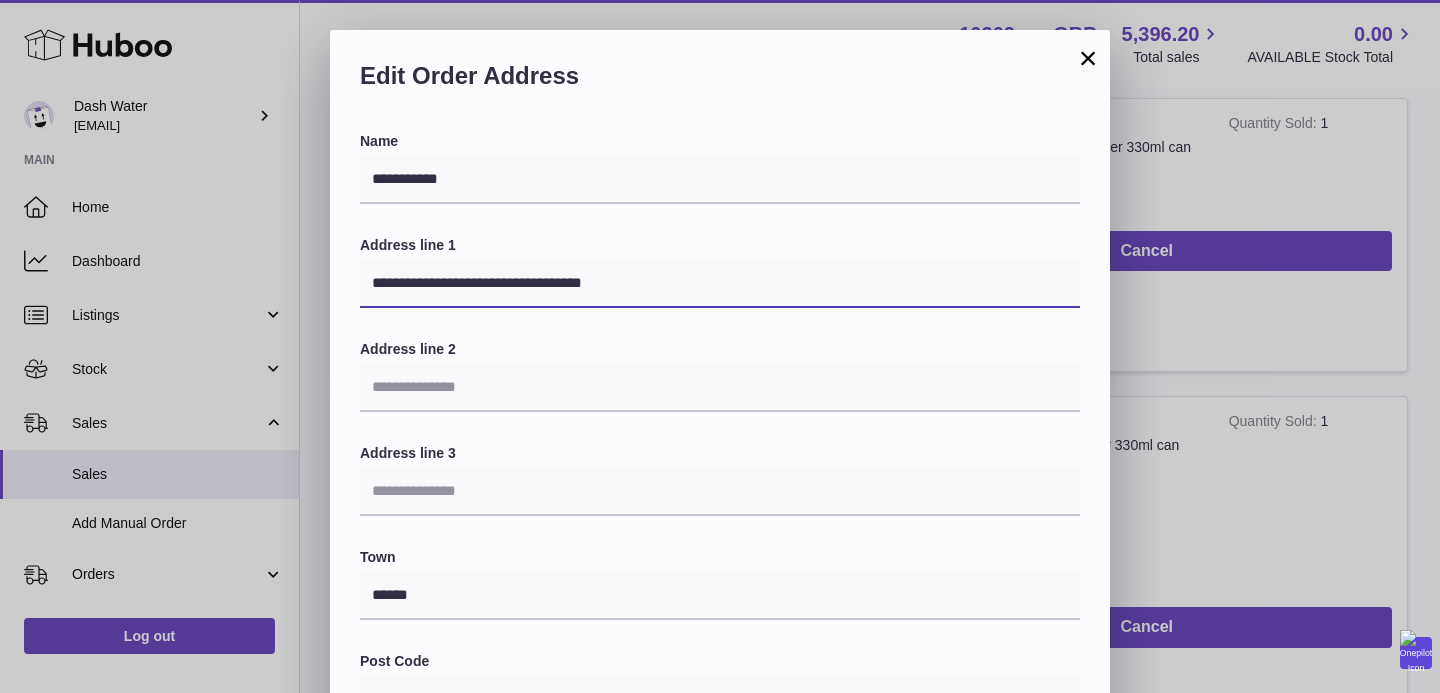 type on "**********" 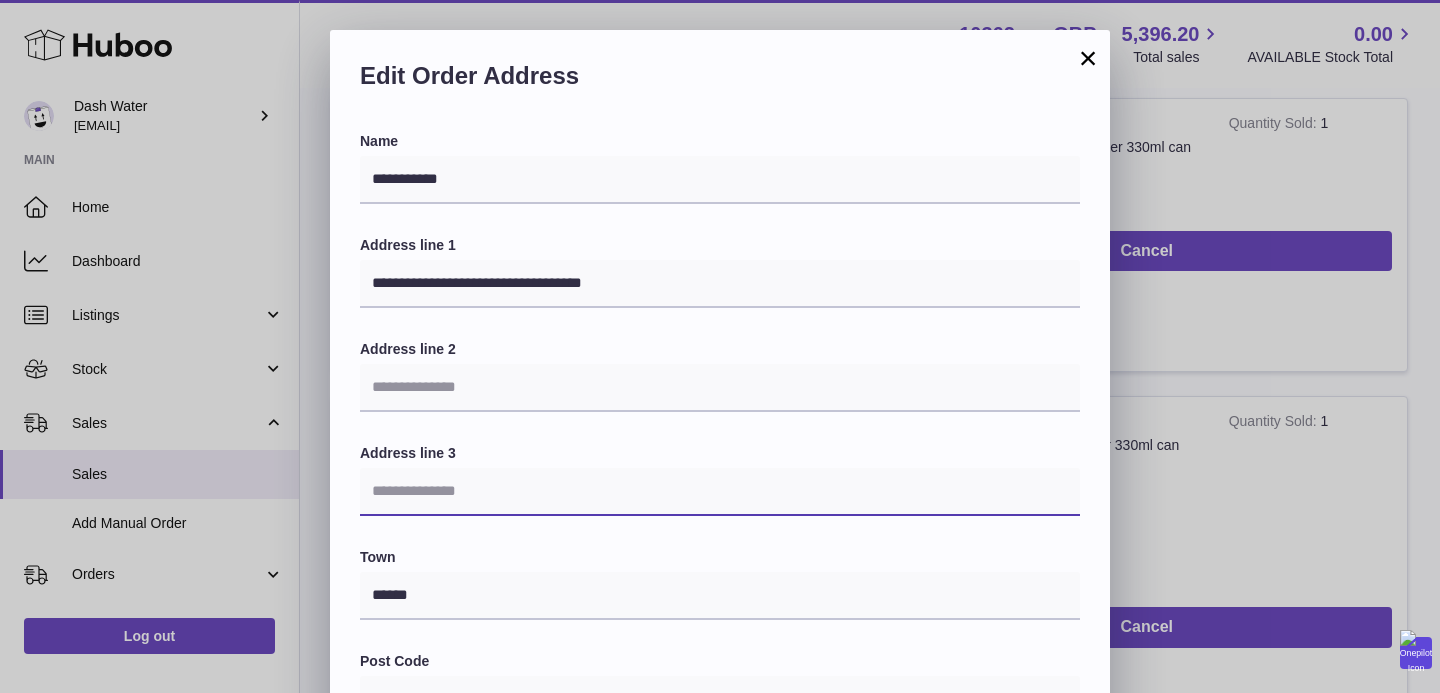 click at bounding box center [720, 492] 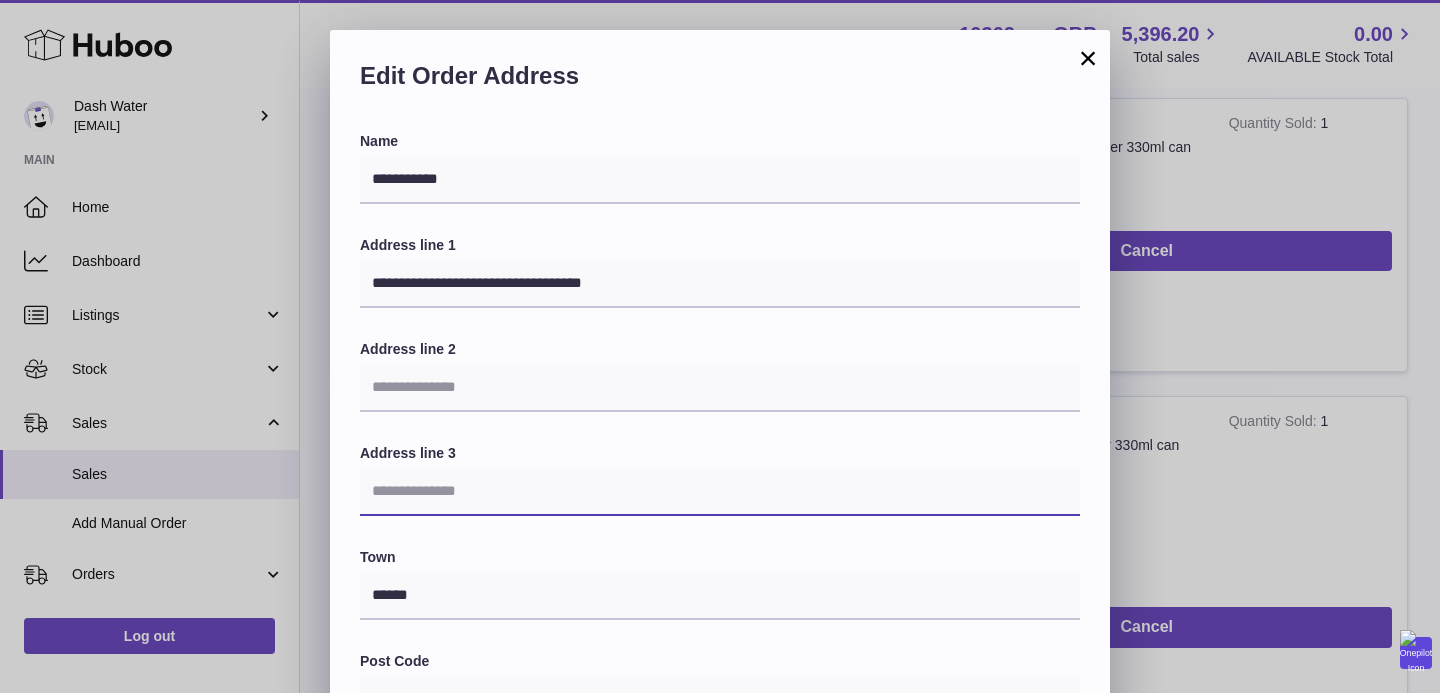 paste on "**********" 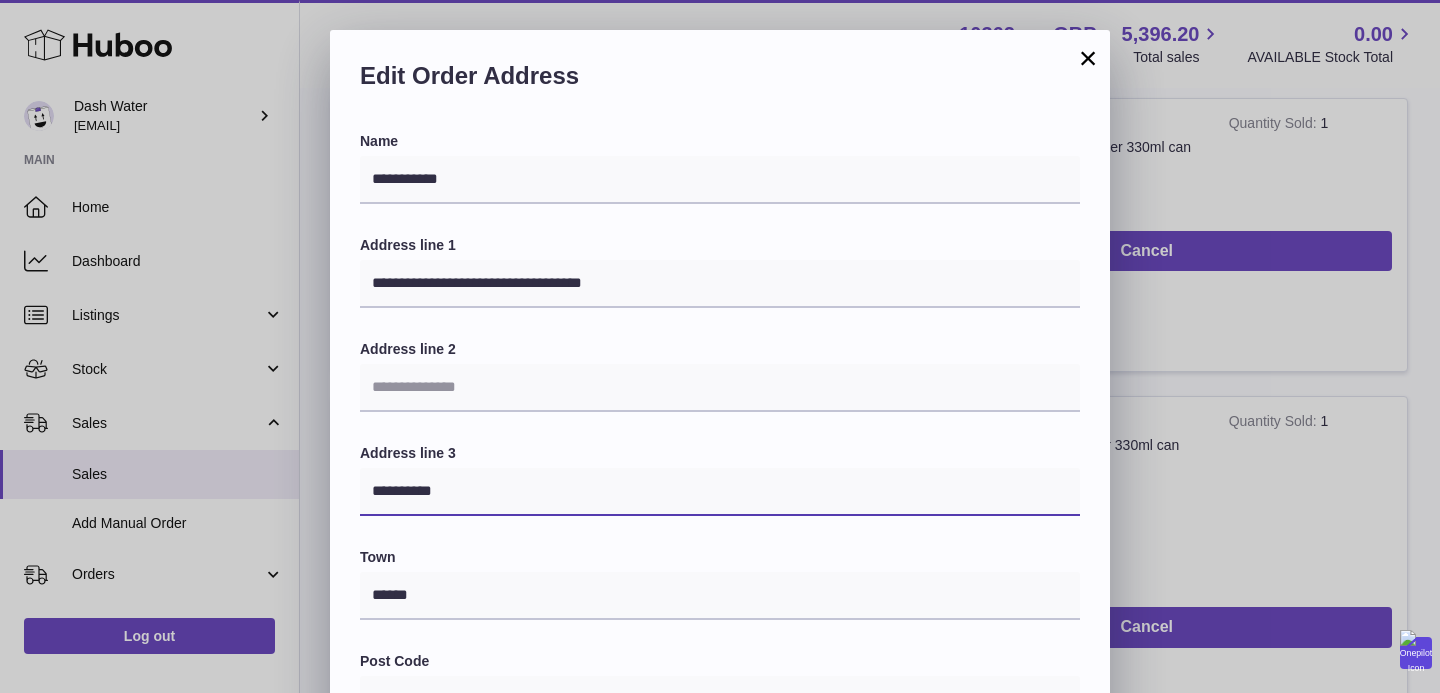 type on "**********" 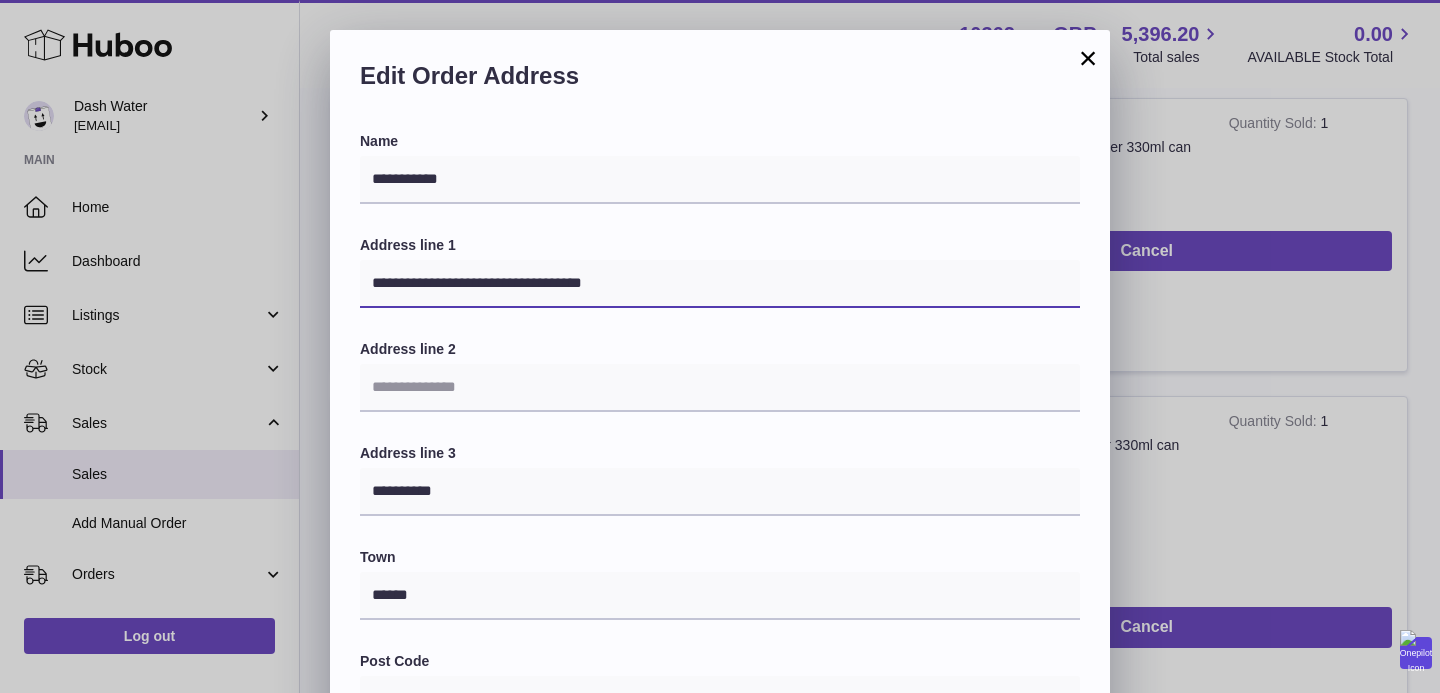 drag, startPoint x: 615, startPoint y: 293, endPoint x: 513, endPoint y: 288, distance: 102.122475 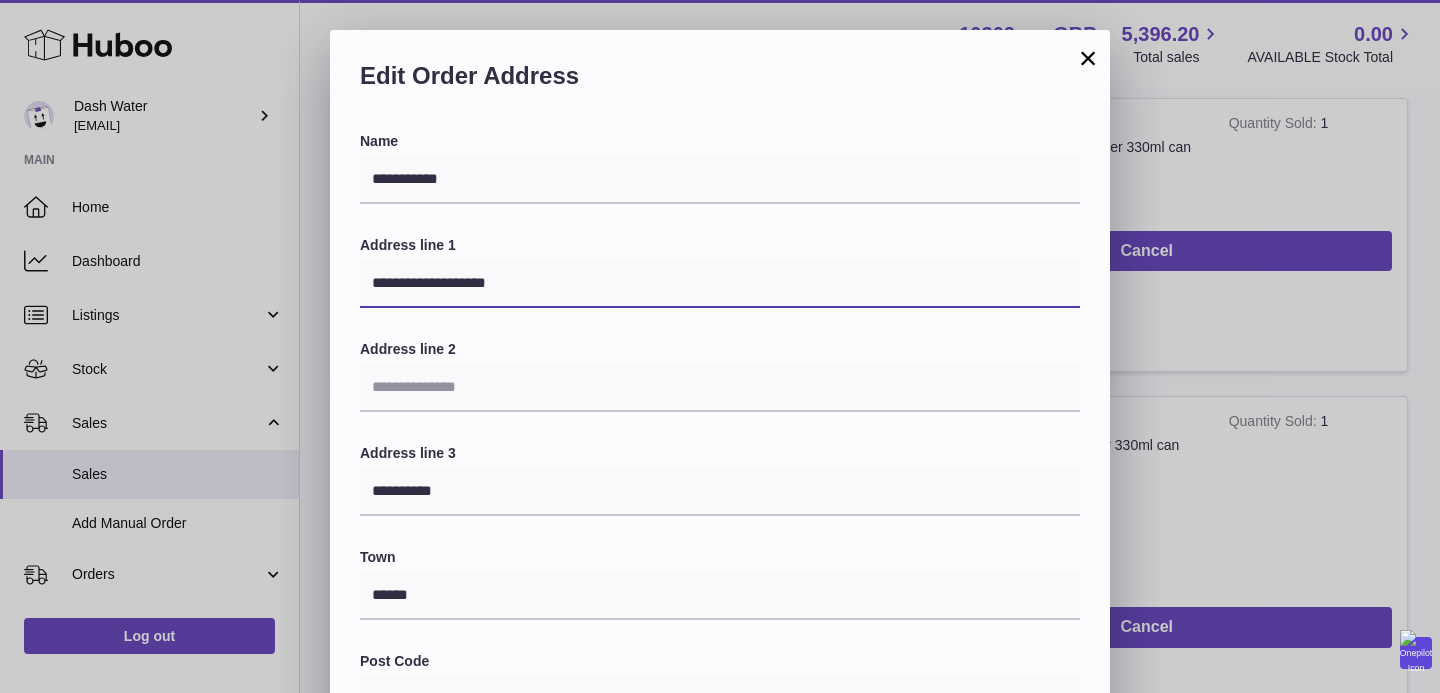 type on "**********" 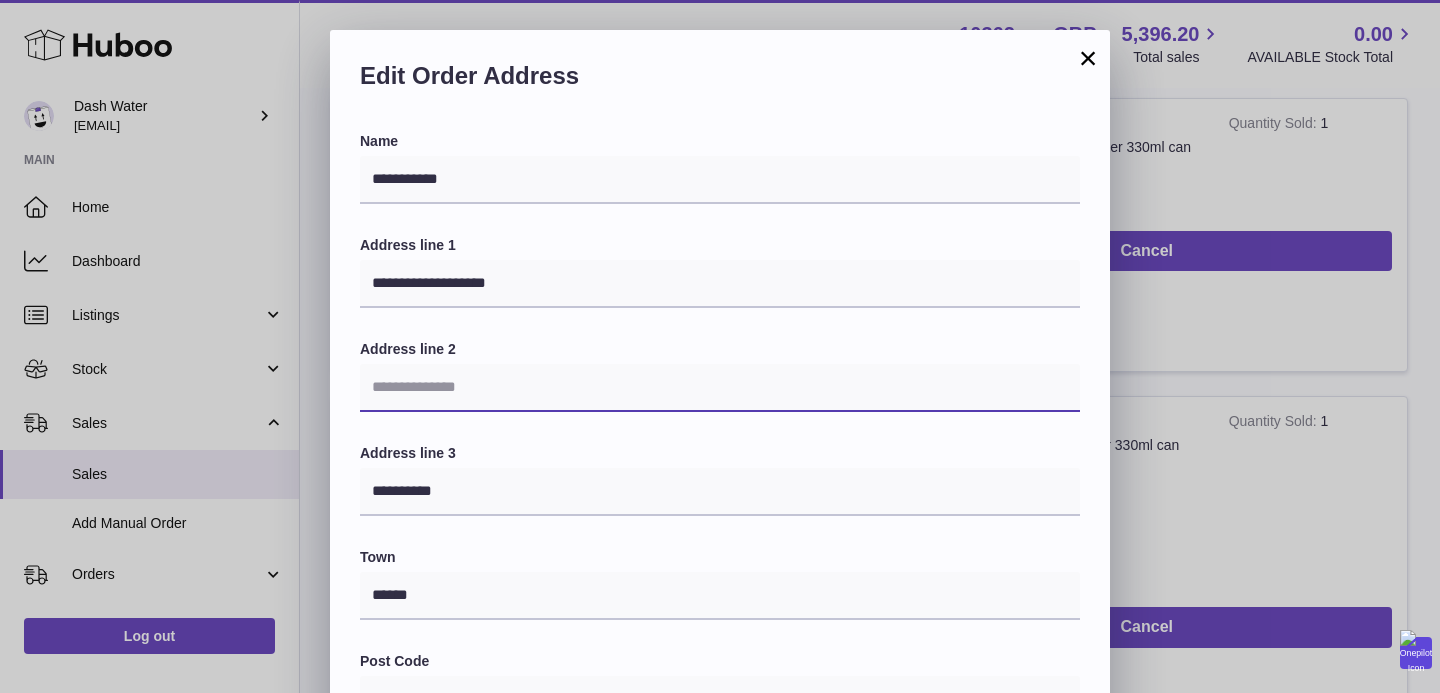 click at bounding box center [720, 388] 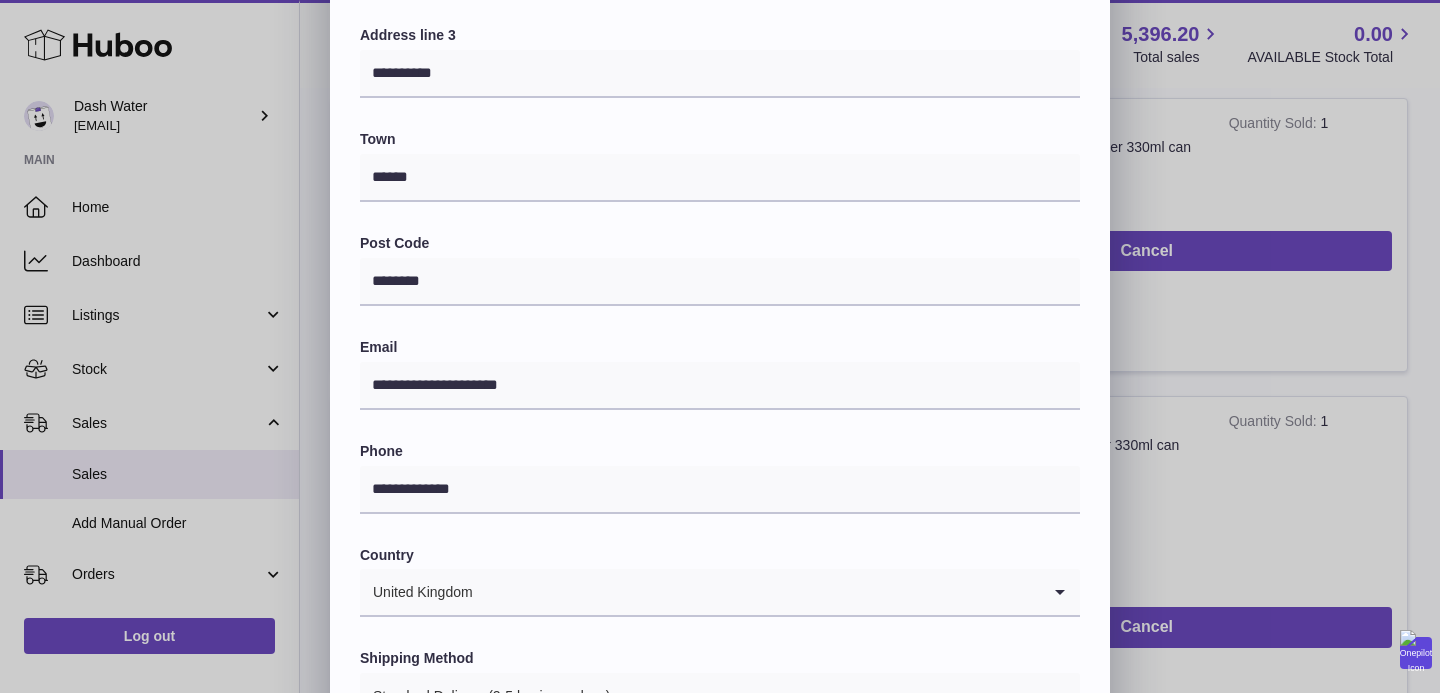 scroll, scrollTop: 567, scrollLeft: 0, axis: vertical 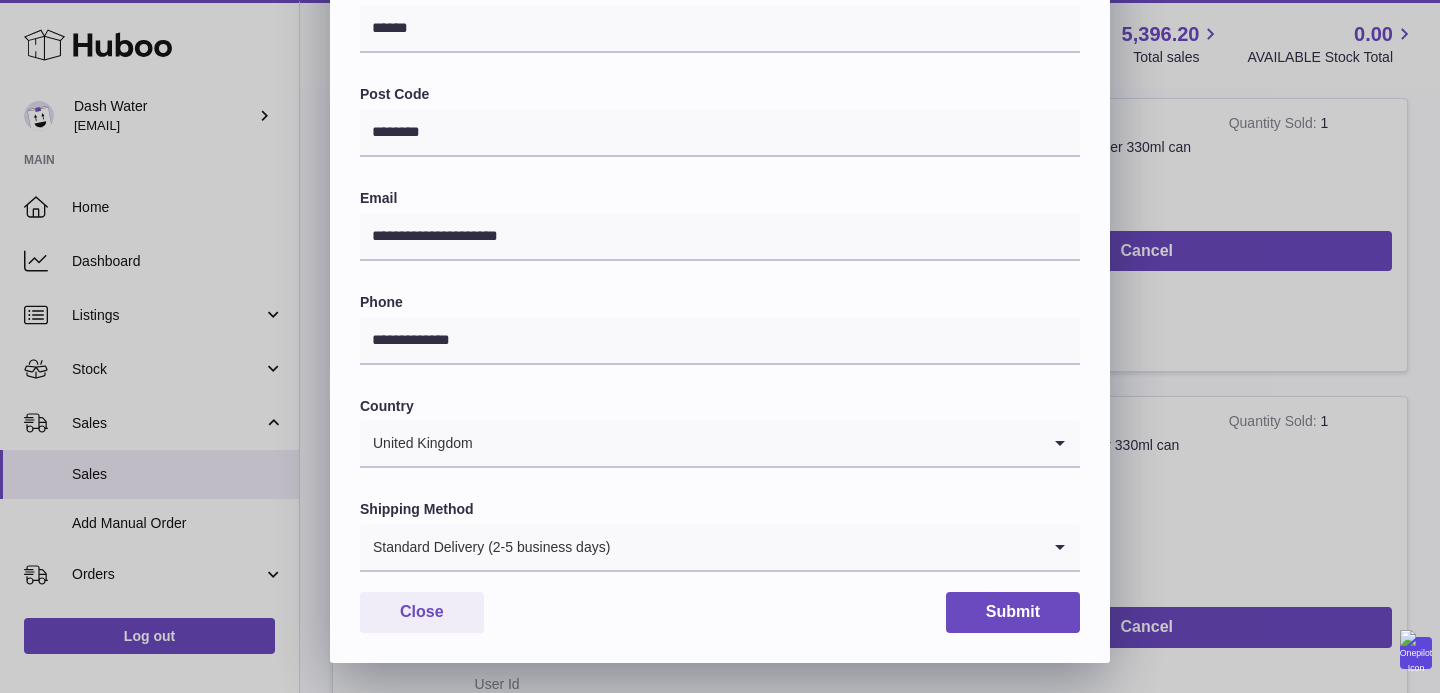 type on "**********" 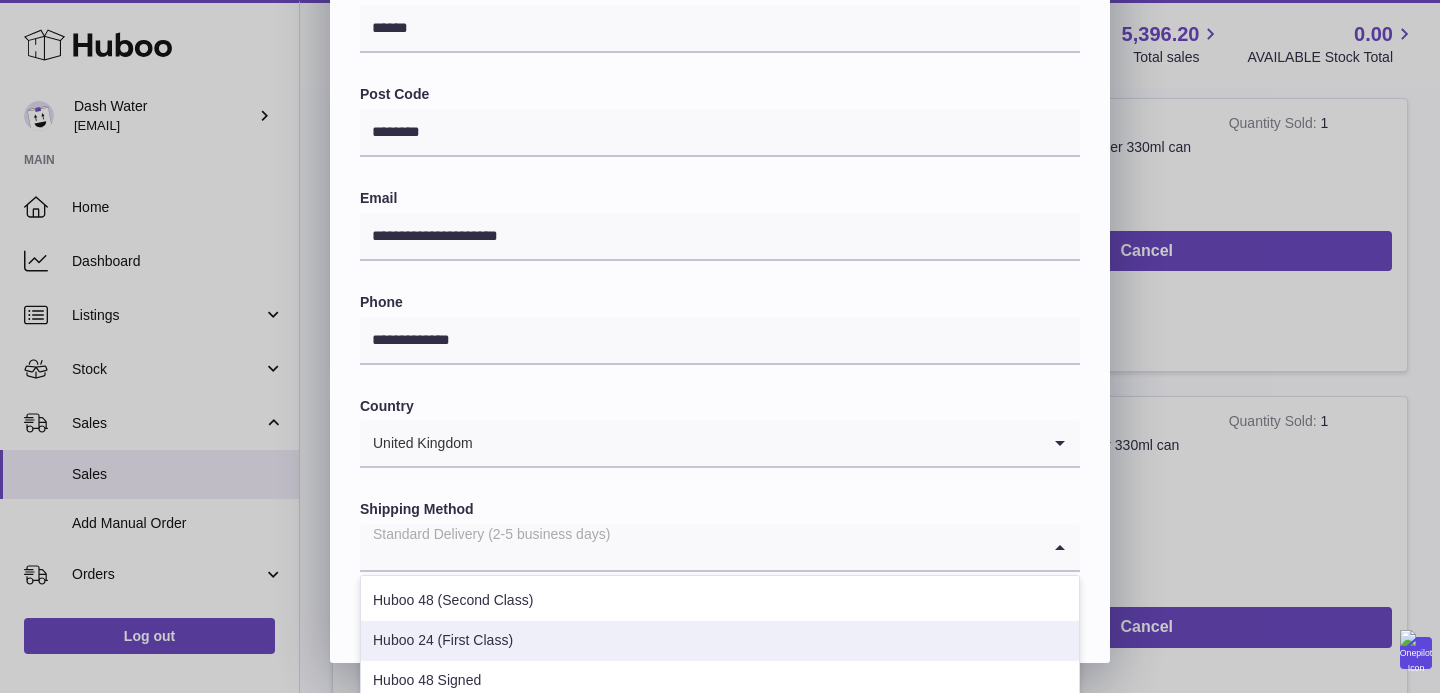 click on "Huboo 24 (First Class)" at bounding box center [720, 641] 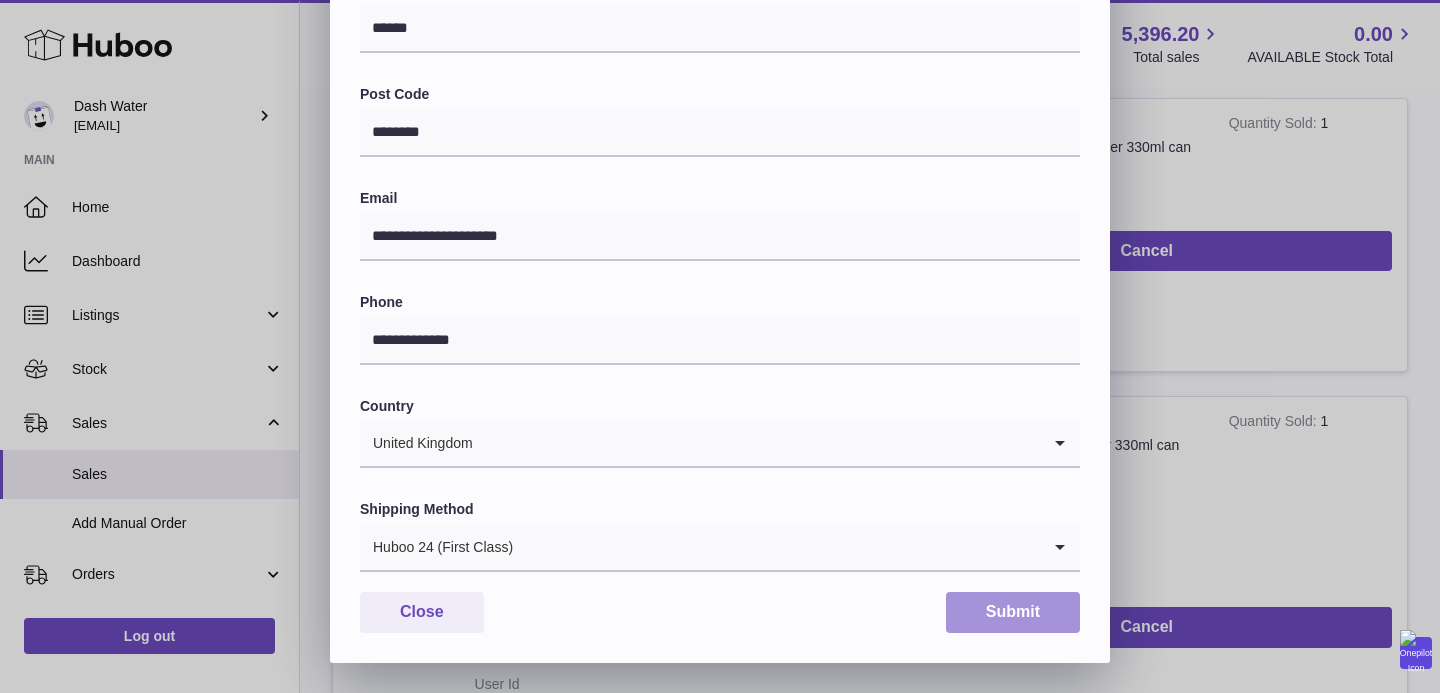 click on "Submit" at bounding box center [1013, 612] 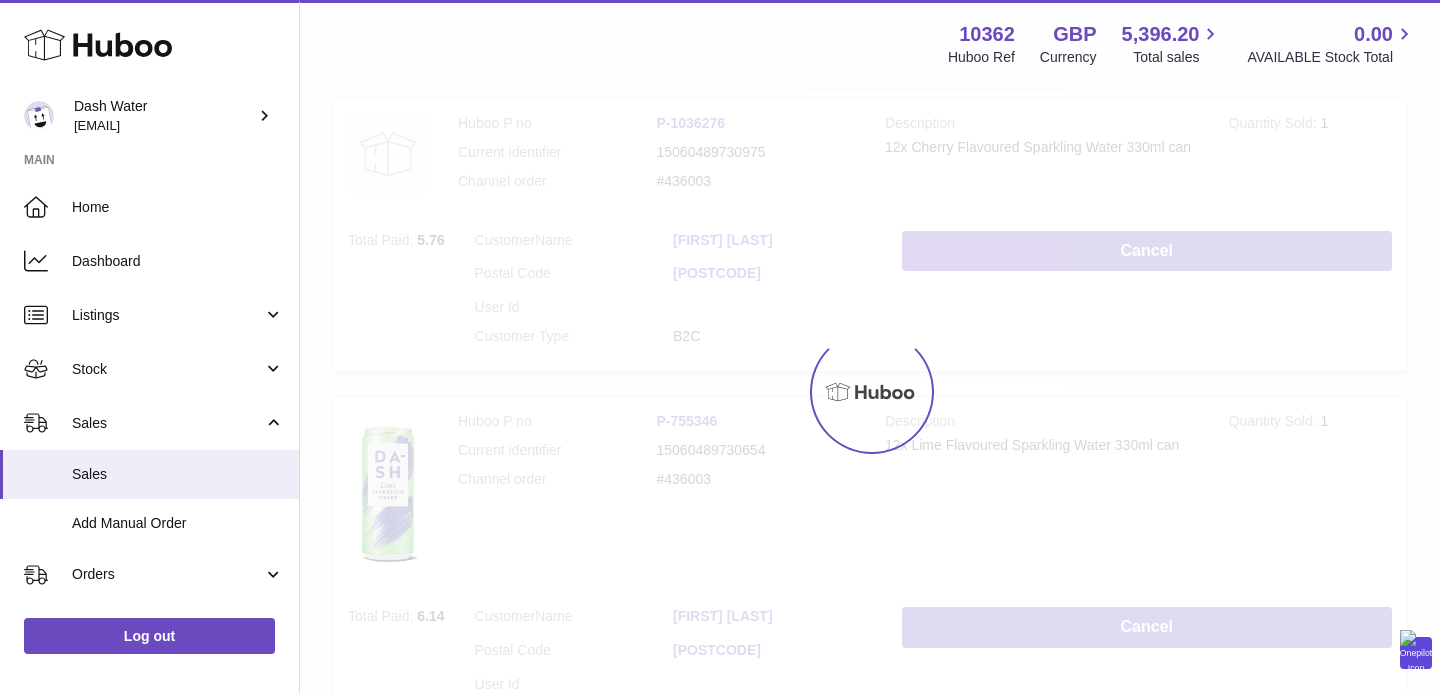 scroll, scrollTop: 0, scrollLeft: 0, axis: both 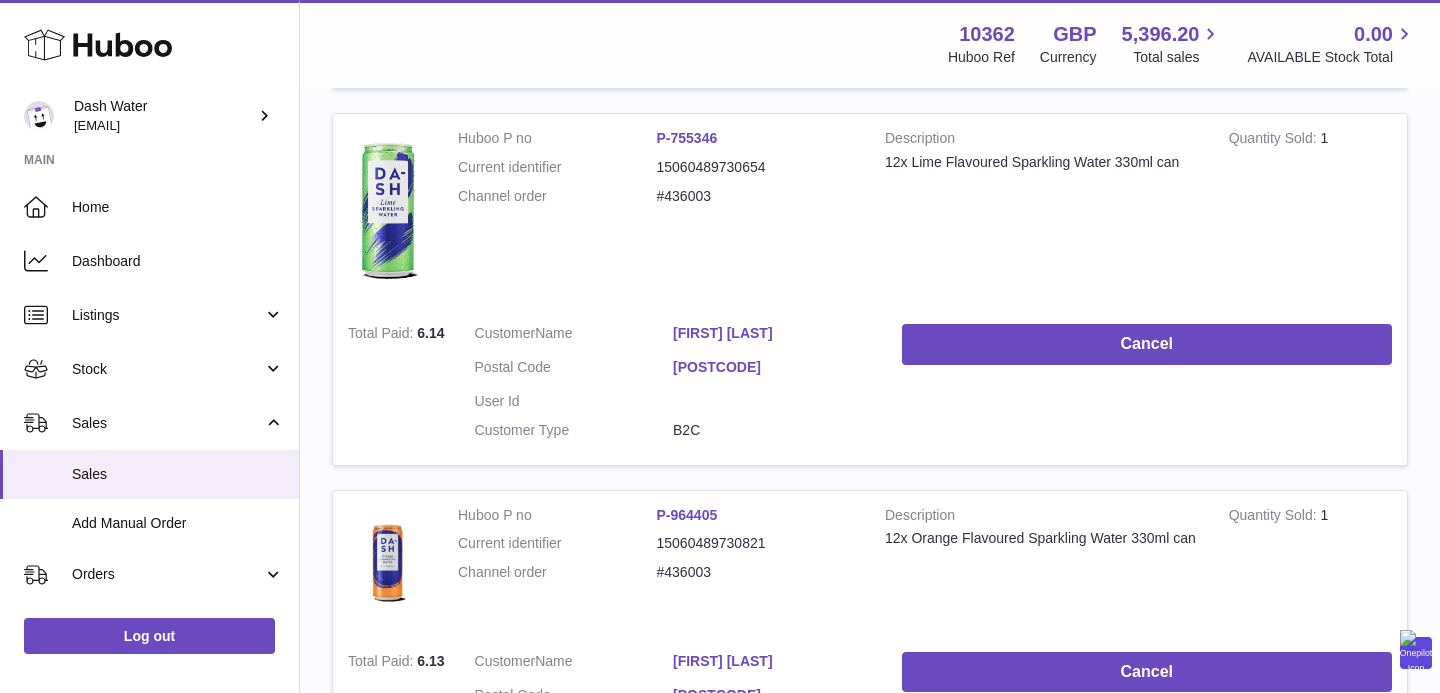 click on "[POSTCODE]" at bounding box center [772, 367] 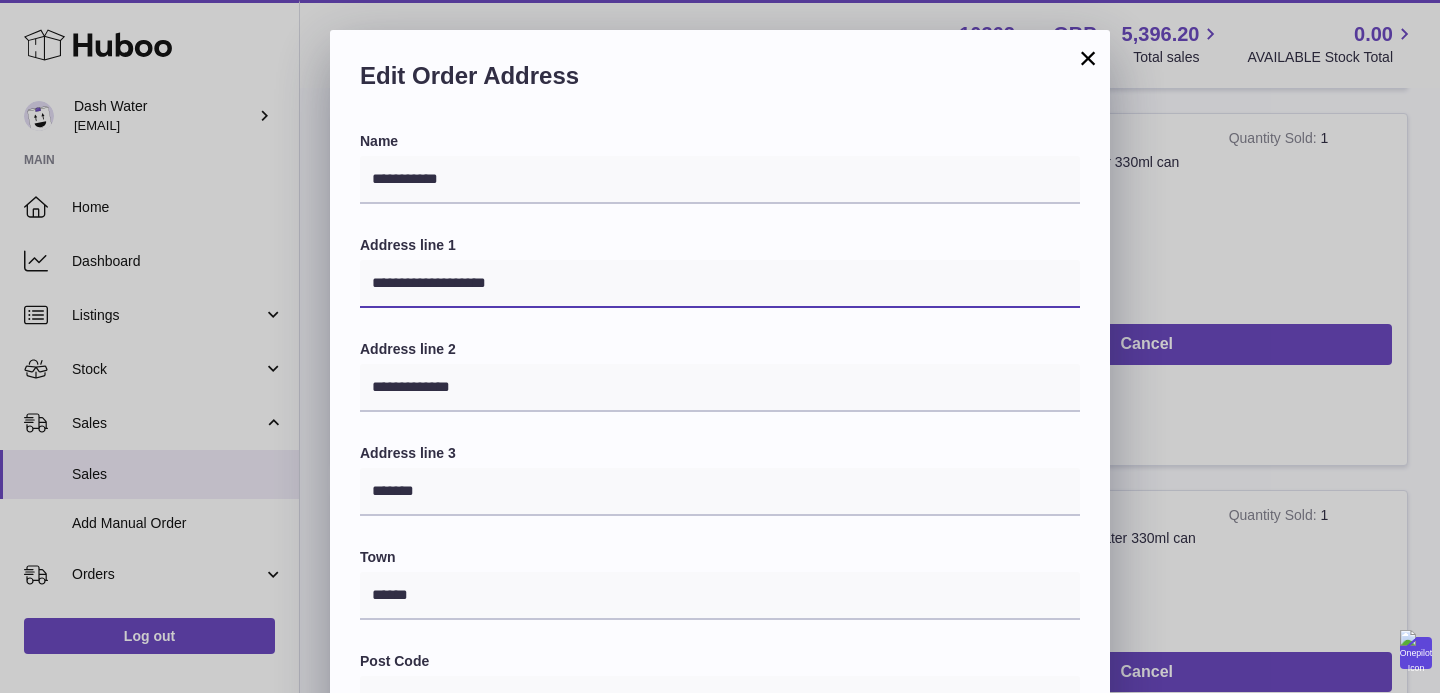 drag, startPoint x: 518, startPoint y: 288, endPoint x: 355, endPoint y: 284, distance: 163.04907 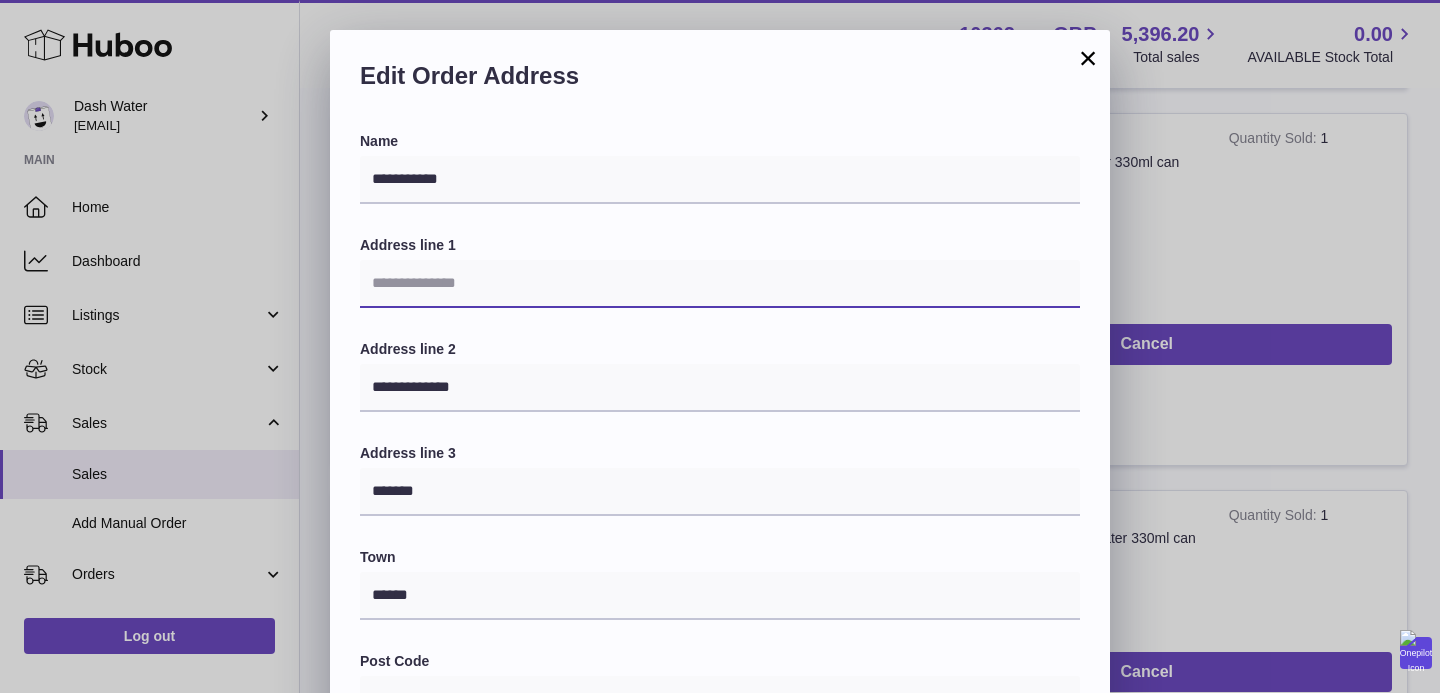 type 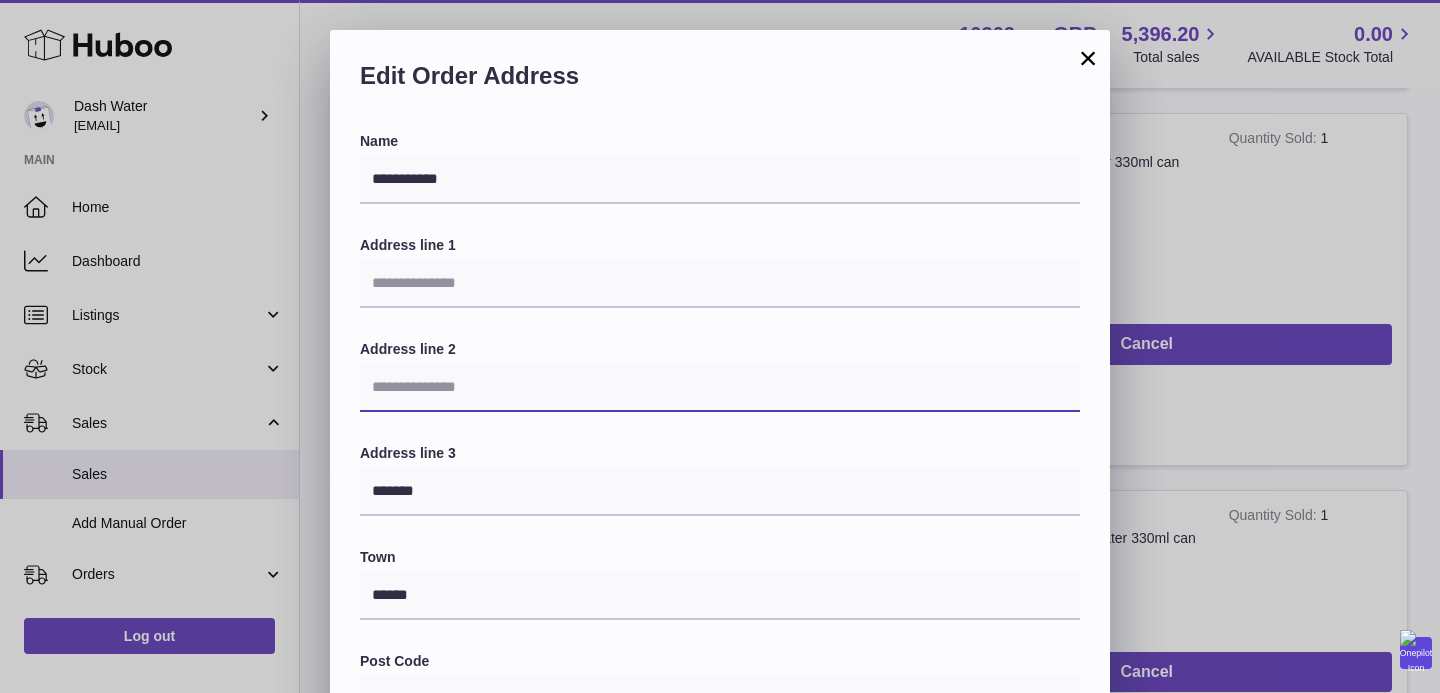 drag, startPoint x: 488, startPoint y: 391, endPoint x: 339, endPoint y: 391, distance: 149 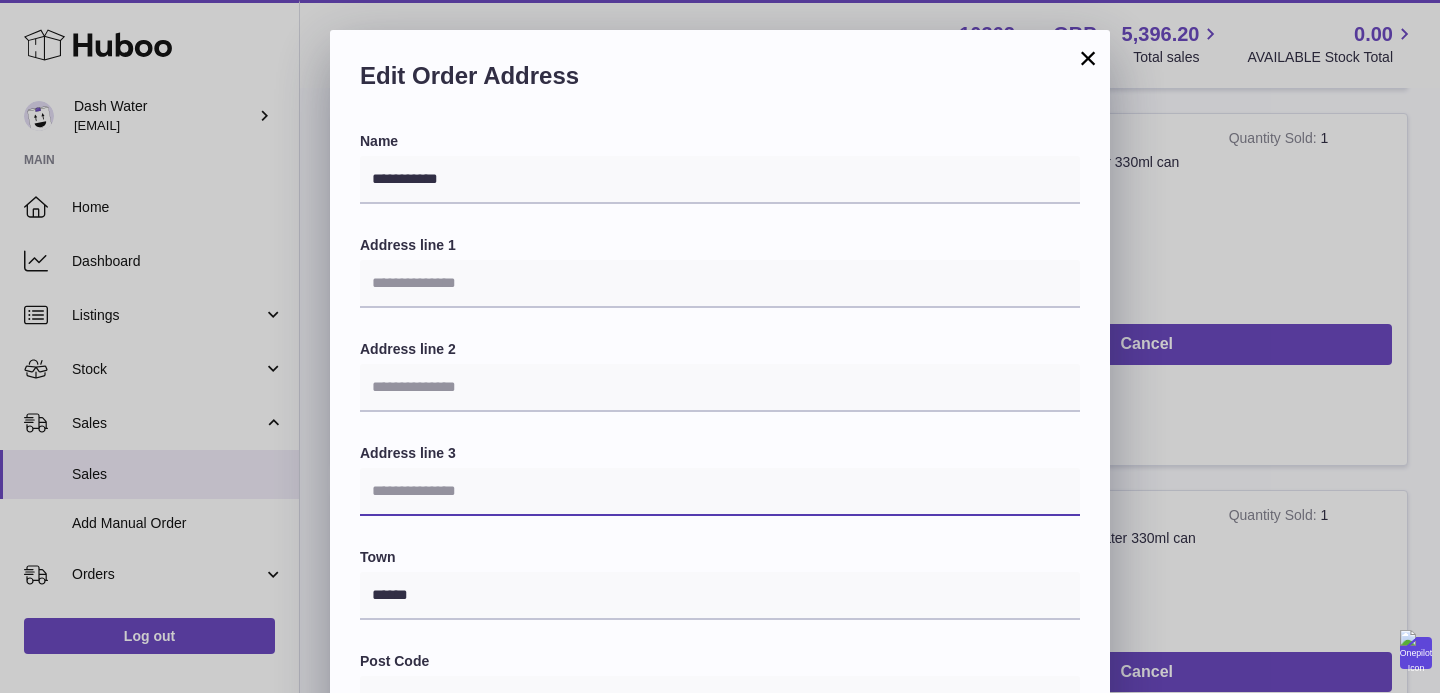 drag, startPoint x: 470, startPoint y: 495, endPoint x: 336, endPoint y: 494, distance: 134.00374 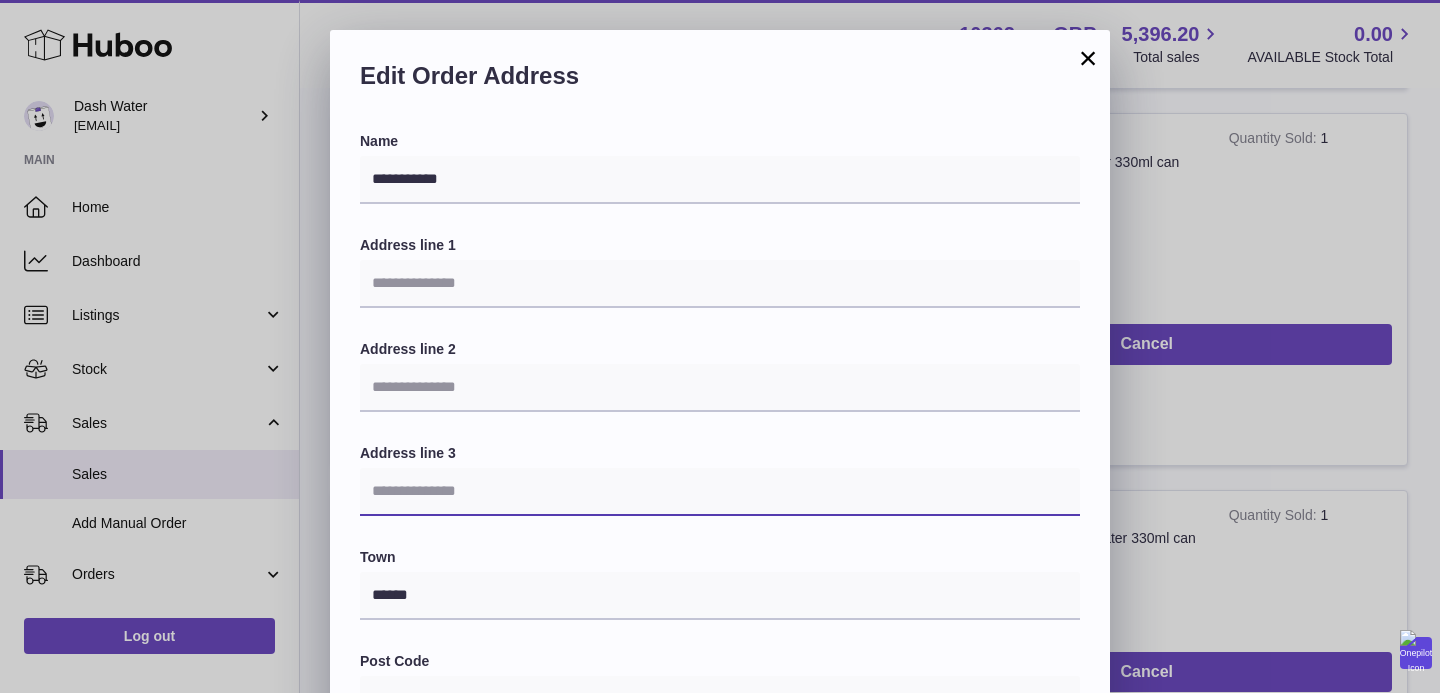 click on "**********" at bounding box center (720, 681) 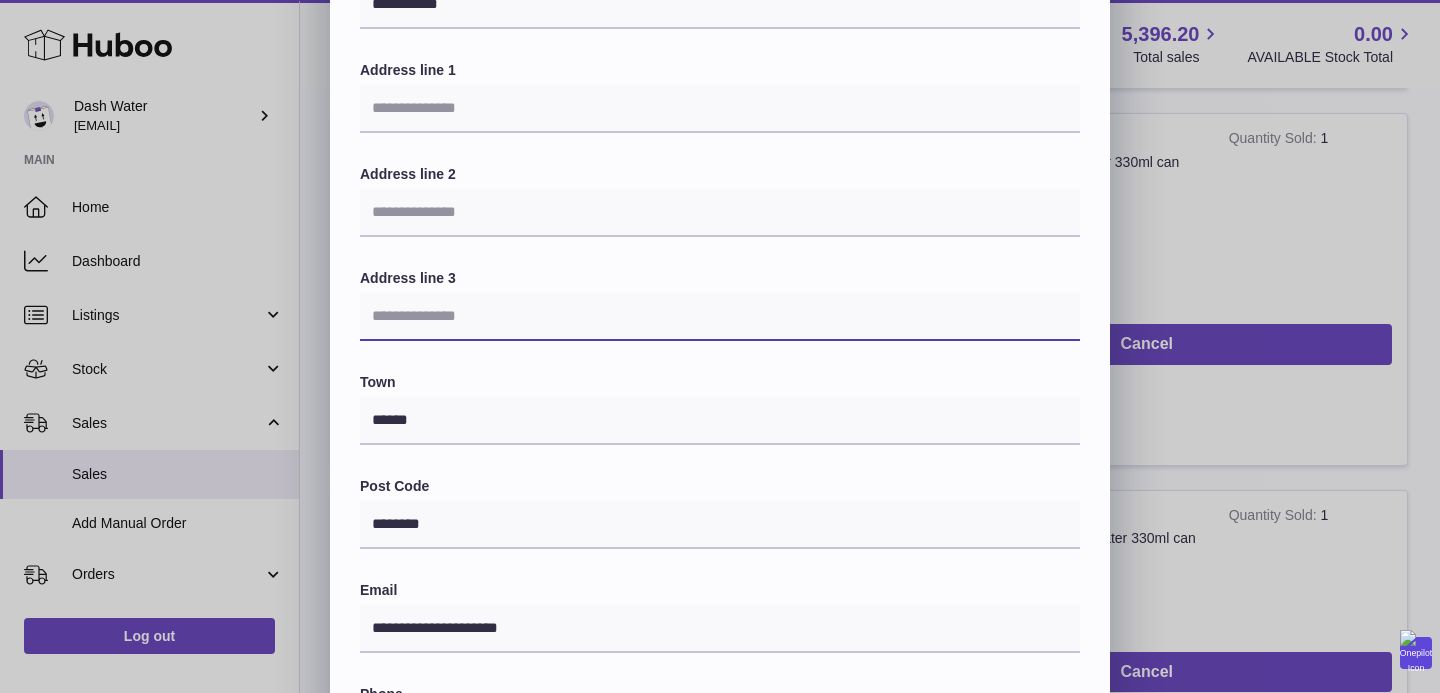 scroll, scrollTop: 179, scrollLeft: 0, axis: vertical 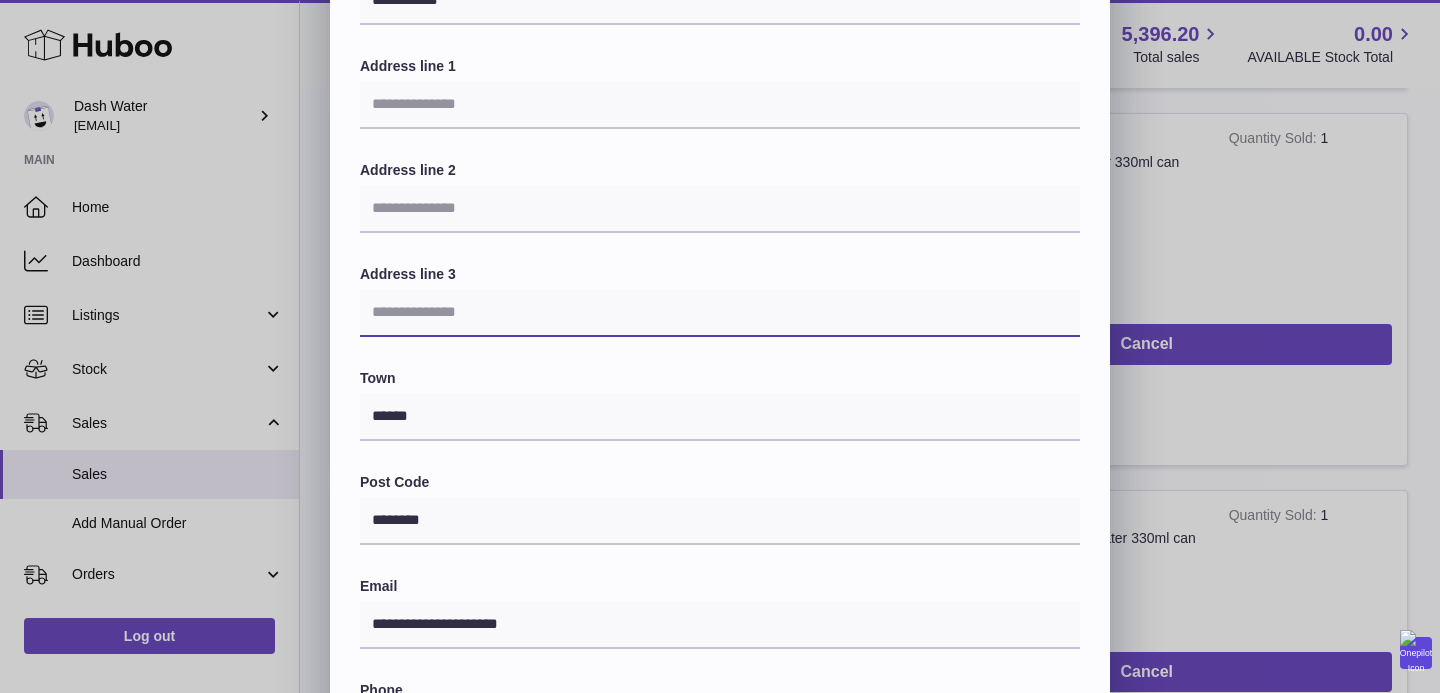 type 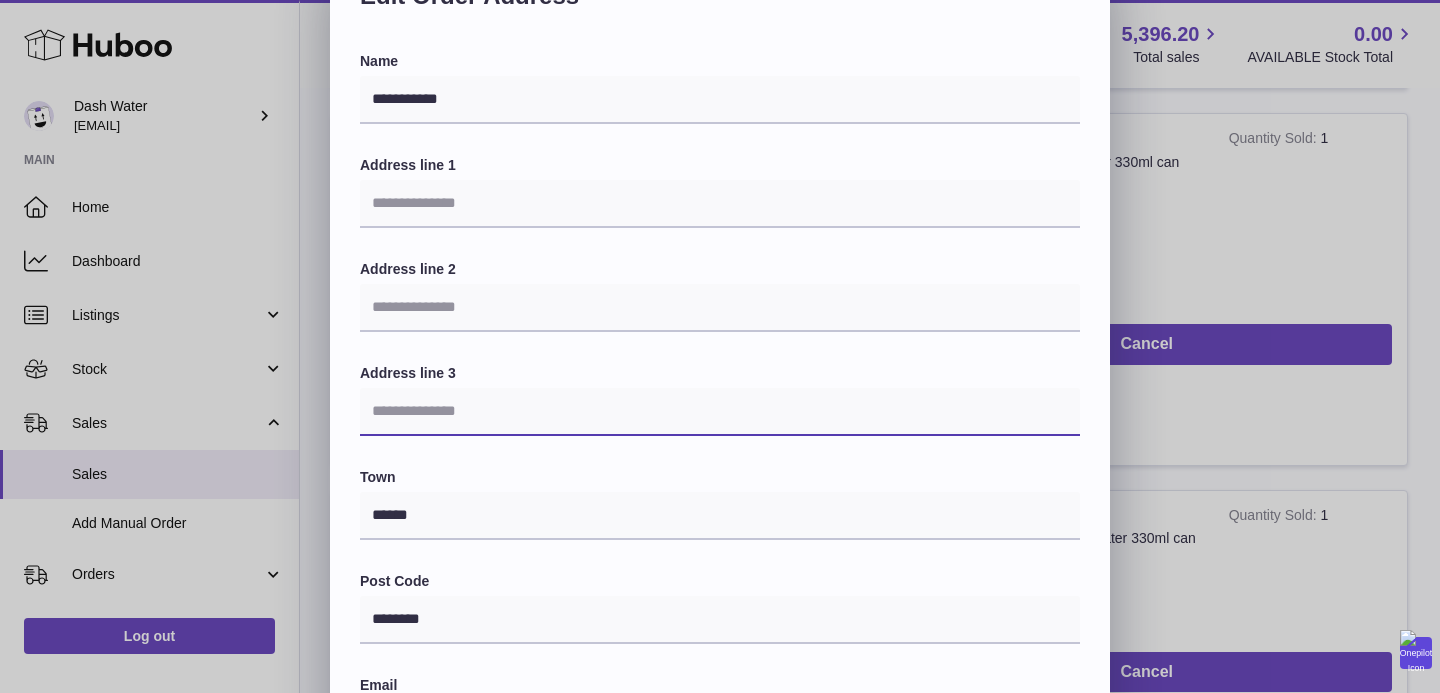 scroll, scrollTop: 78, scrollLeft: 0, axis: vertical 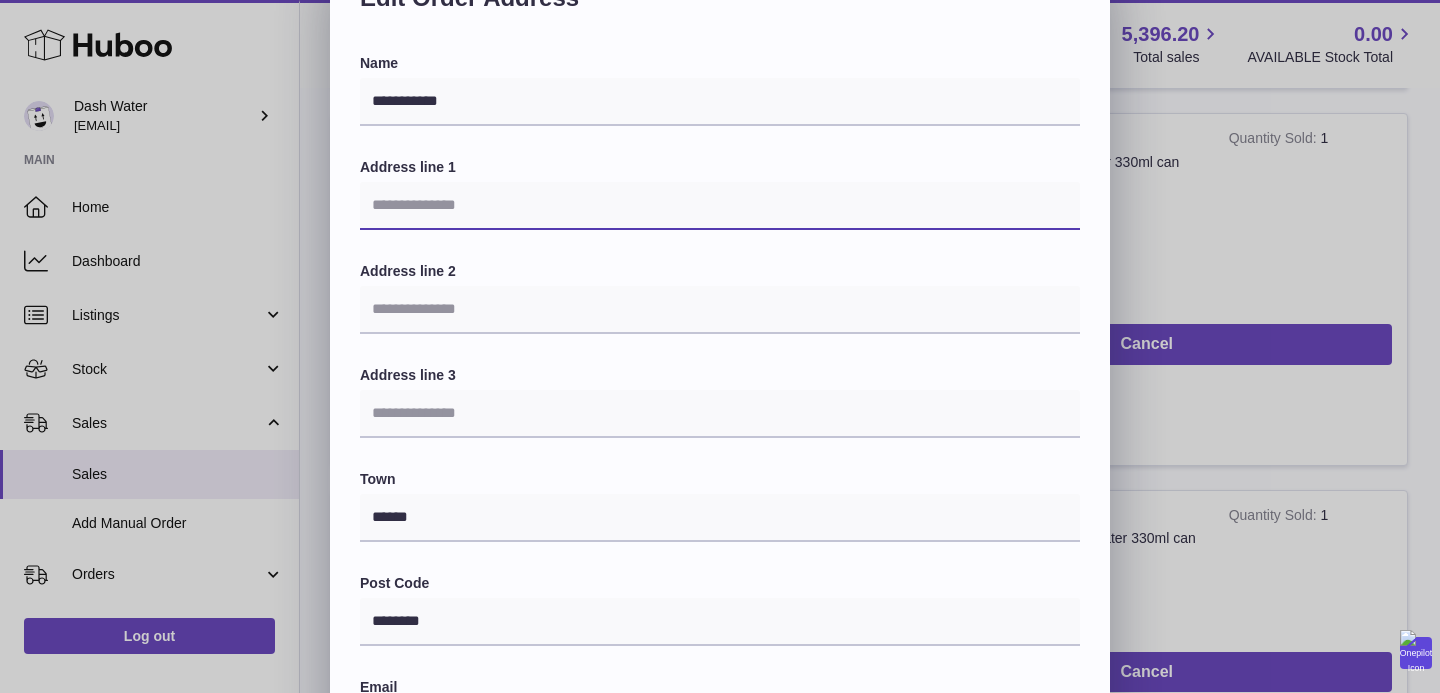 click at bounding box center (720, 206) 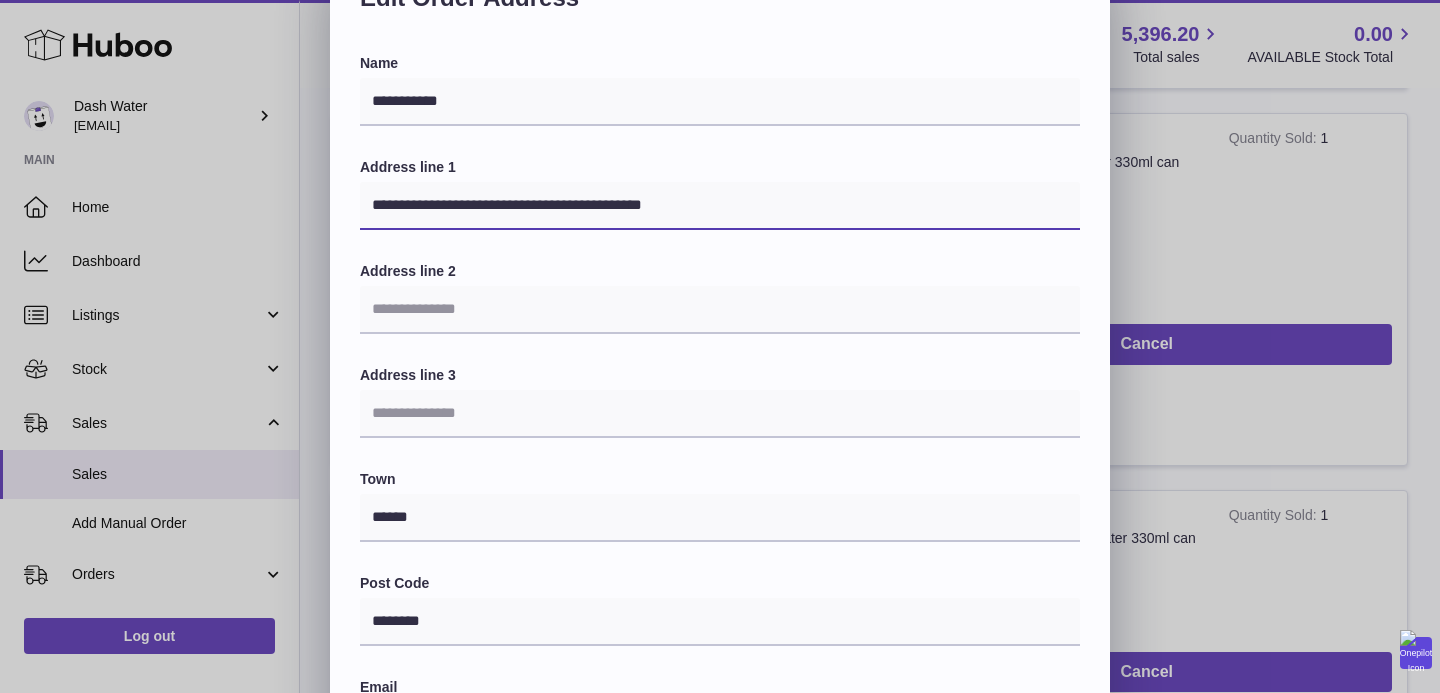 drag, startPoint x: 705, startPoint y: 206, endPoint x: 615, endPoint y: 203, distance: 90.04999 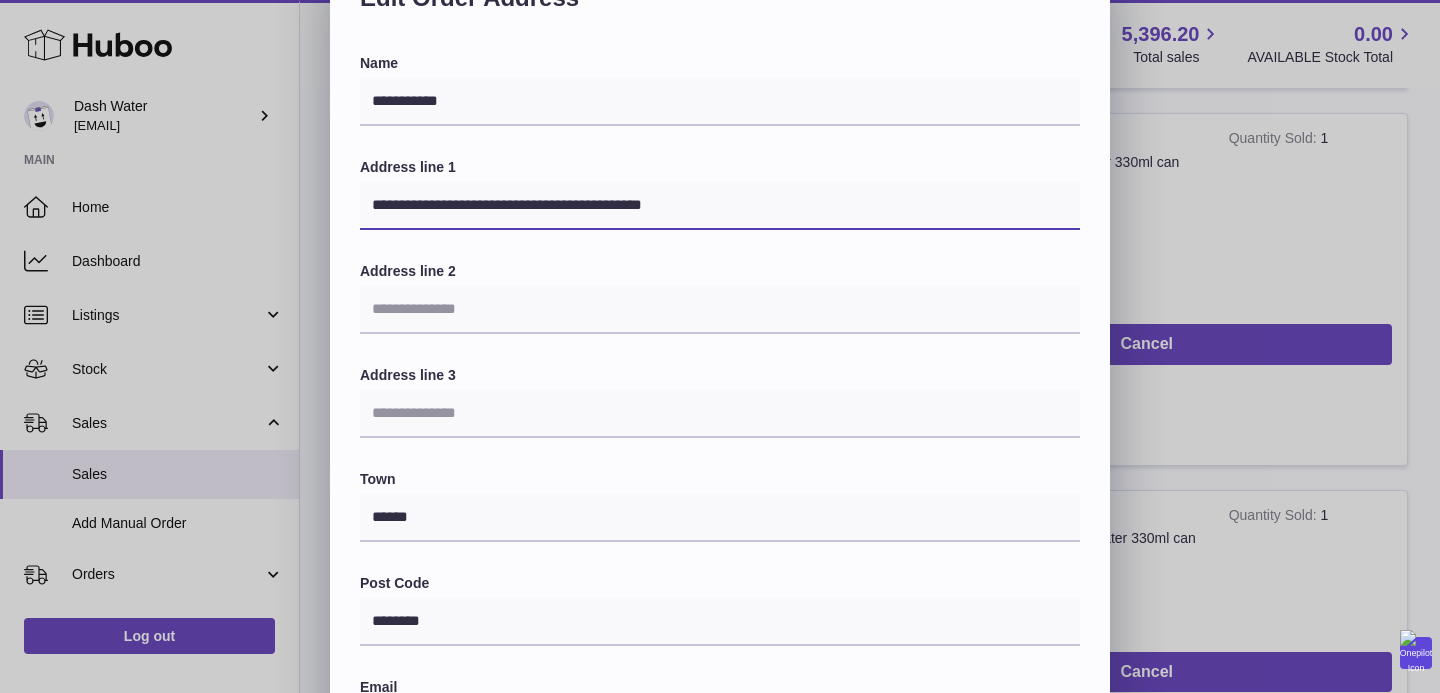 click on "**********" at bounding box center (720, 206) 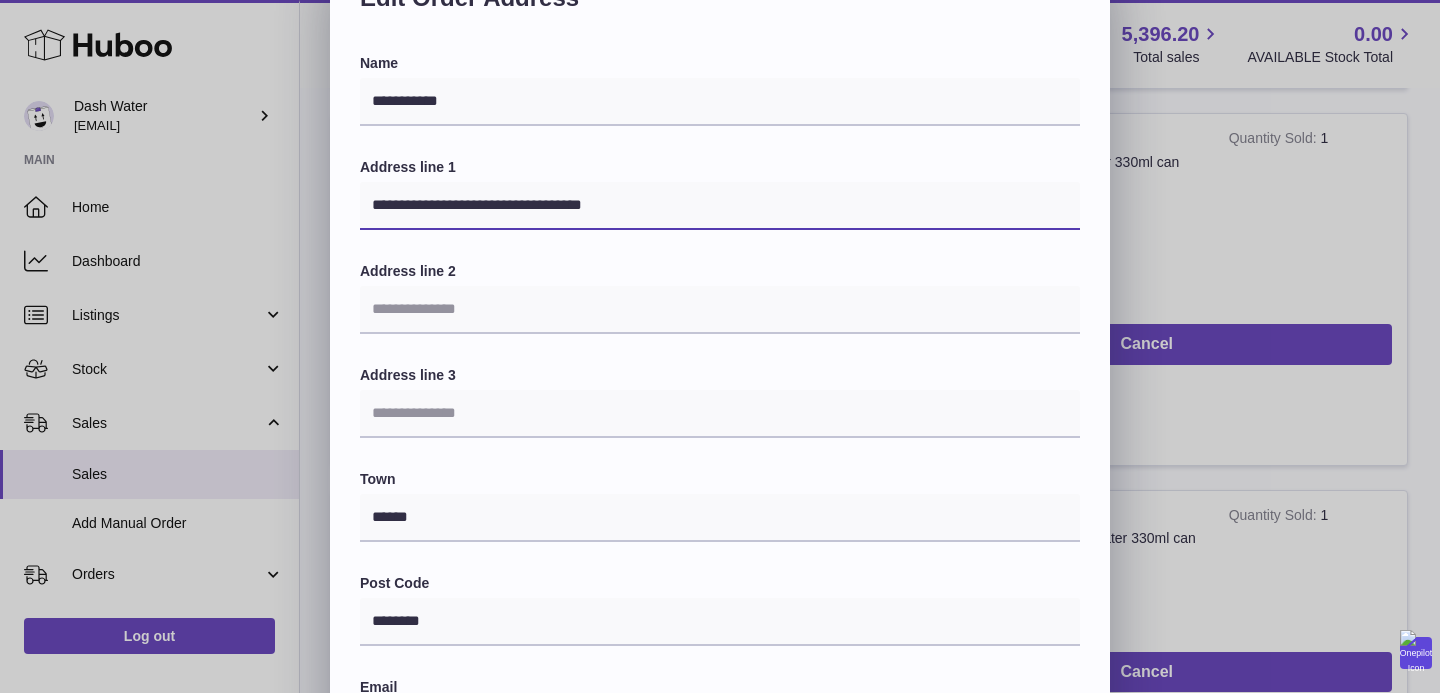 type on "**********" 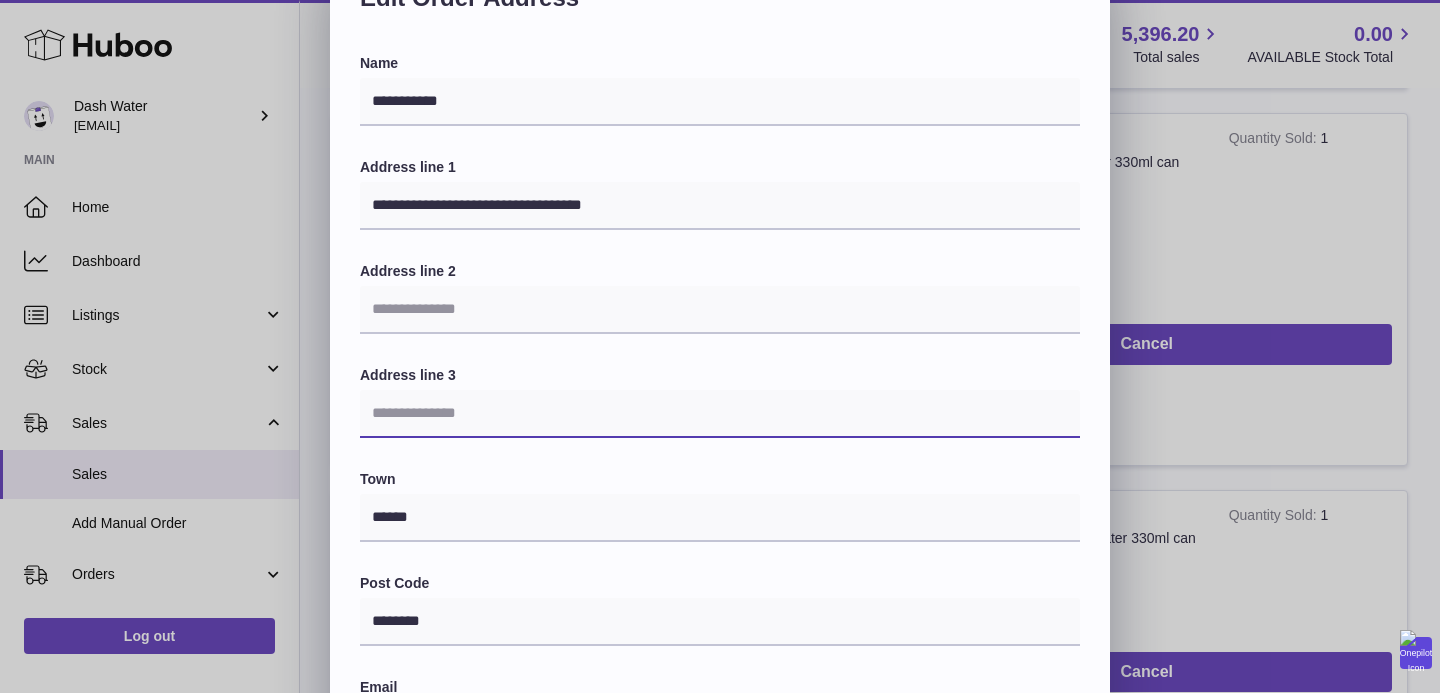 click at bounding box center (720, 414) 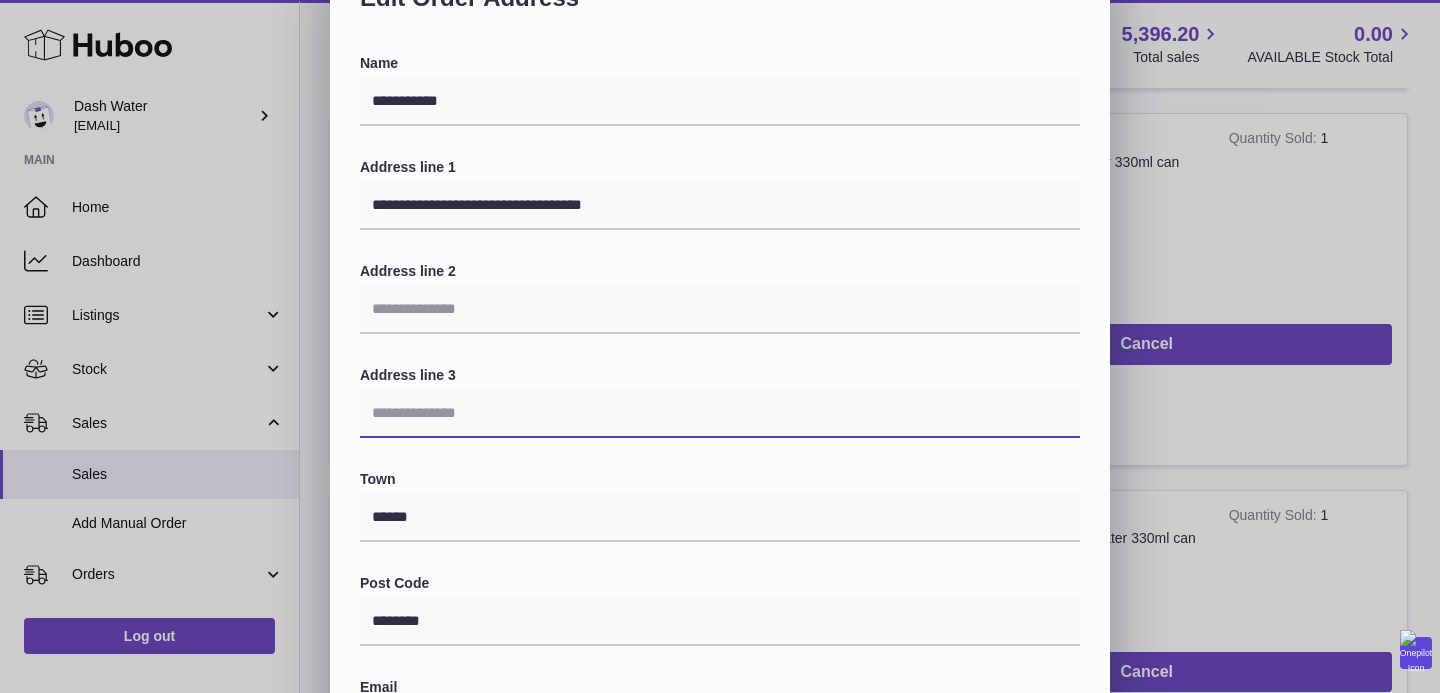 paste on "**********" 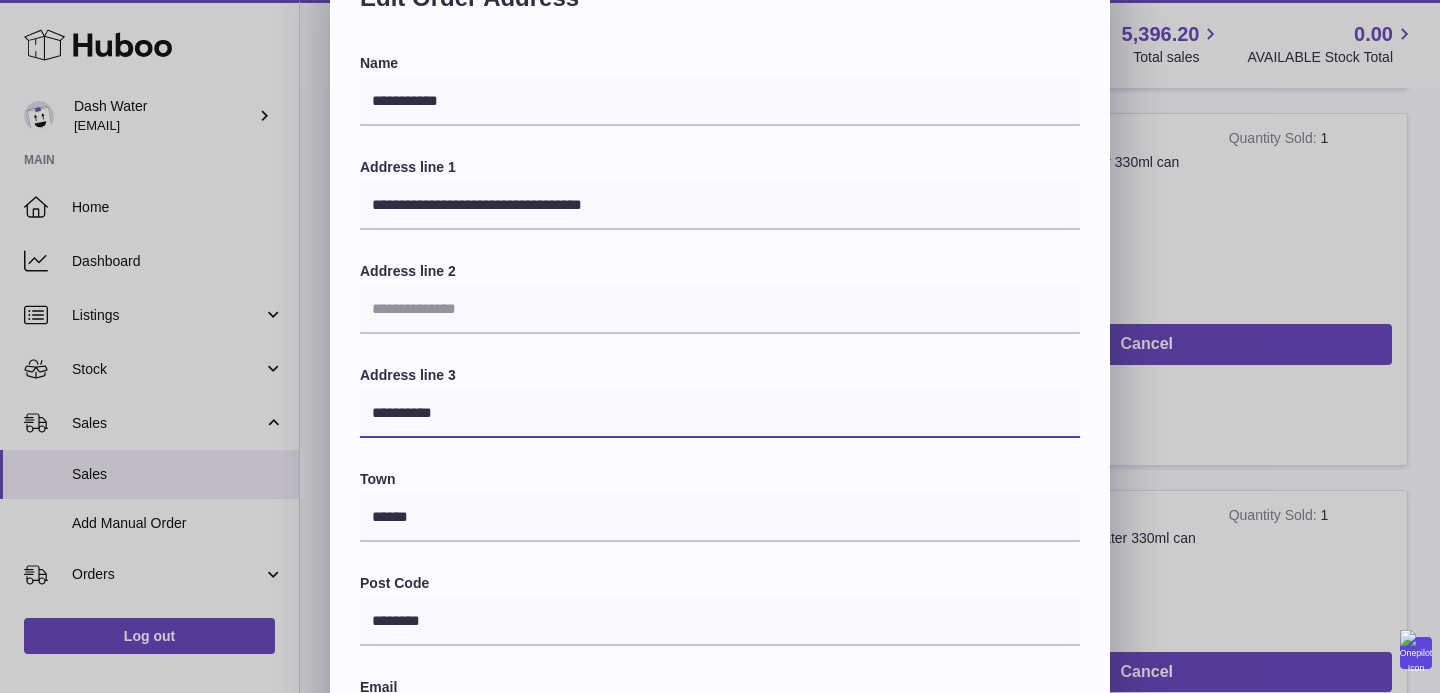type on "**********" 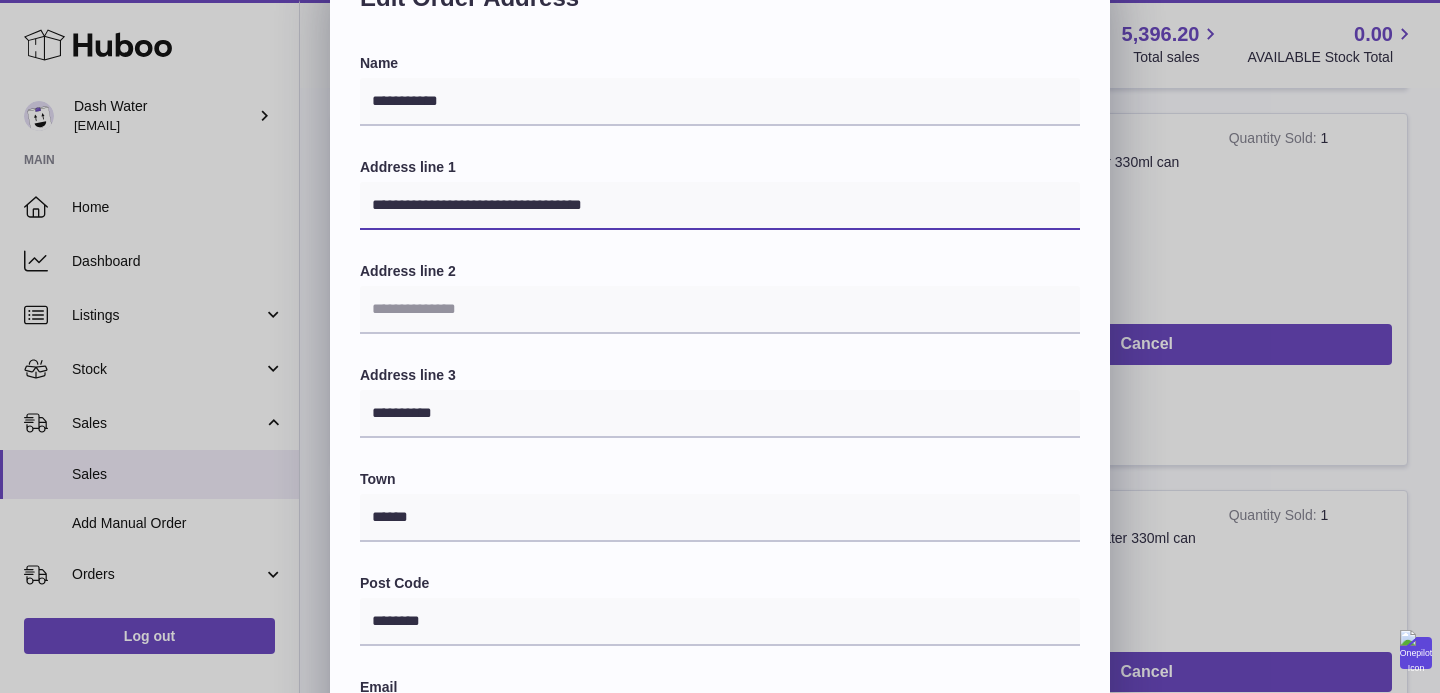 drag, startPoint x: 613, startPoint y: 210, endPoint x: 511, endPoint y: 209, distance: 102.0049 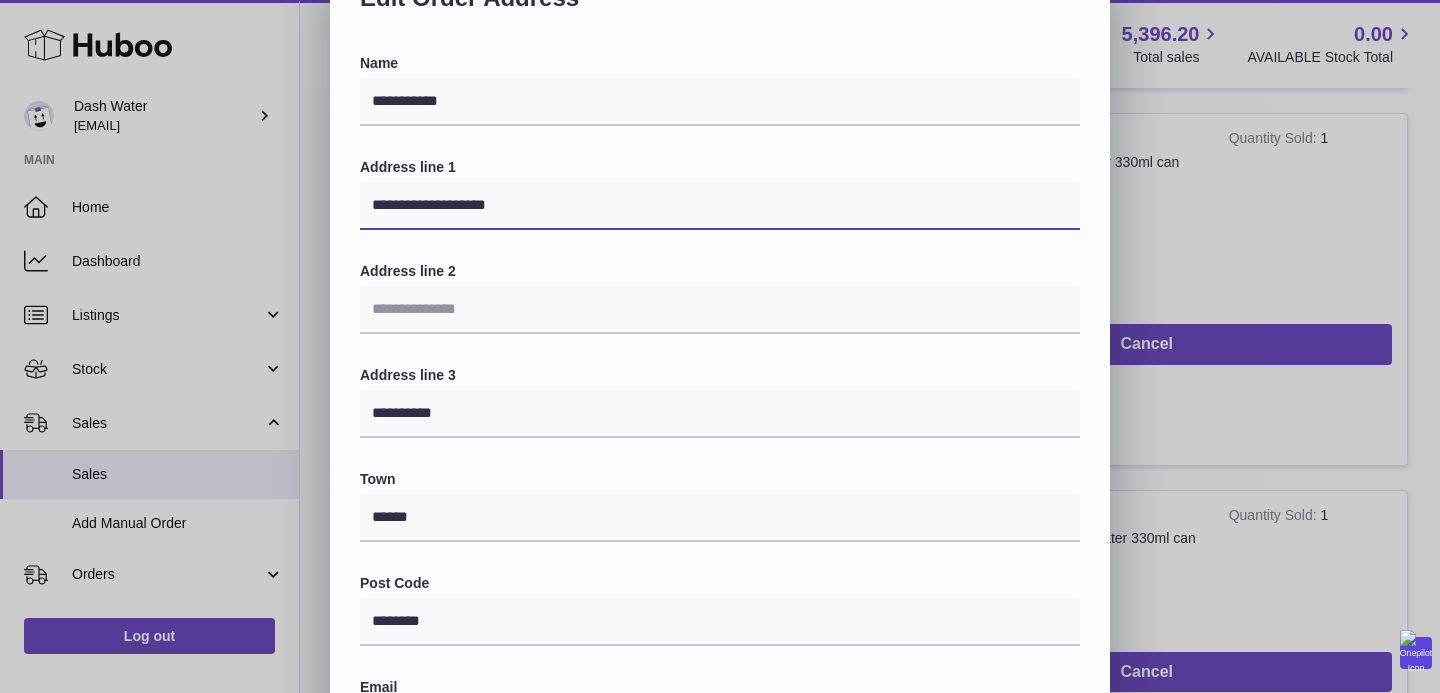 type on "**********" 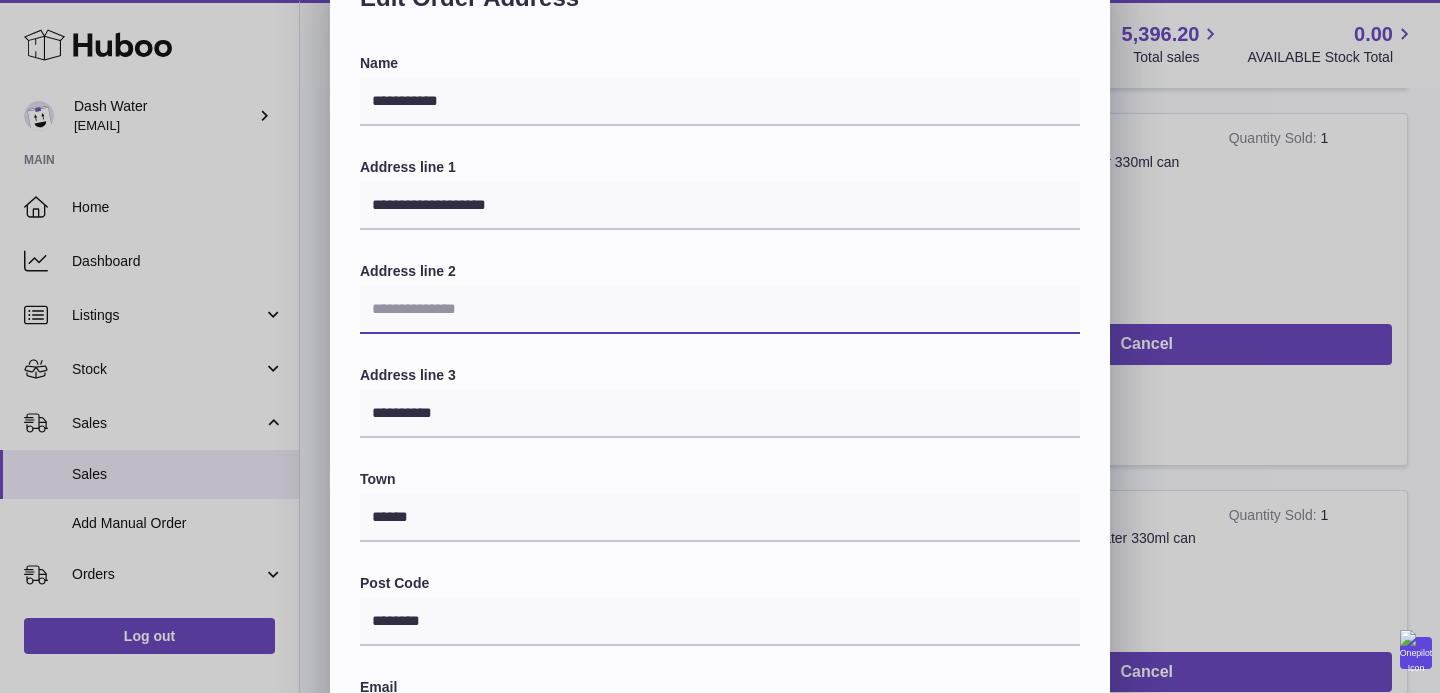 click at bounding box center (720, 310) 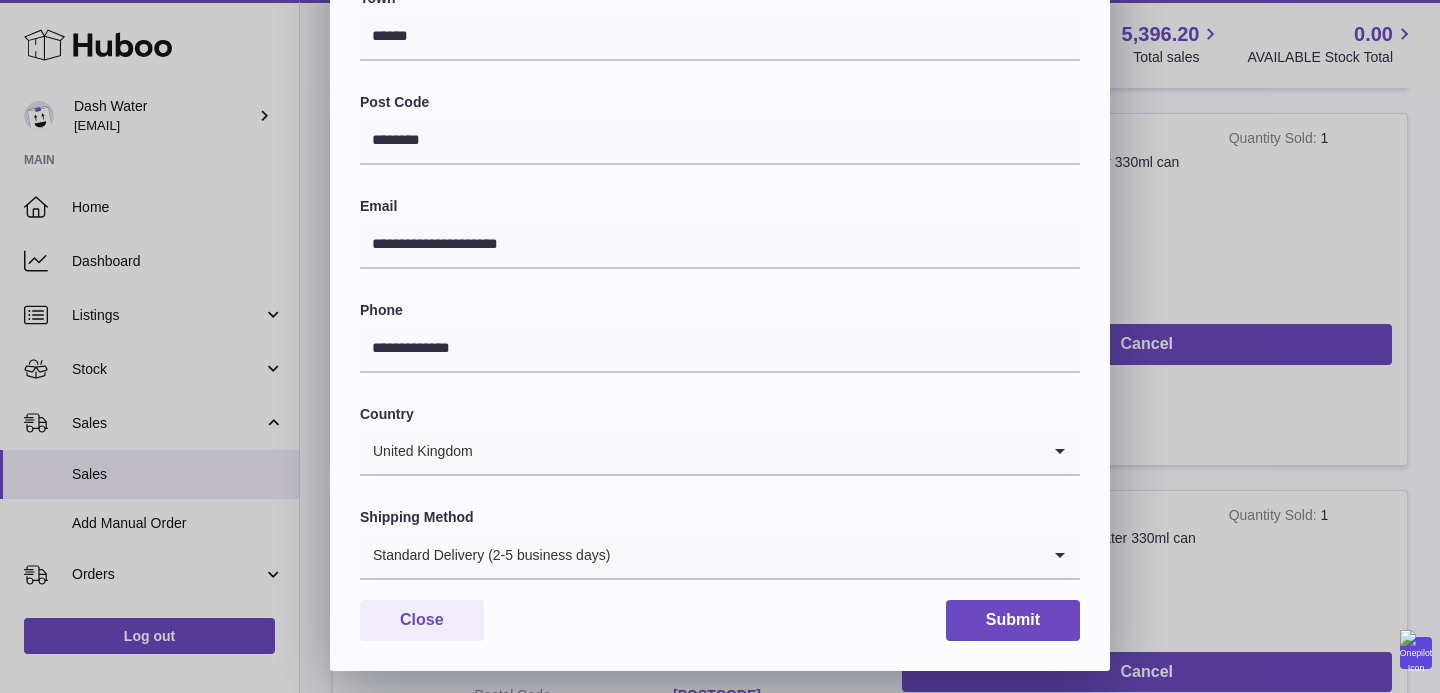scroll, scrollTop: 567, scrollLeft: 0, axis: vertical 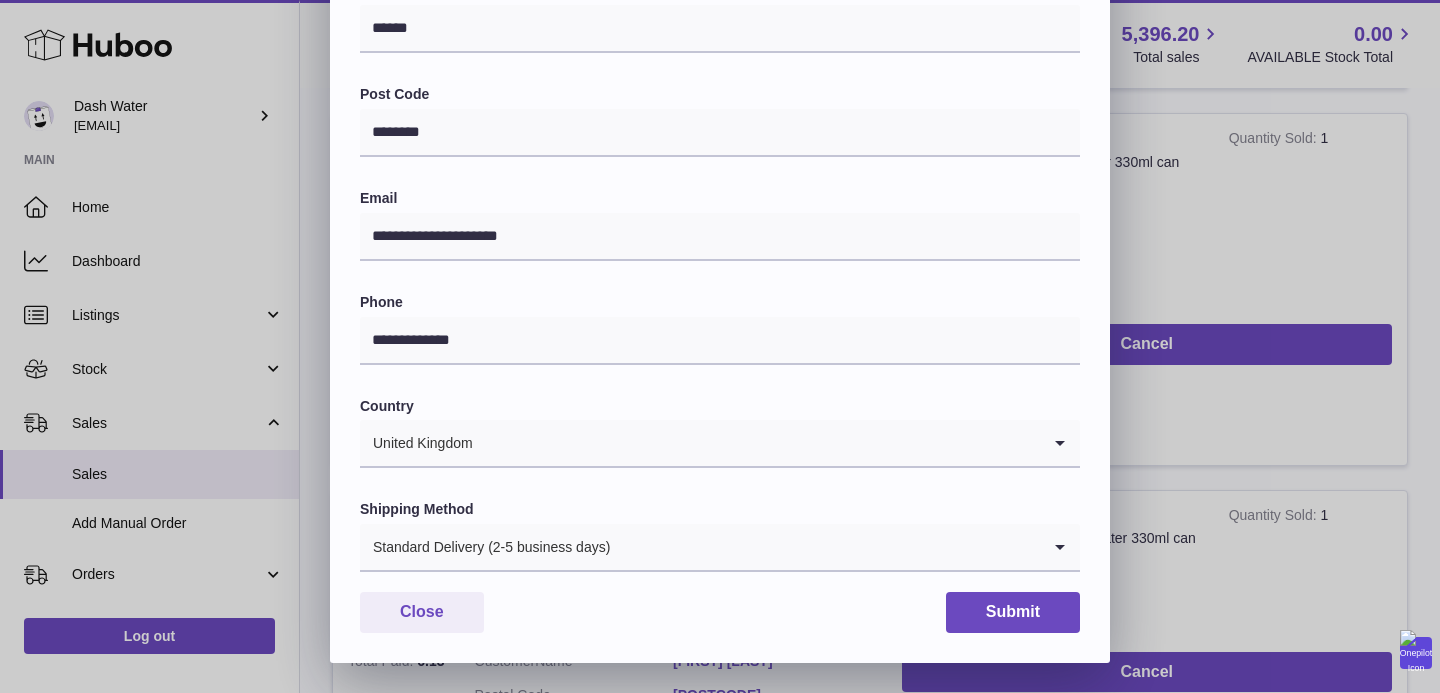type on "**********" 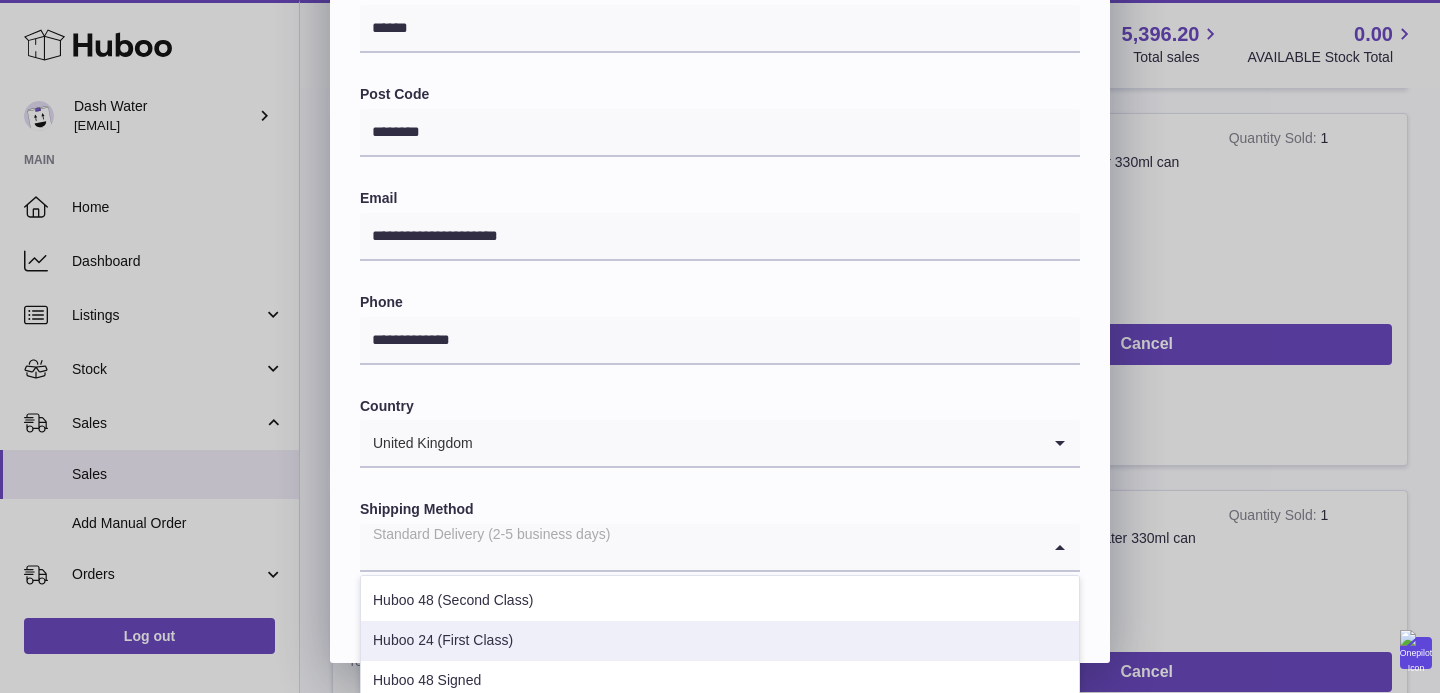 click on "Huboo 24 (First Class)" at bounding box center (720, 641) 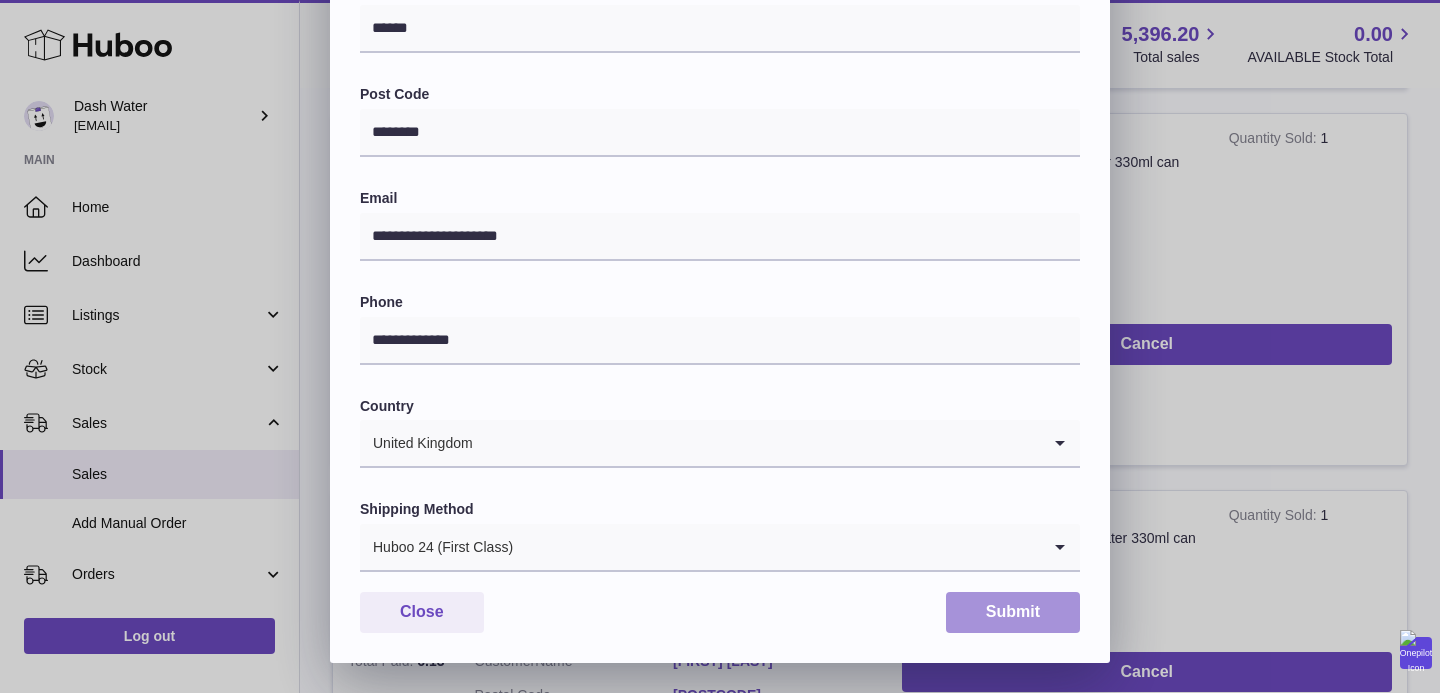 click on "Submit" at bounding box center [1013, 612] 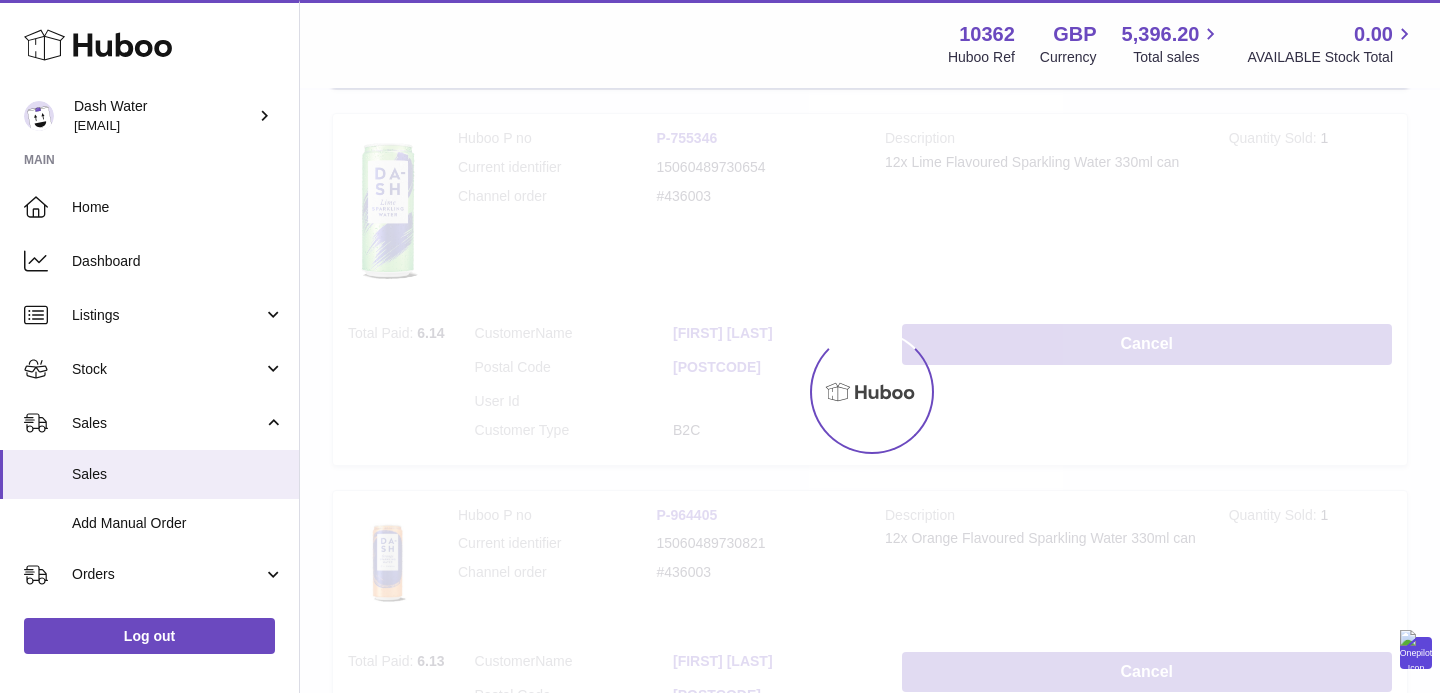 scroll, scrollTop: 0, scrollLeft: 0, axis: both 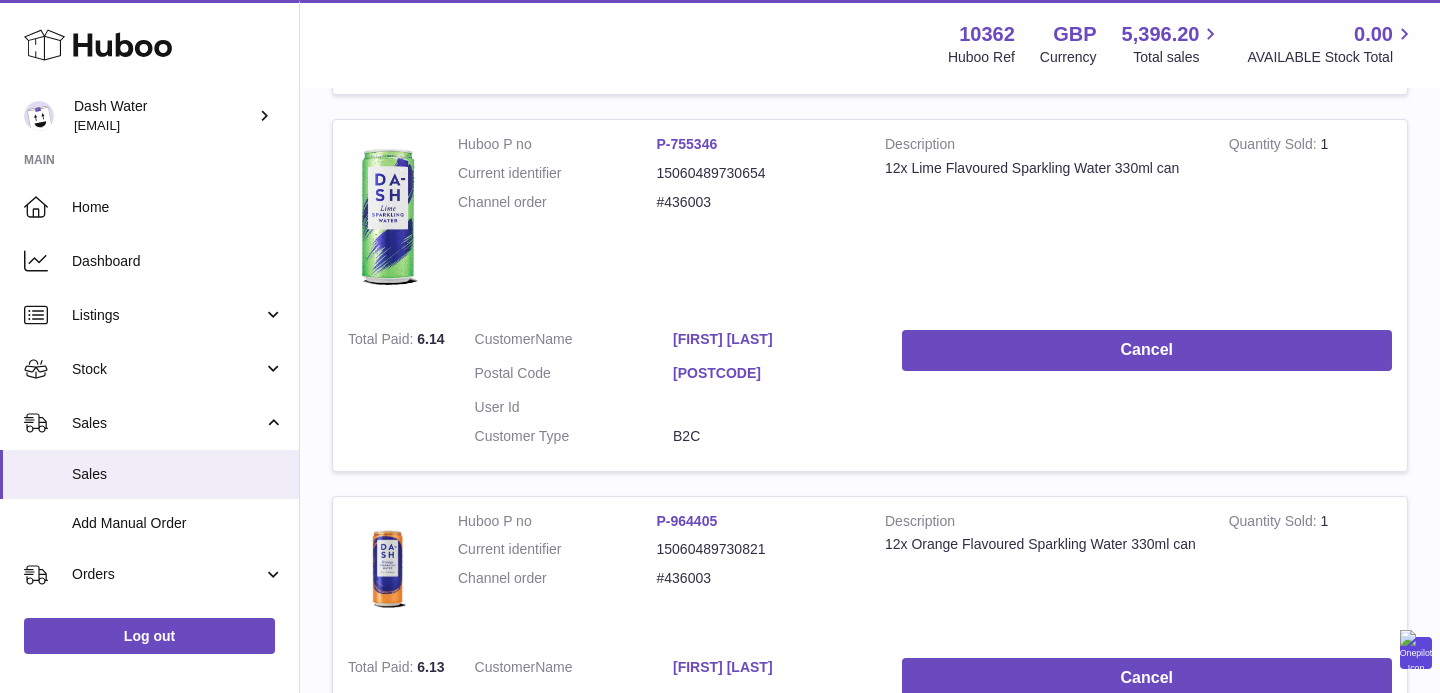 click on "[POSTCODE]" at bounding box center [772, 373] 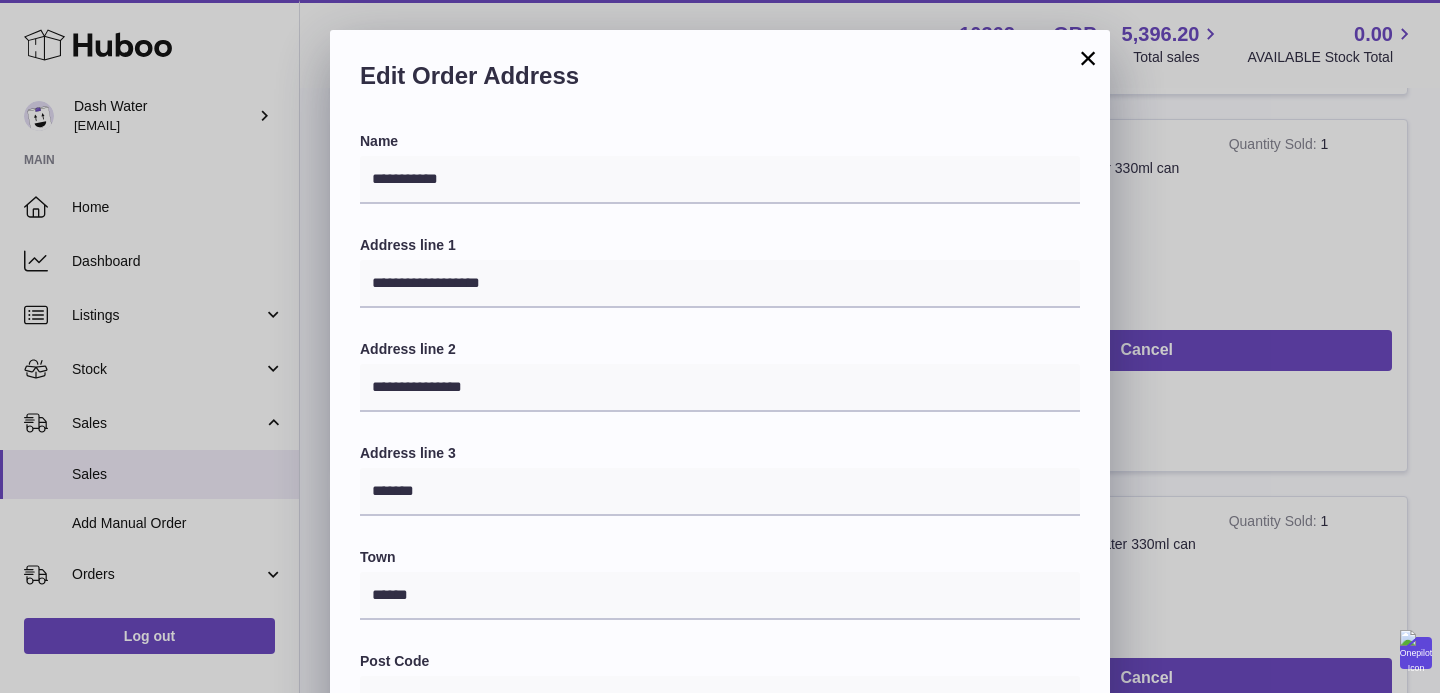 click on "×" at bounding box center [1088, 58] 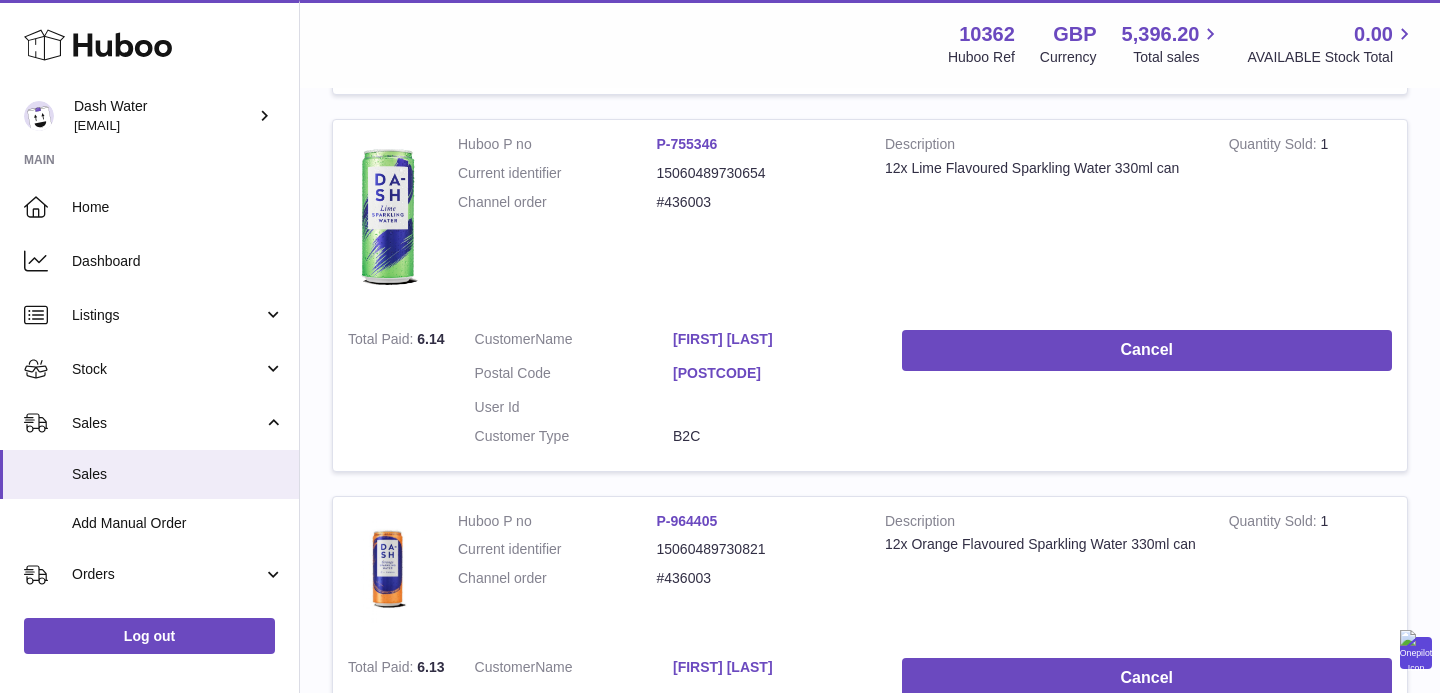 scroll, scrollTop: 2013, scrollLeft: 0, axis: vertical 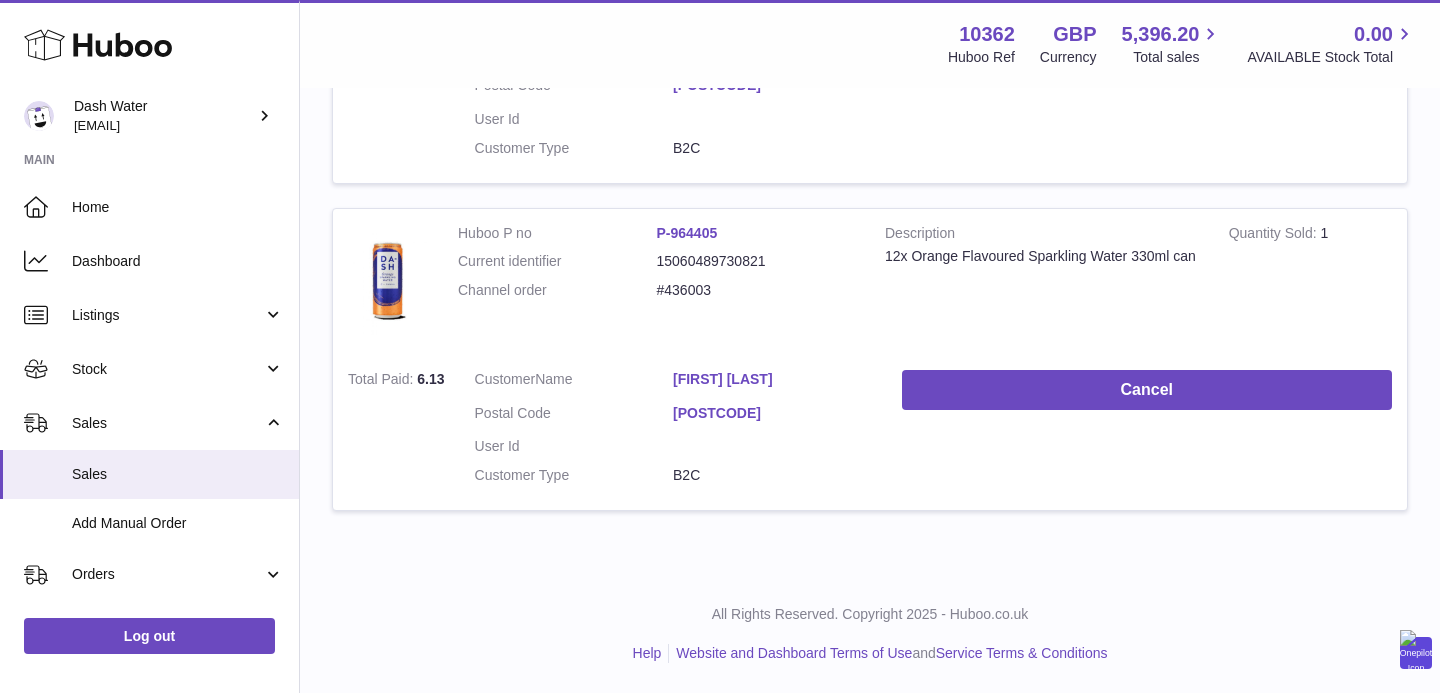 click on "[POSTCODE]" at bounding box center (772, 413) 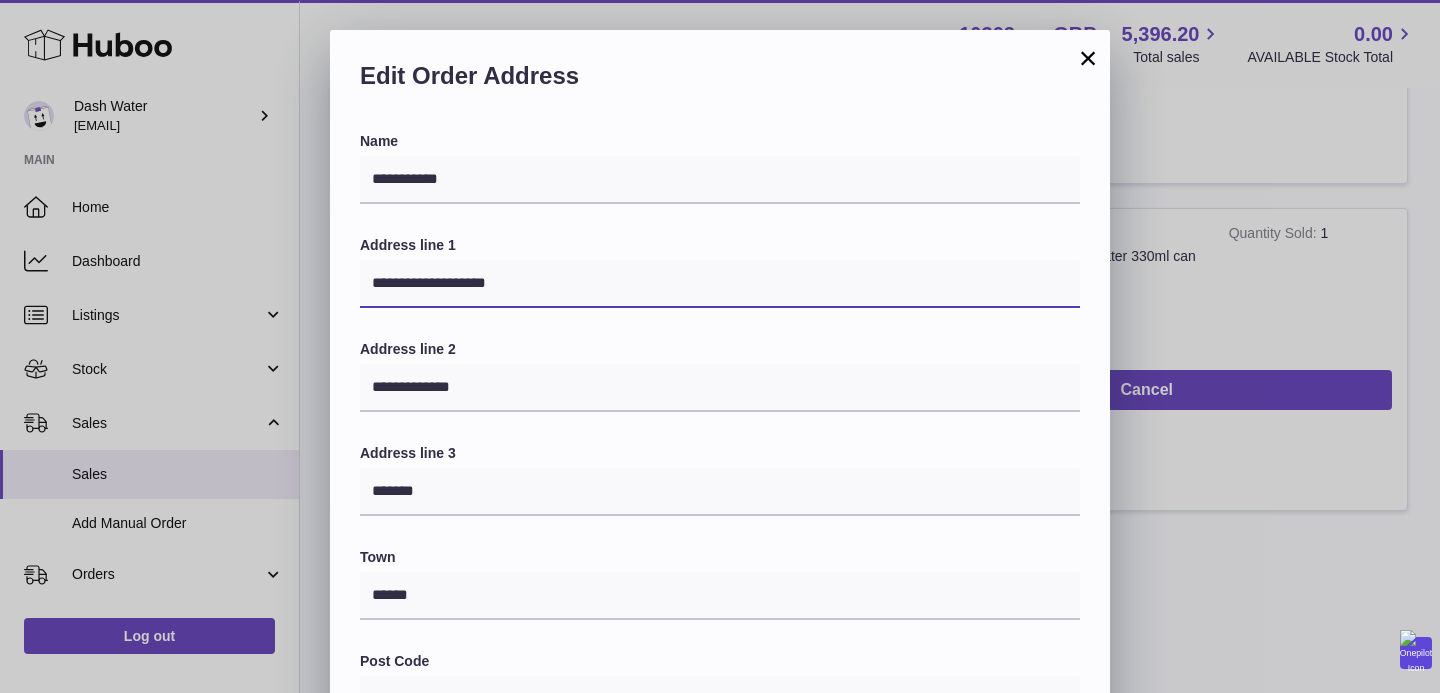 drag, startPoint x: 536, startPoint y: 285, endPoint x: 318, endPoint y: 284, distance: 218.00229 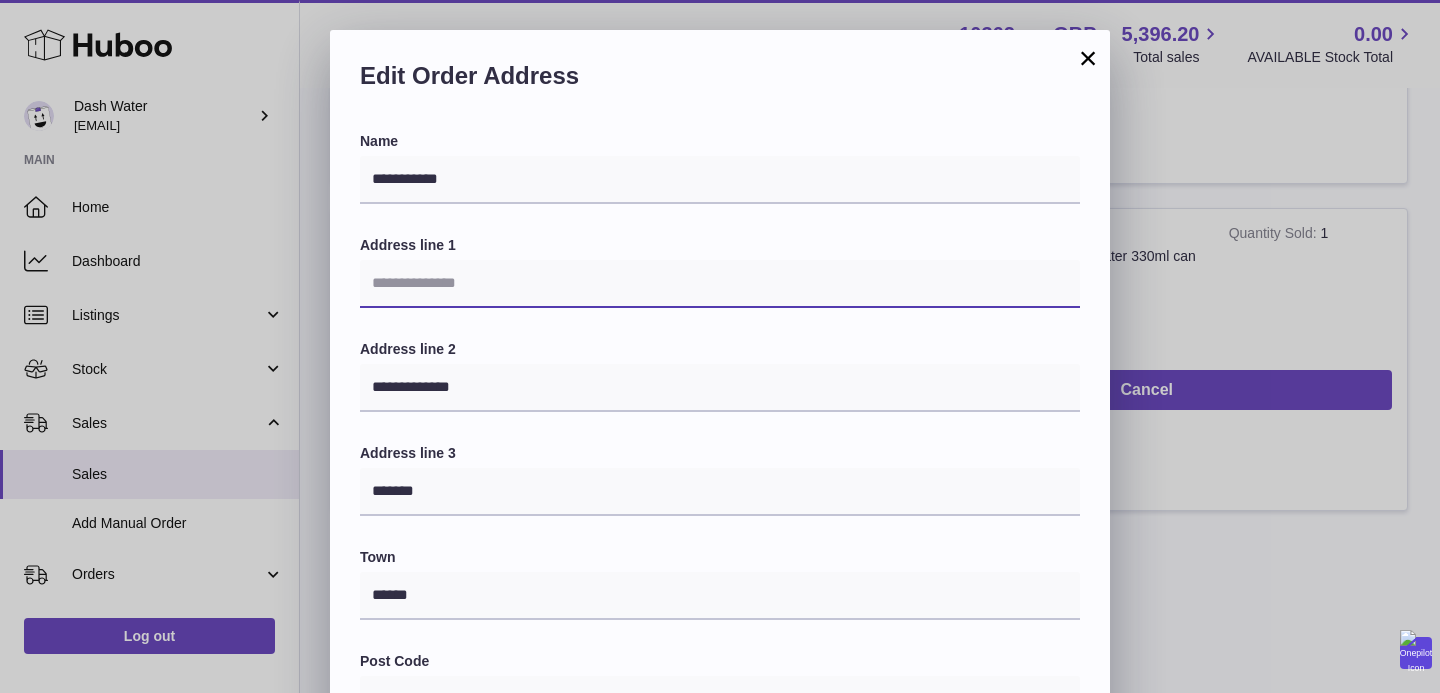 type 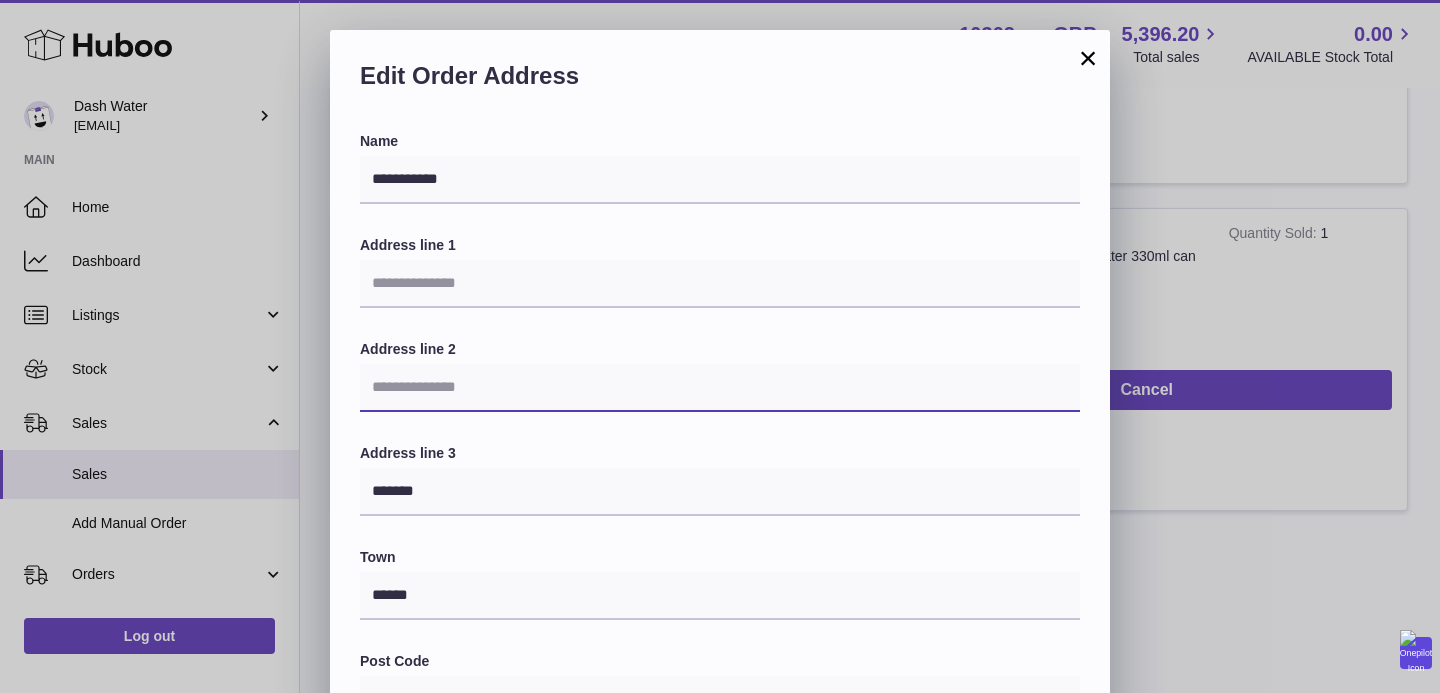 drag, startPoint x: 488, startPoint y: 385, endPoint x: 302, endPoint y: 385, distance: 186 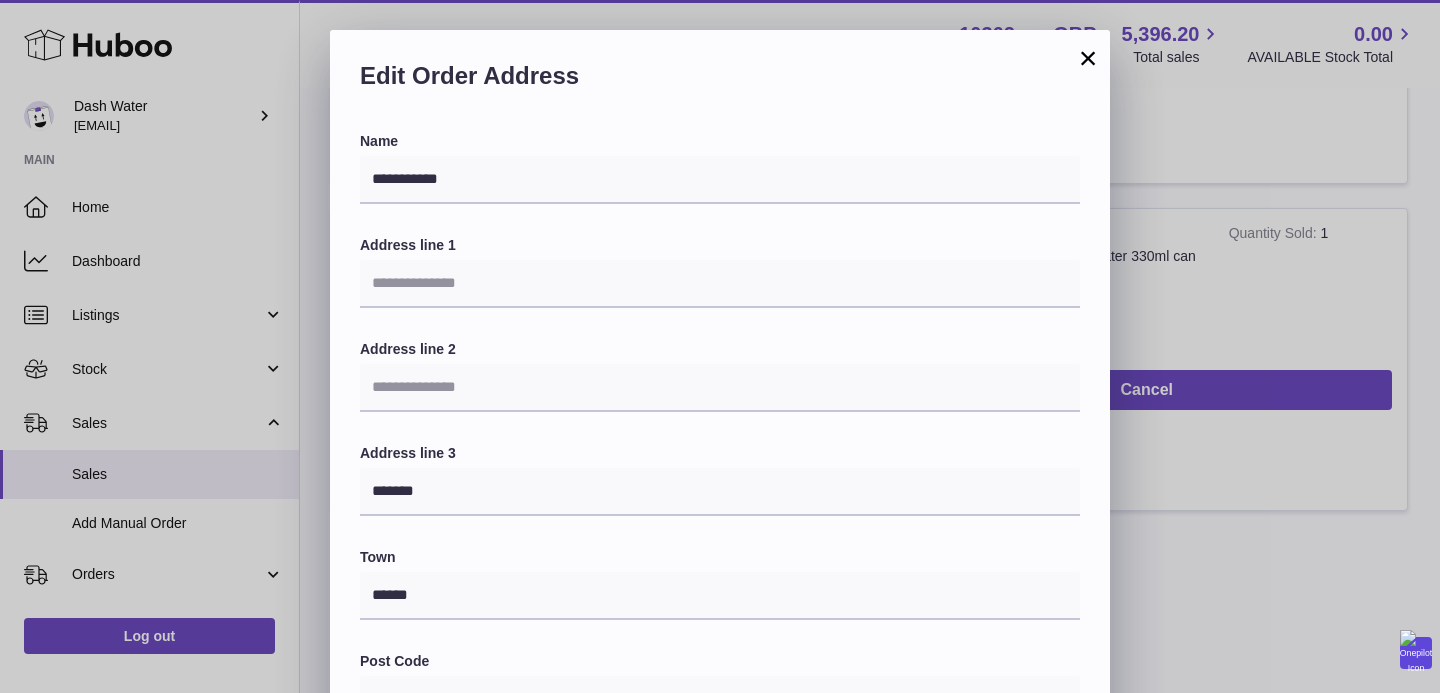 click on "**********" at bounding box center (720, 681) 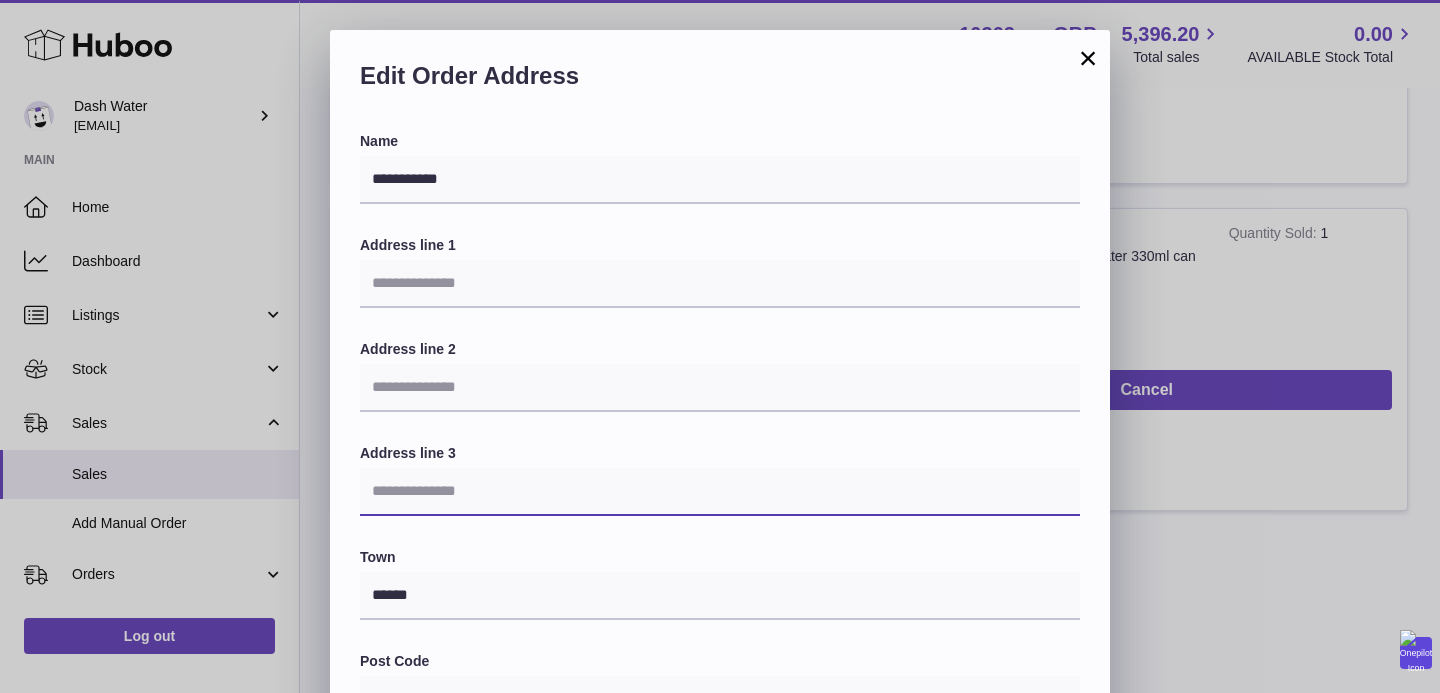 drag, startPoint x: 447, startPoint y: 488, endPoint x: 363, endPoint y: 474, distance: 85.158676 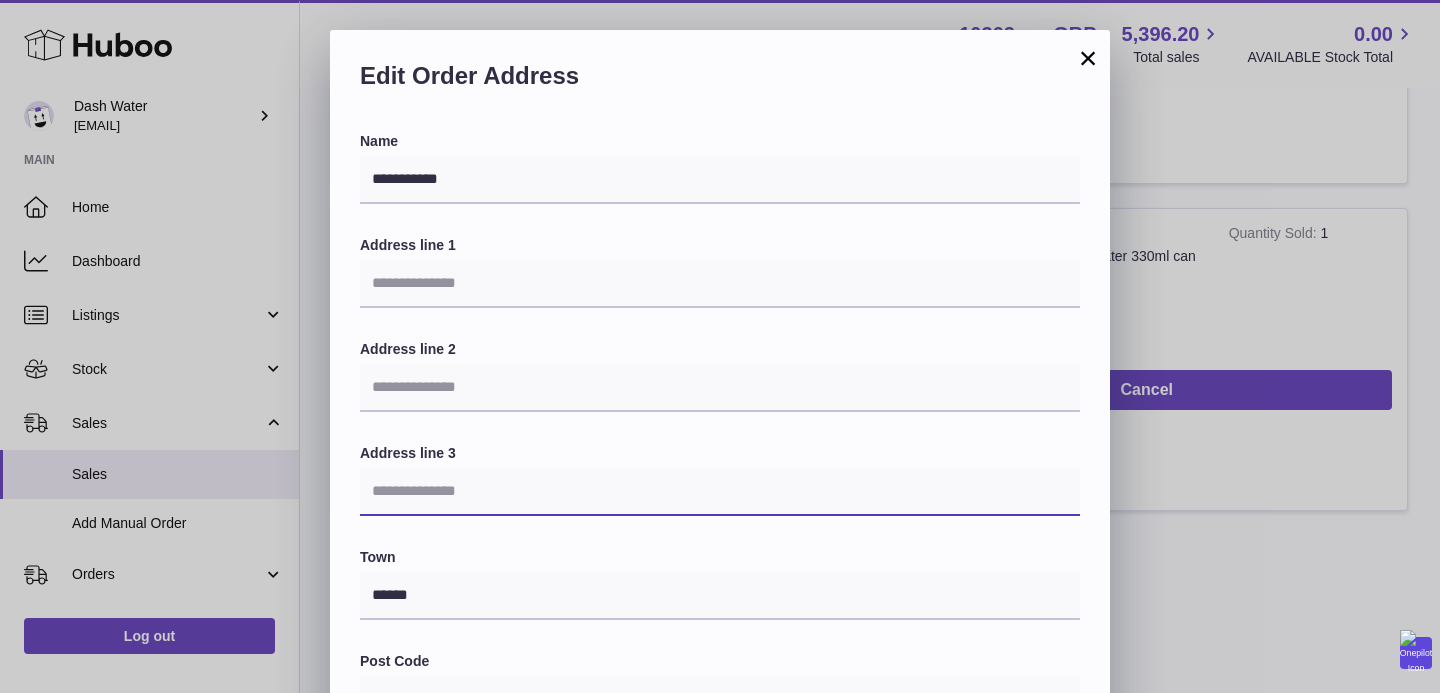 click on "**********" at bounding box center (720, 681) 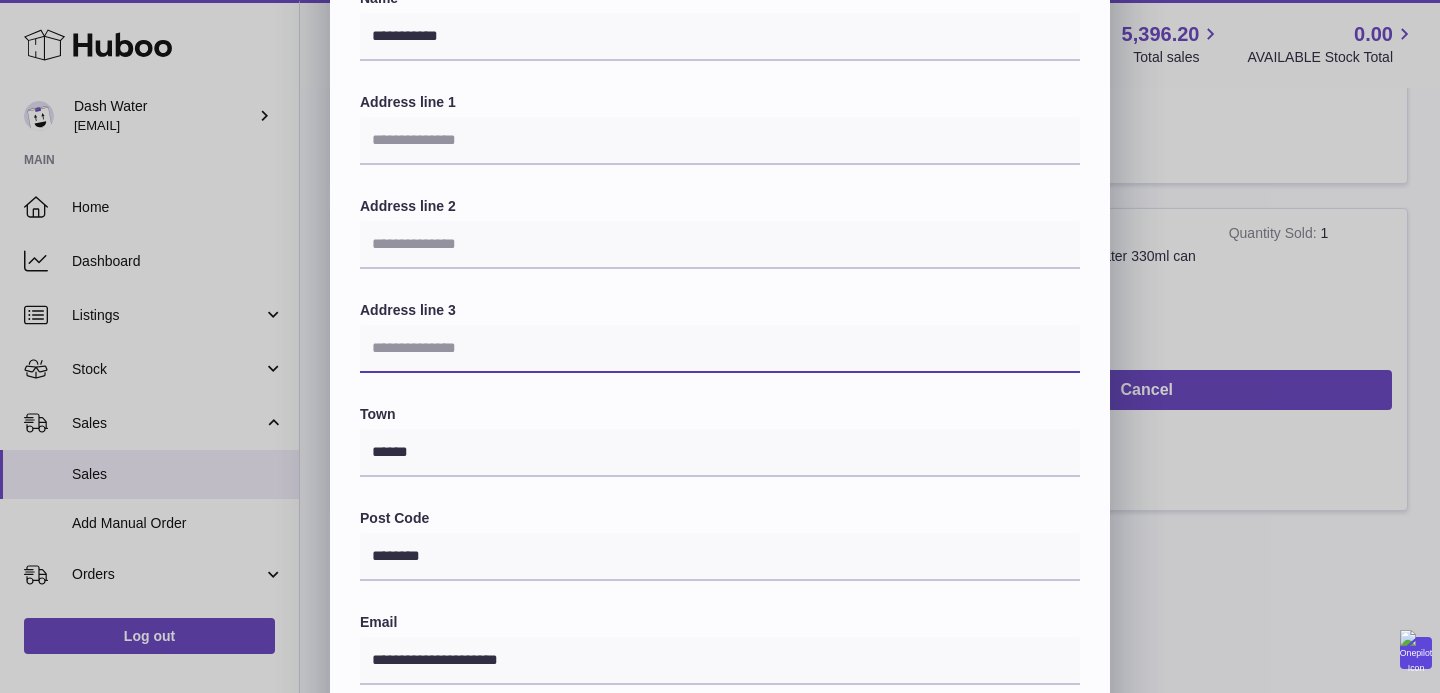 type 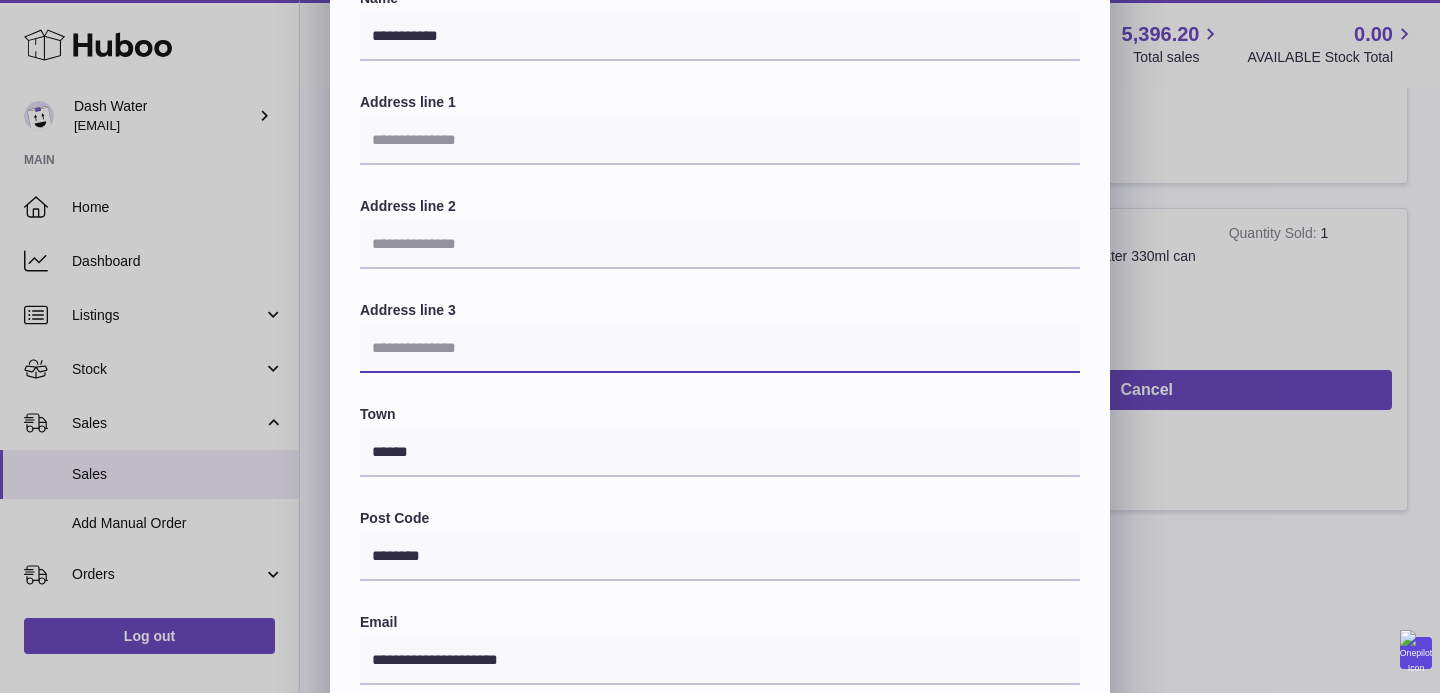scroll, scrollTop: 0, scrollLeft: 0, axis: both 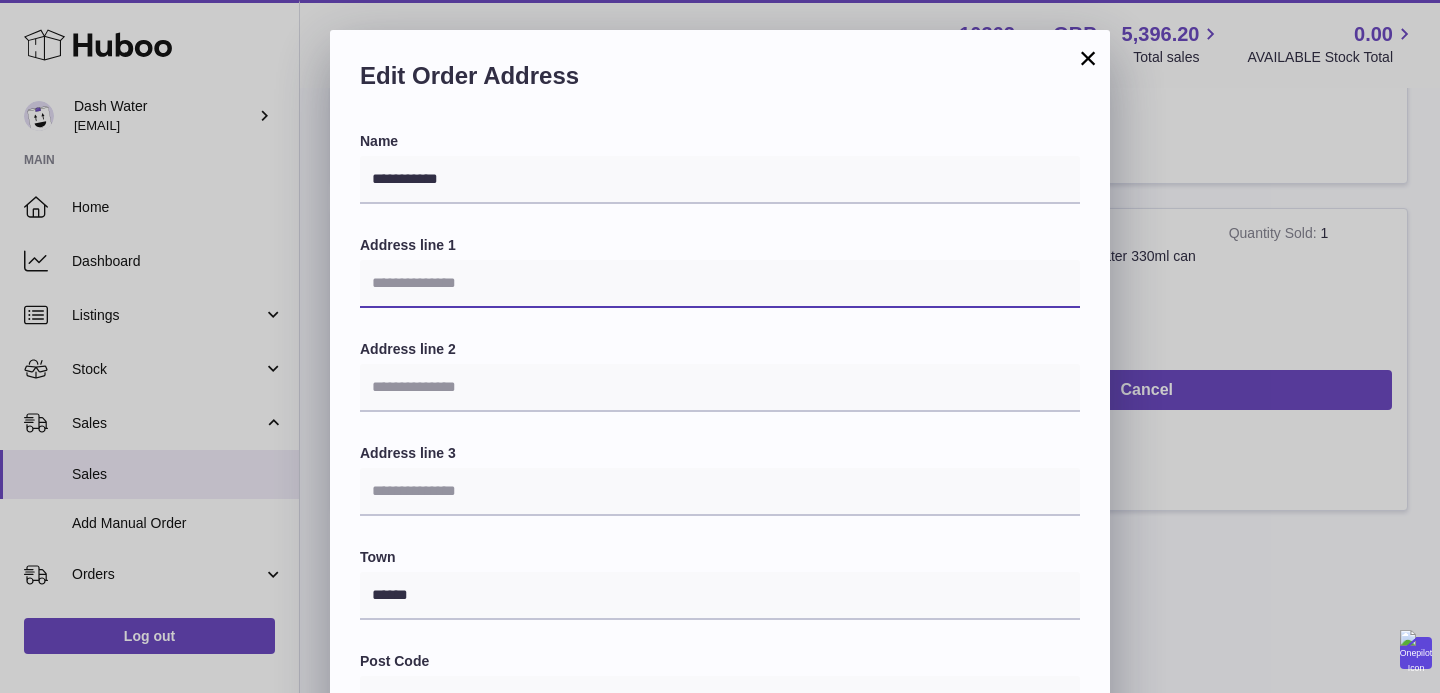 click at bounding box center [720, 284] 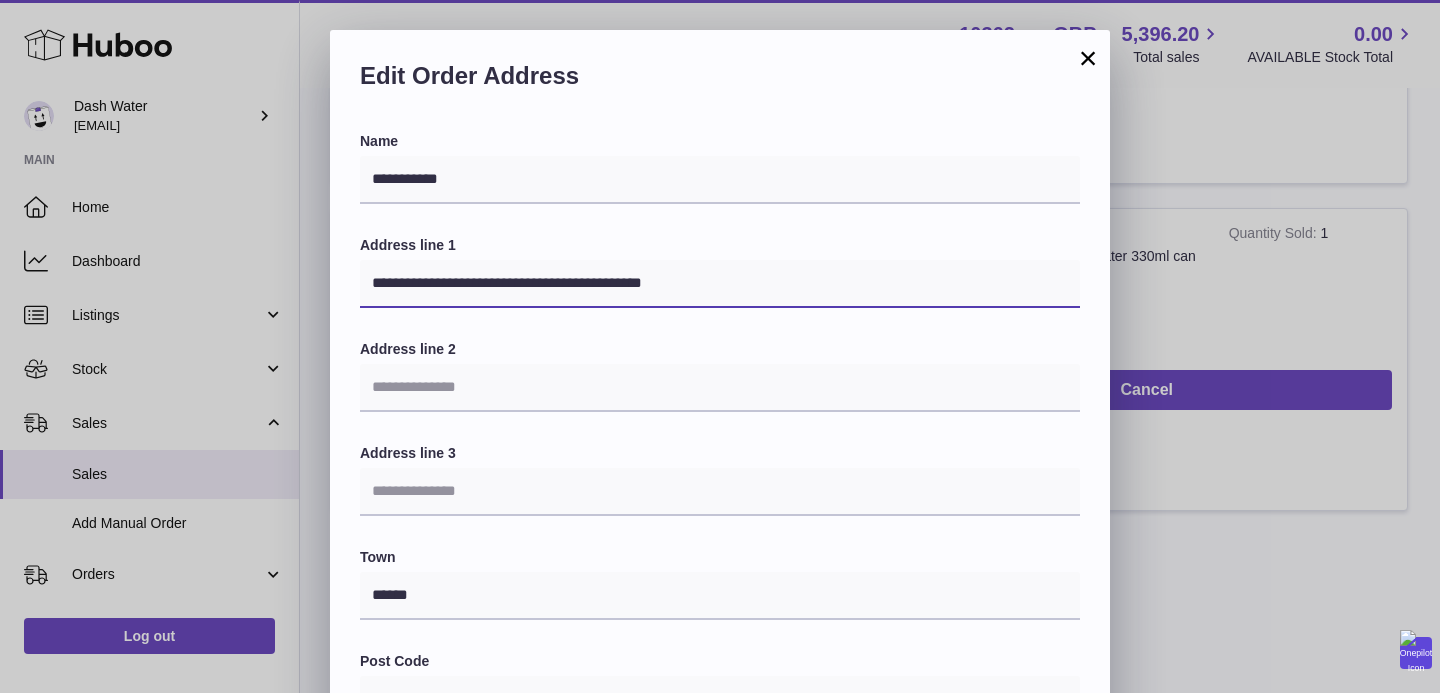 drag, startPoint x: 727, startPoint y: 282, endPoint x: 617, endPoint y: 281, distance: 110.00455 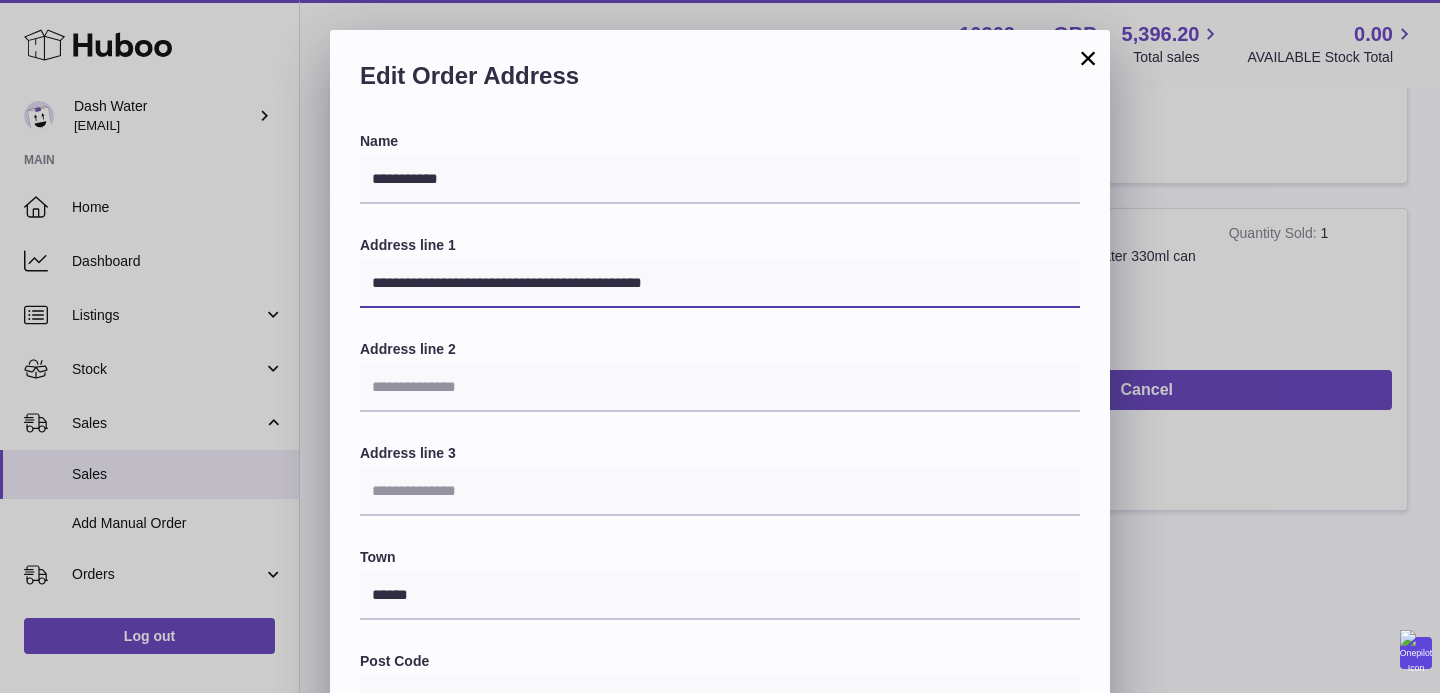 click on "**********" at bounding box center (720, 284) 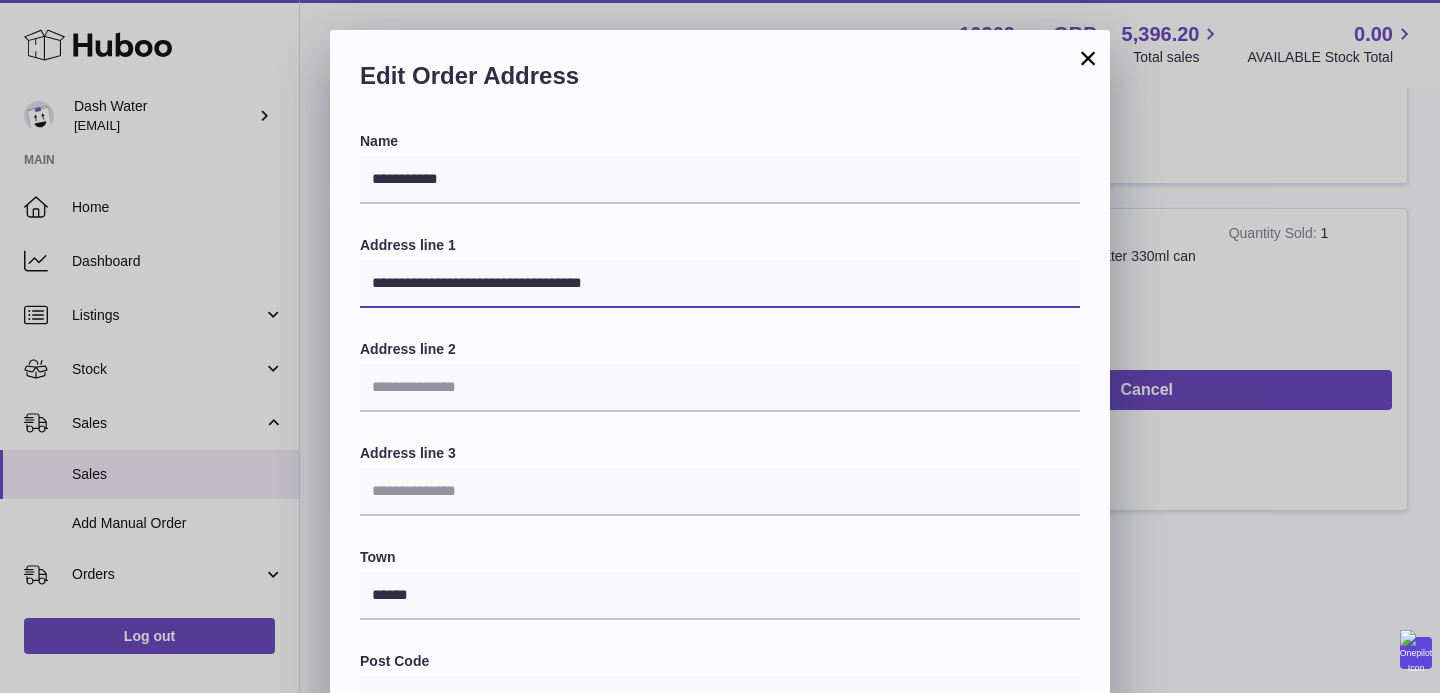 type on "**********" 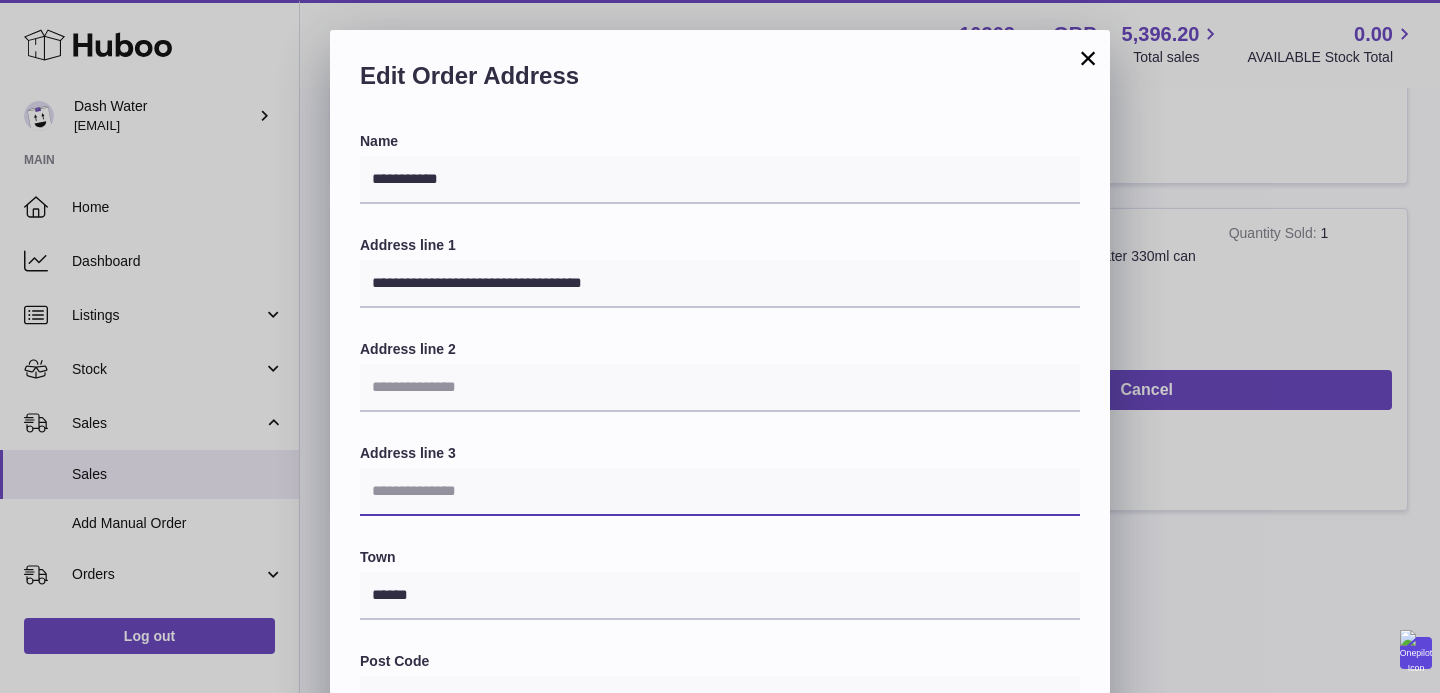 click at bounding box center [720, 492] 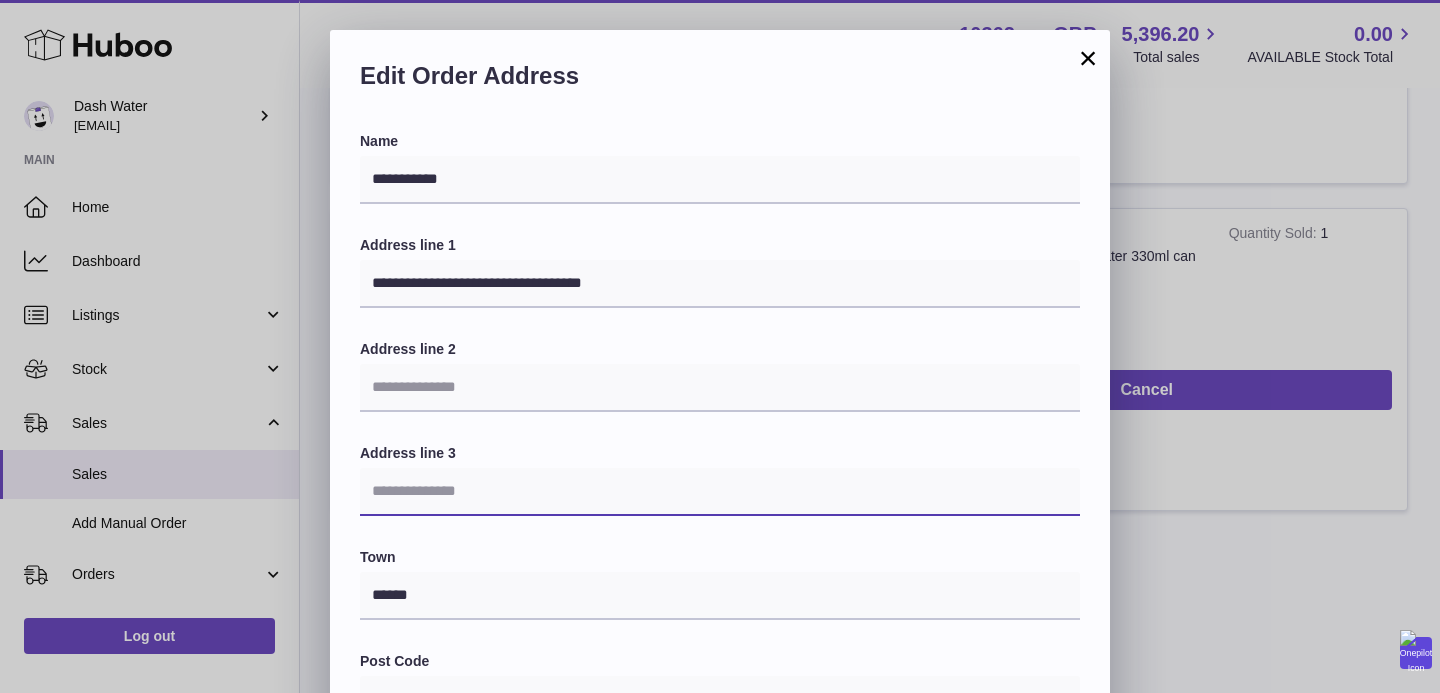 paste on "**********" 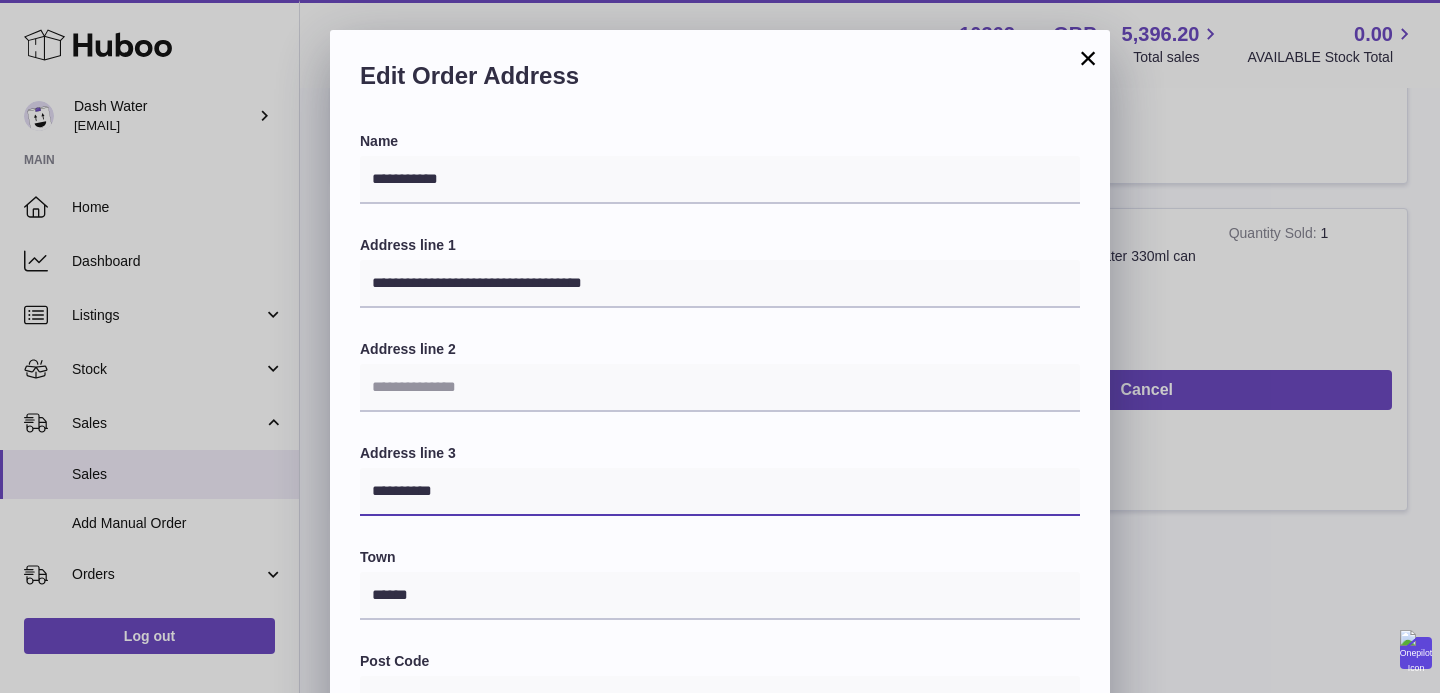 type on "**********" 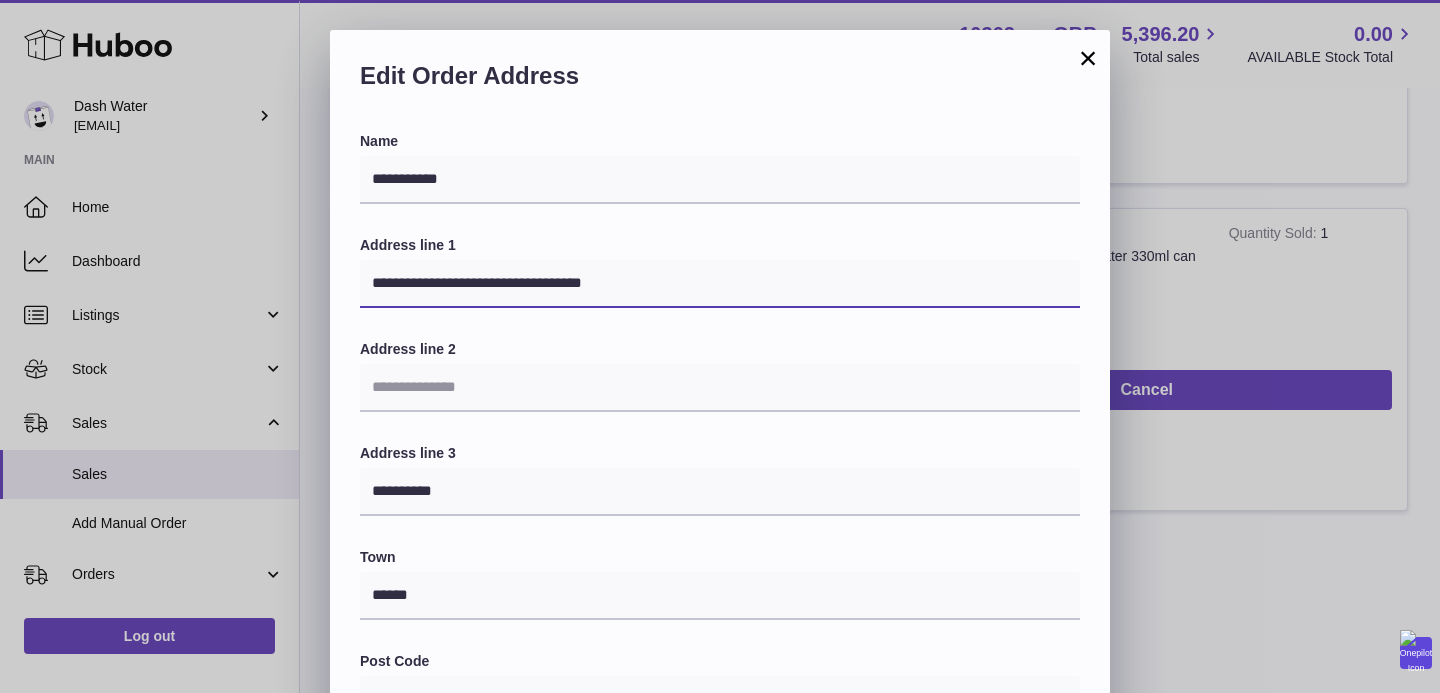 drag, startPoint x: 613, startPoint y: 289, endPoint x: 513, endPoint y: 287, distance: 100.02 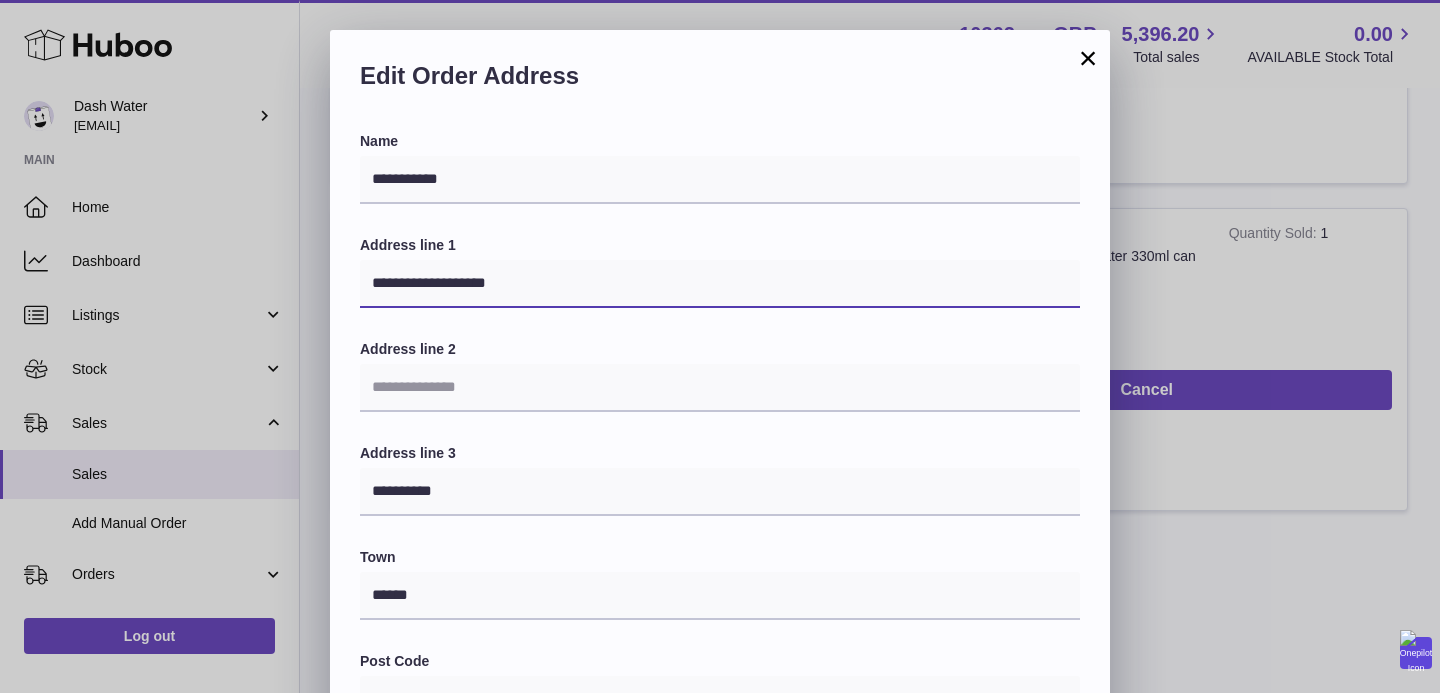 type on "**********" 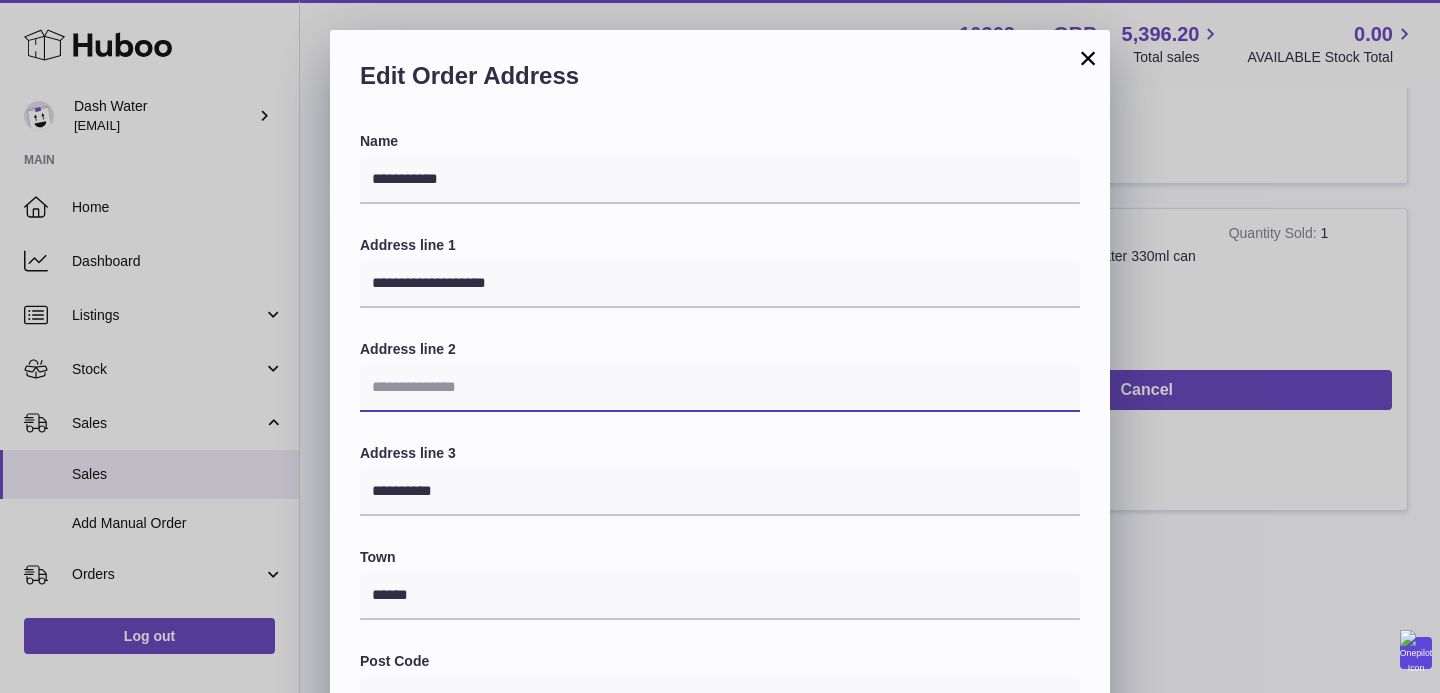 click at bounding box center [720, 388] 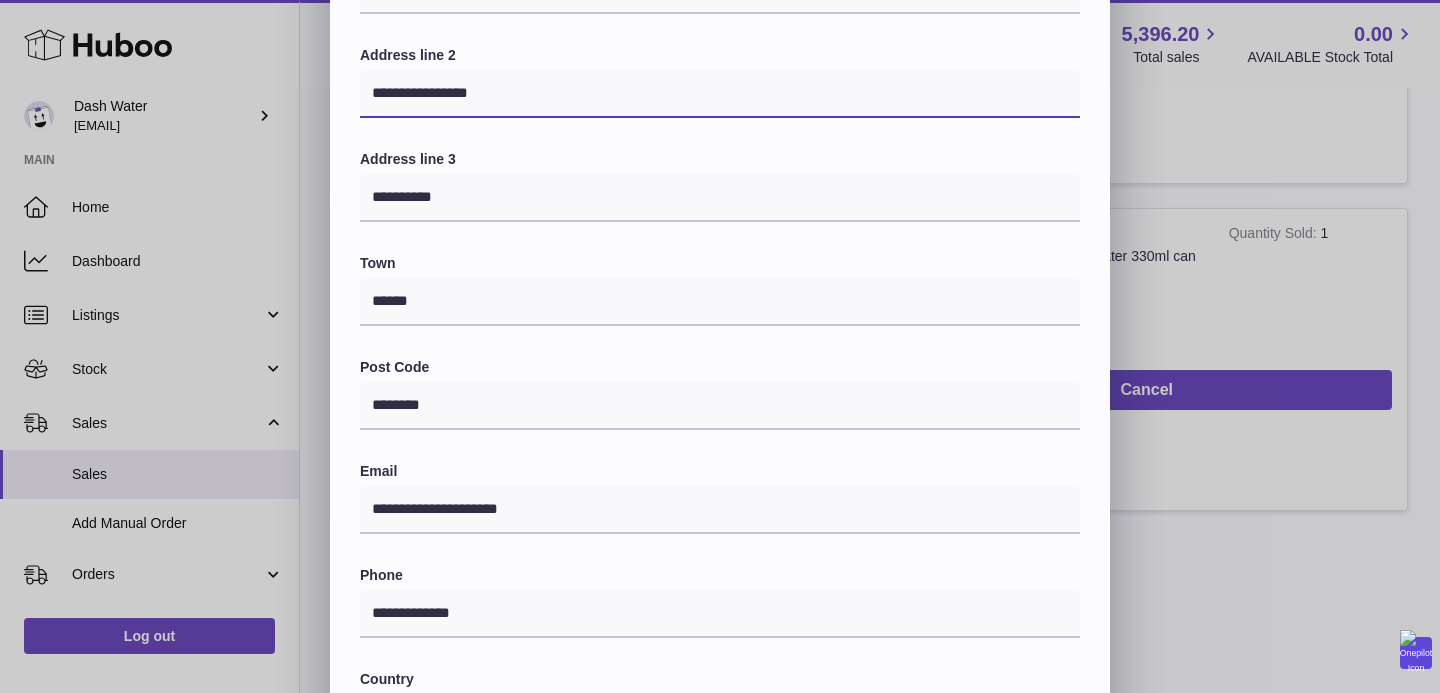 scroll, scrollTop: 567, scrollLeft: 0, axis: vertical 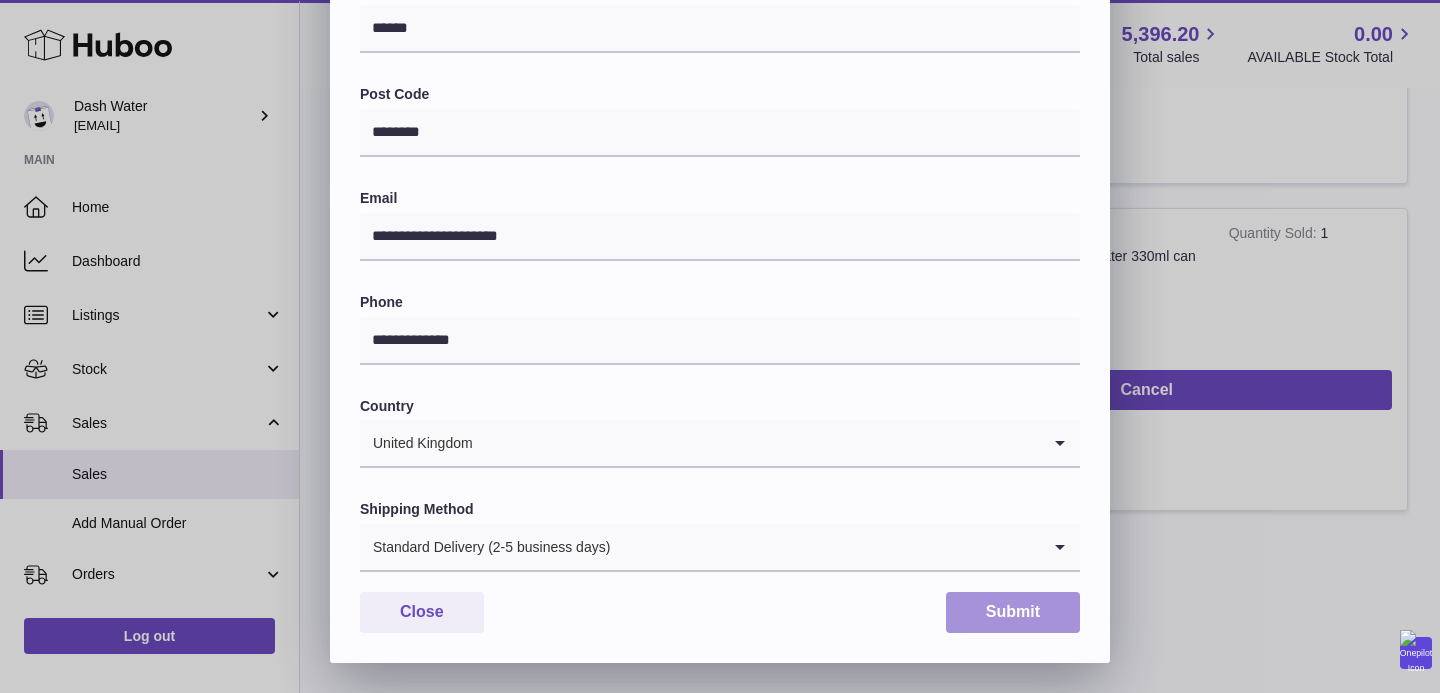 type on "**********" 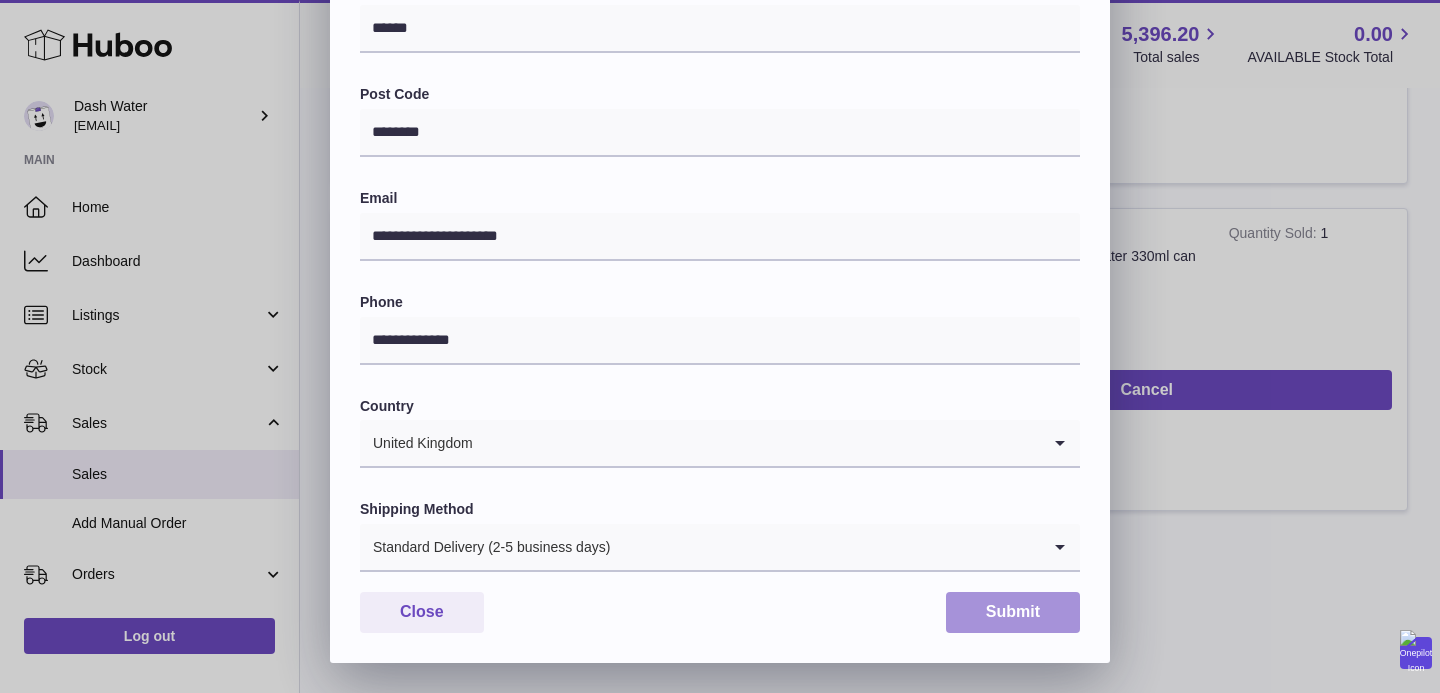 click on "Submit" at bounding box center (1013, 612) 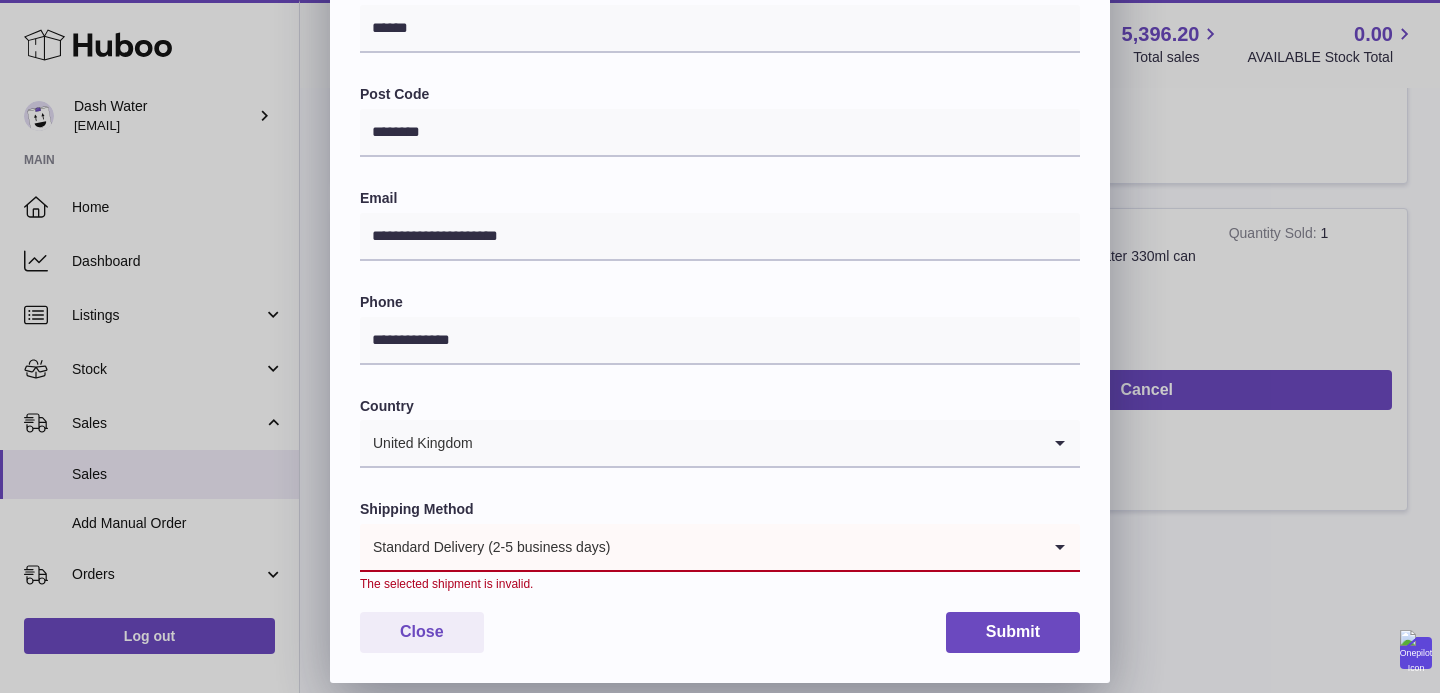 click at bounding box center (825, 547) 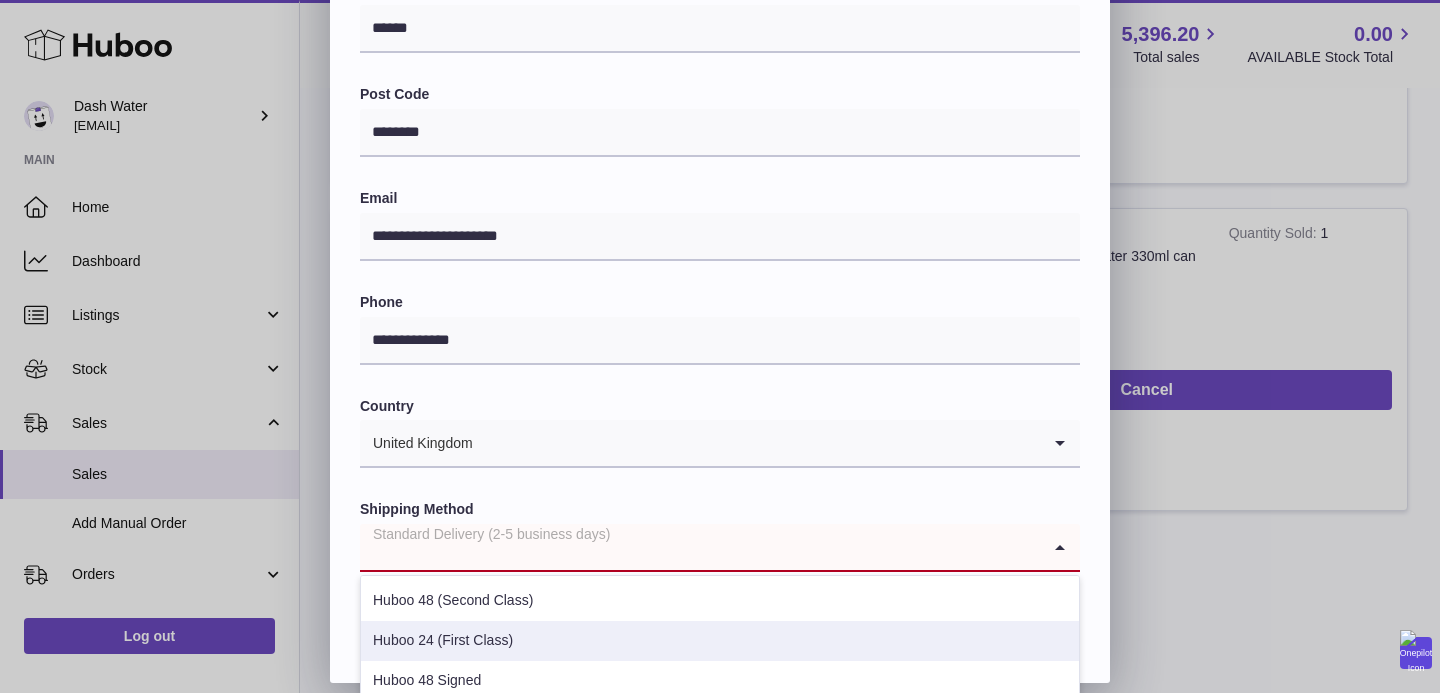 click on "Huboo 24 (First Class)" at bounding box center (720, 641) 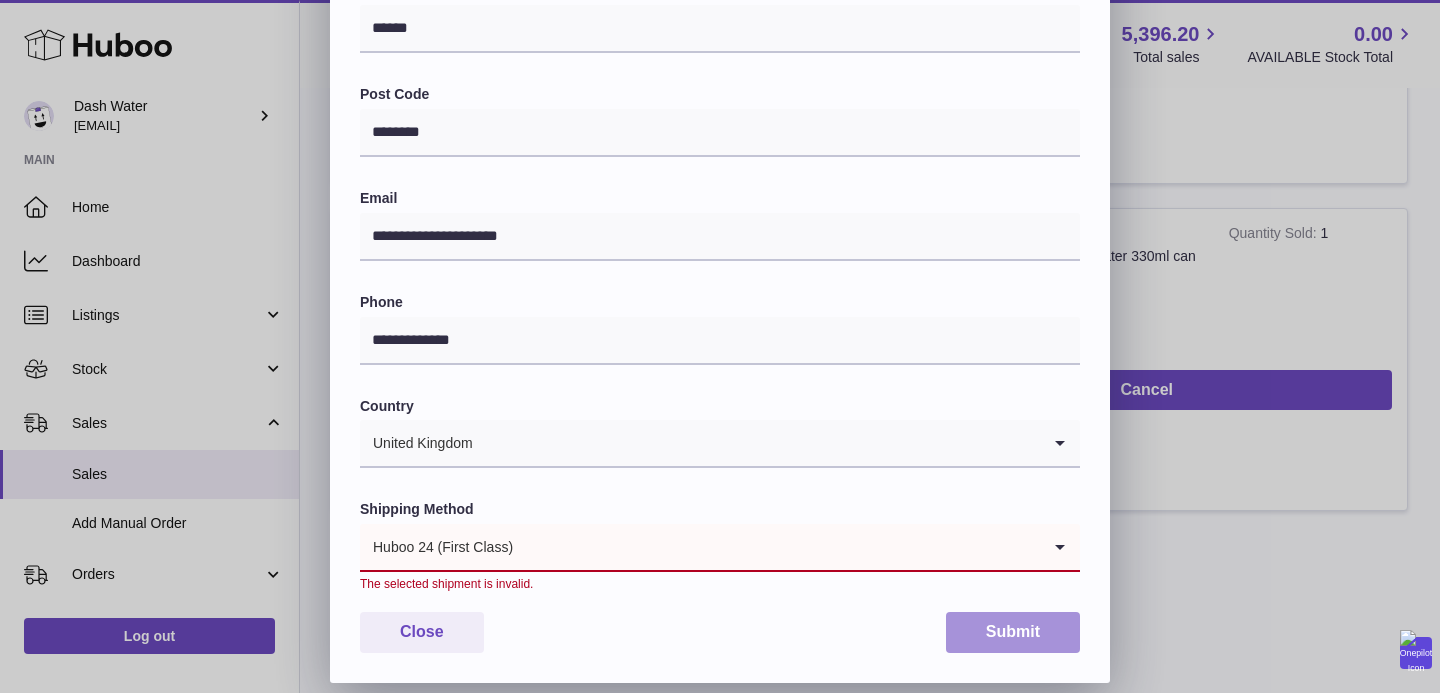 click on "Submit" at bounding box center [1013, 632] 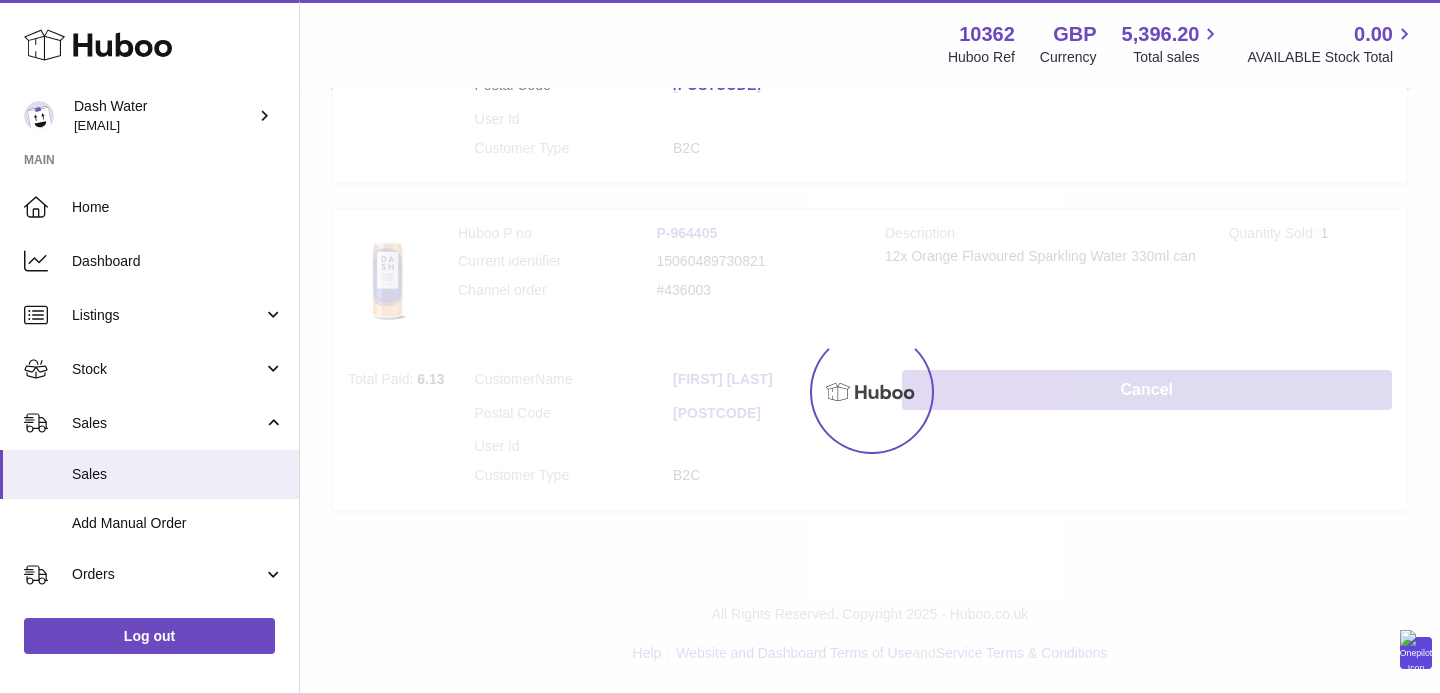 scroll, scrollTop: 0, scrollLeft: 0, axis: both 